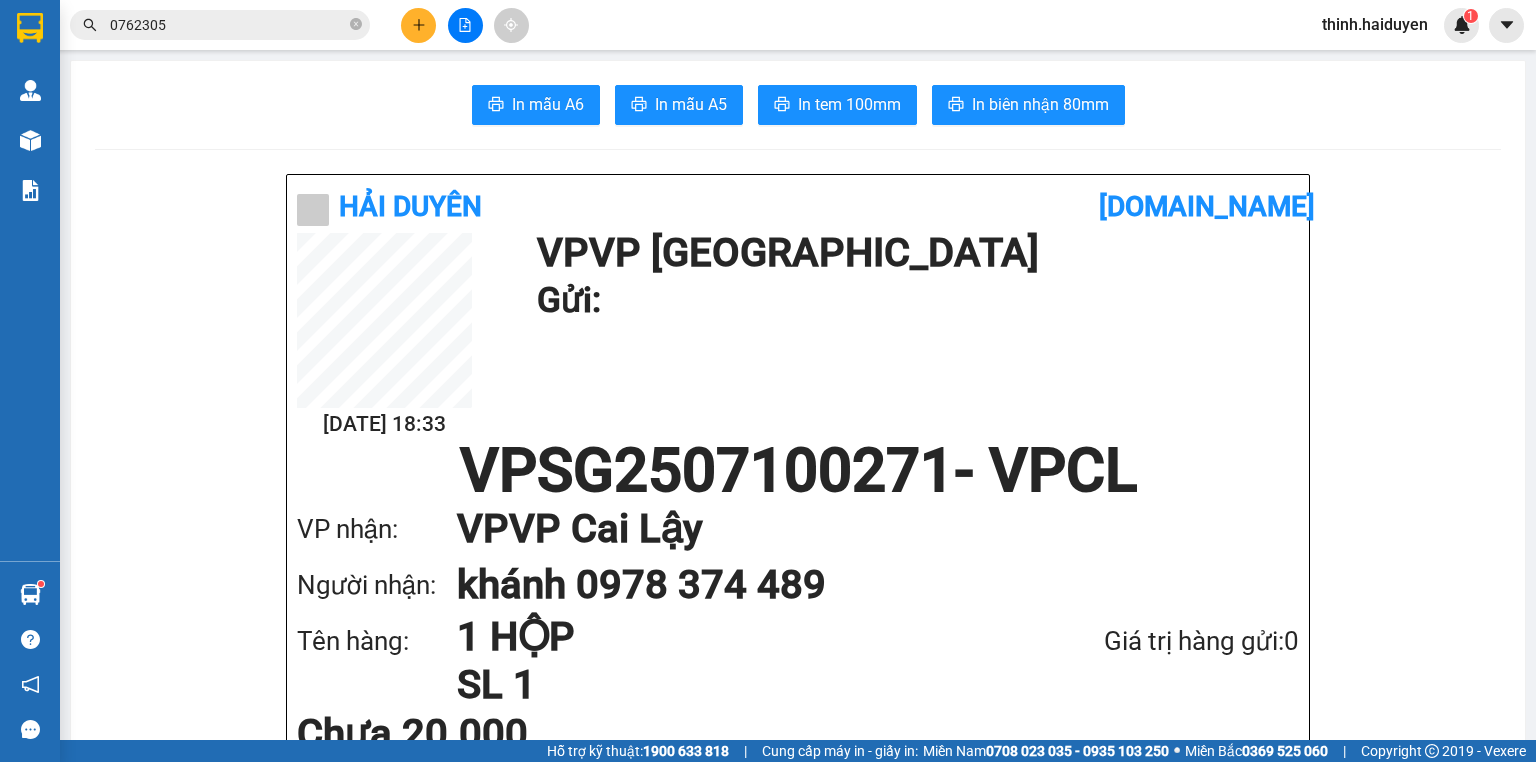 scroll, scrollTop: 0, scrollLeft: 0, axis: both 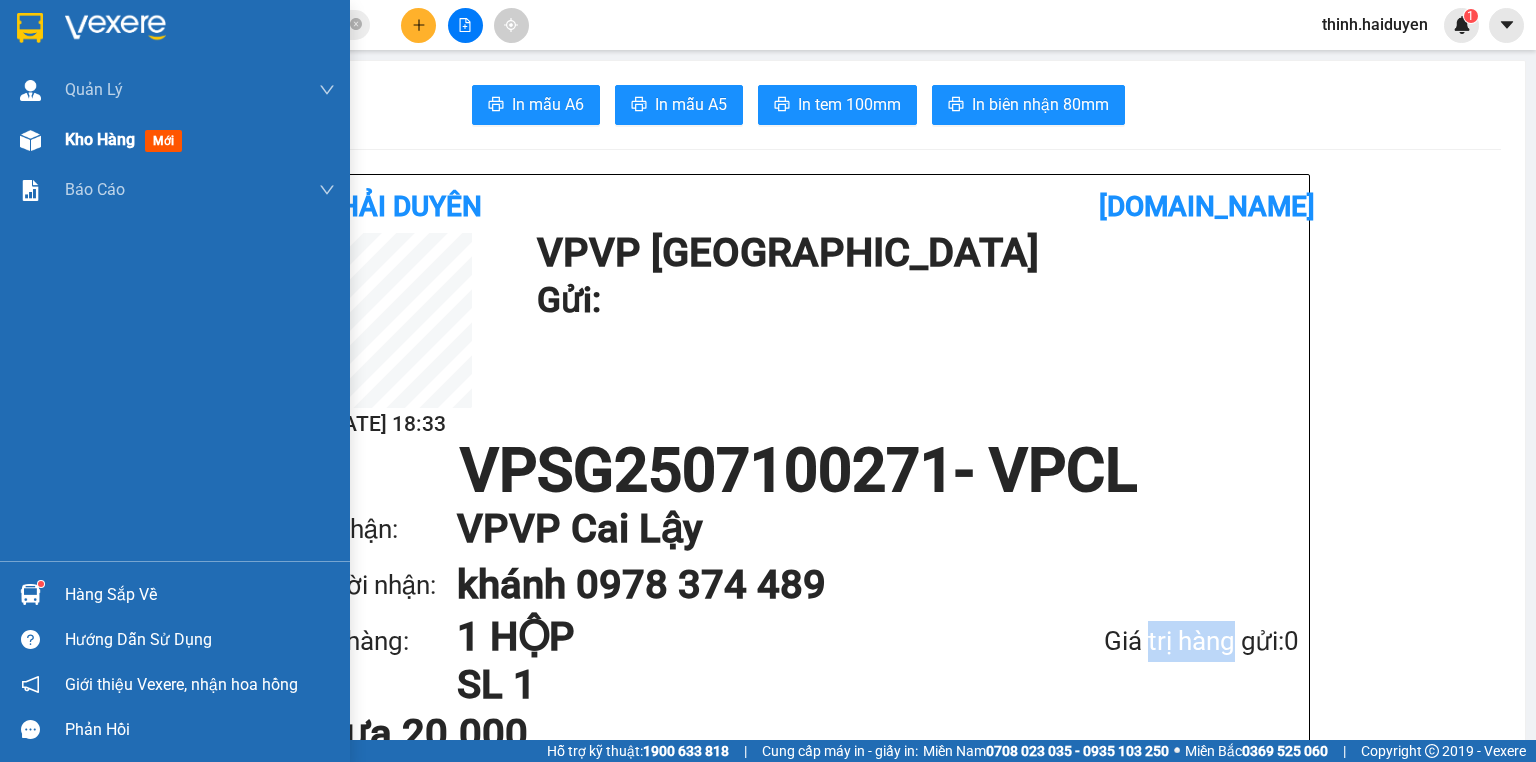 click on "Kho hàng" at bounding box center [100, 139] 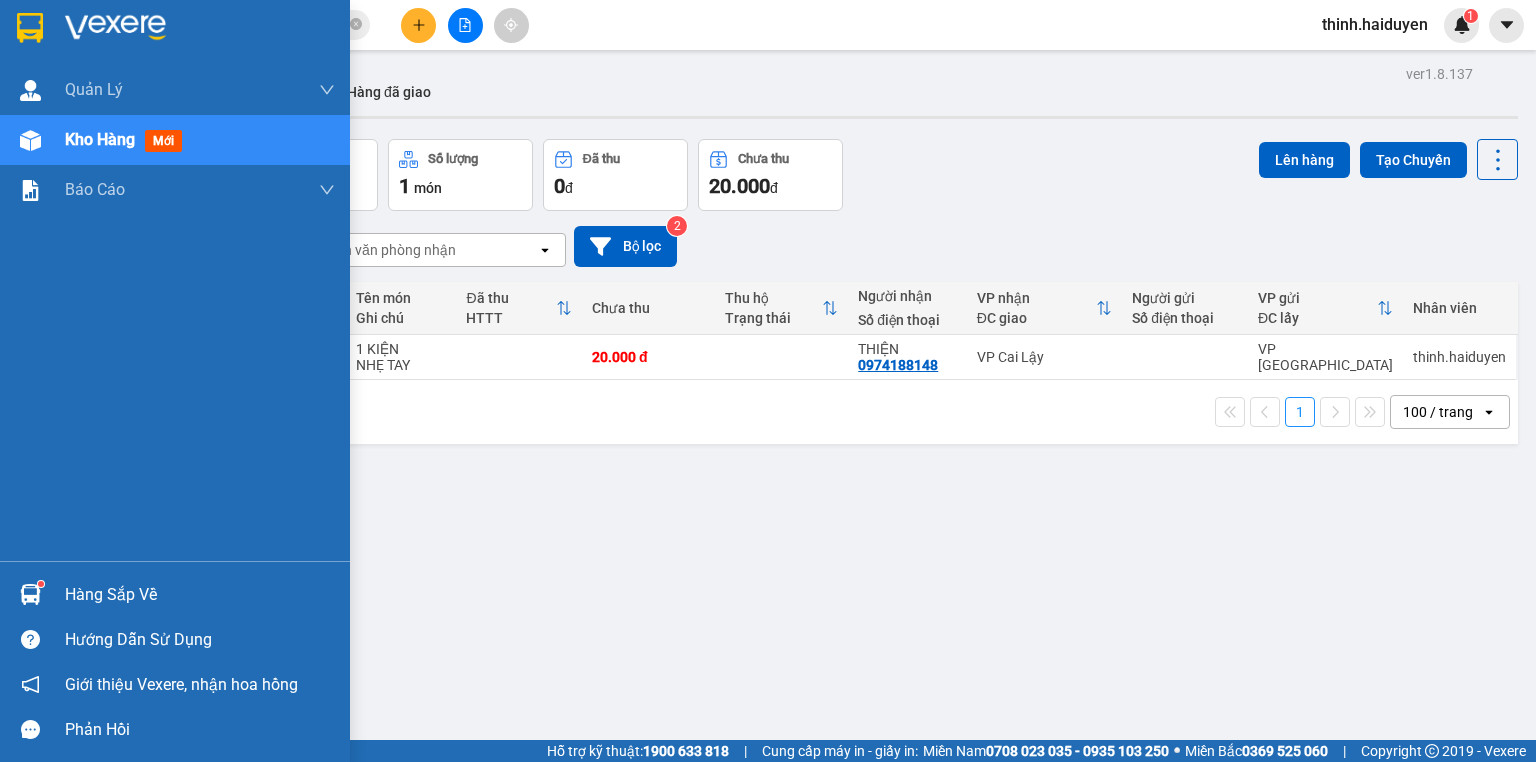 click on "Đơn hàng 1 đơn" at bounding box center [150, 175] 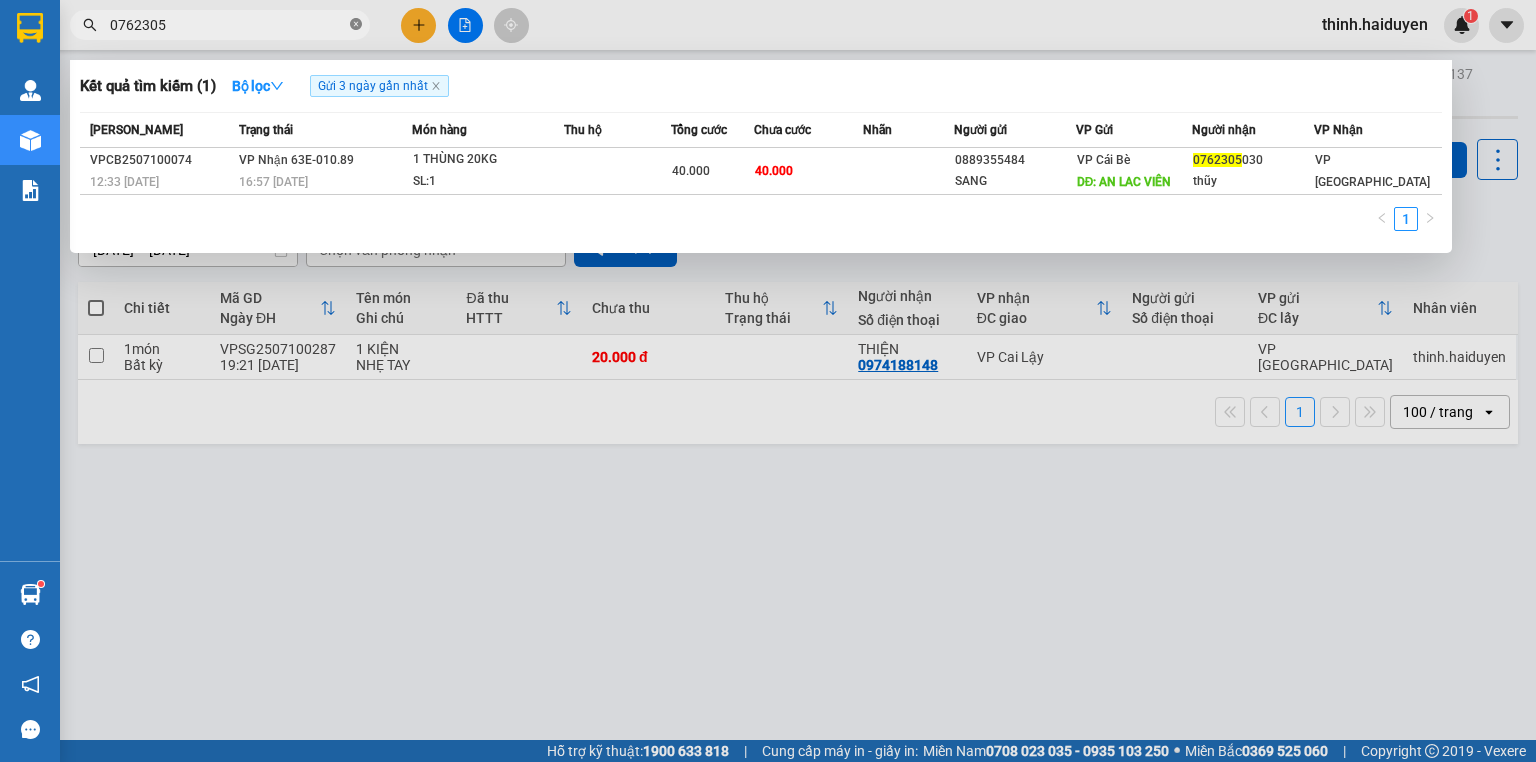 click 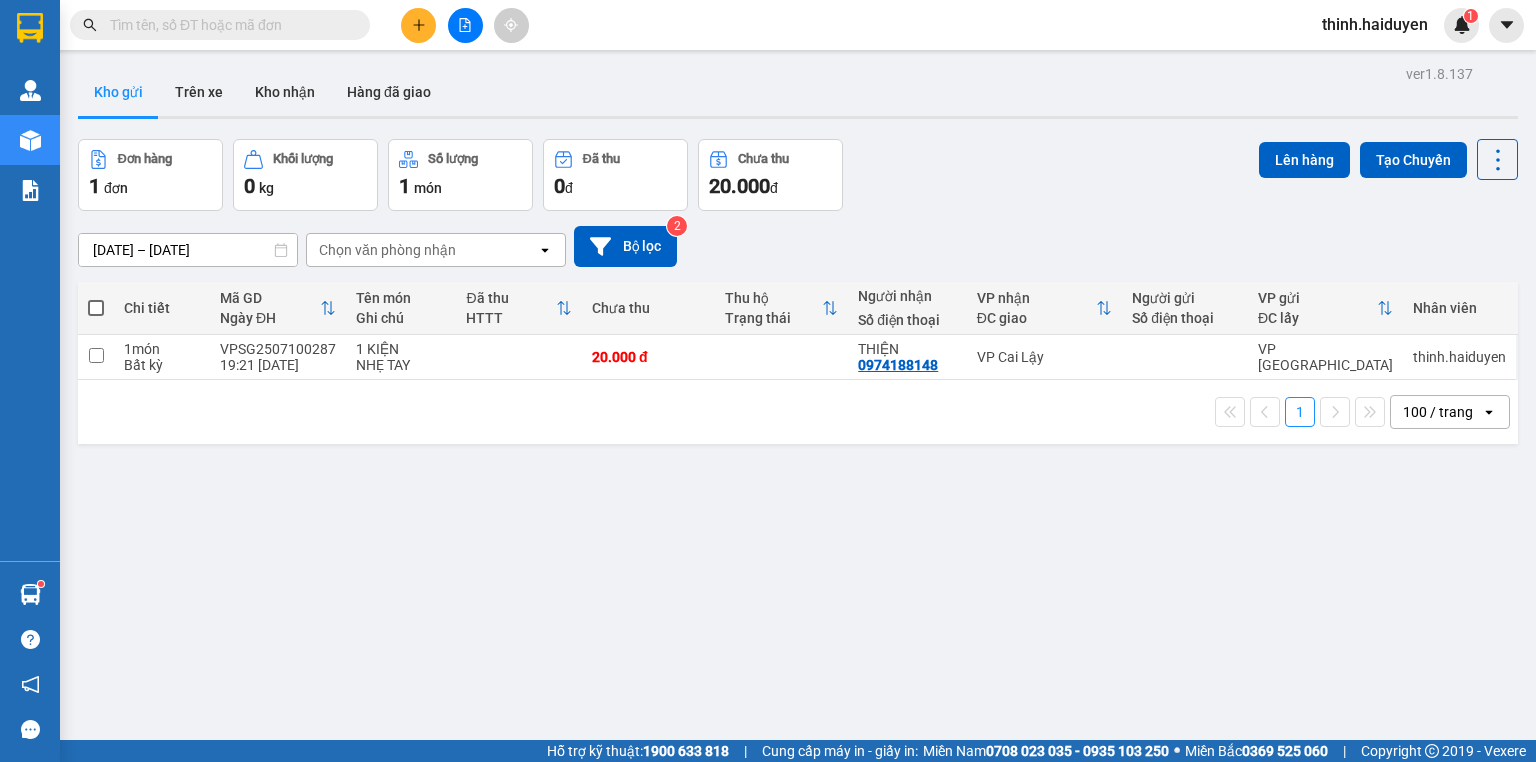 click at bounding box center [228, 25] 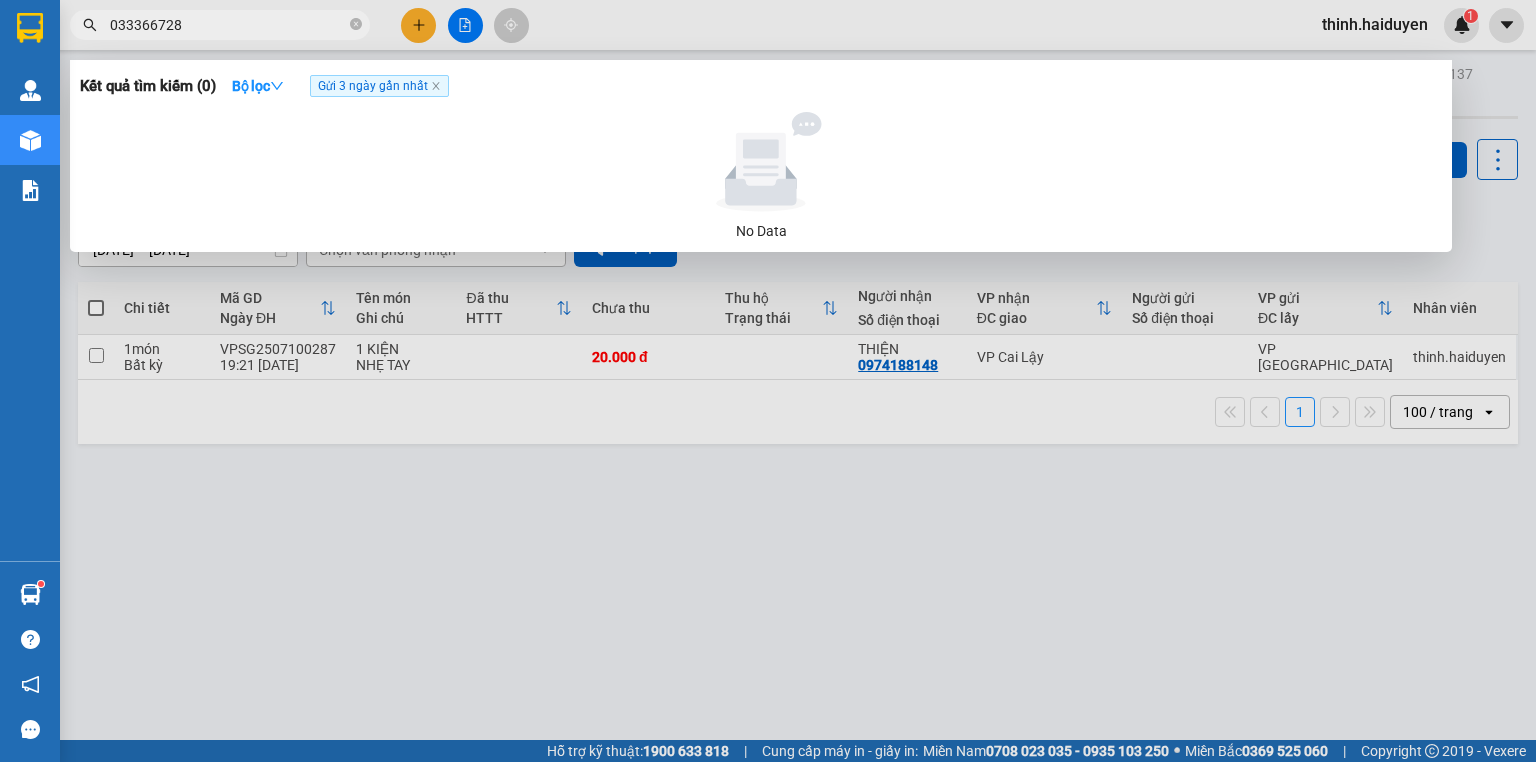 click on "033366728" at bounding box center (228, 25) 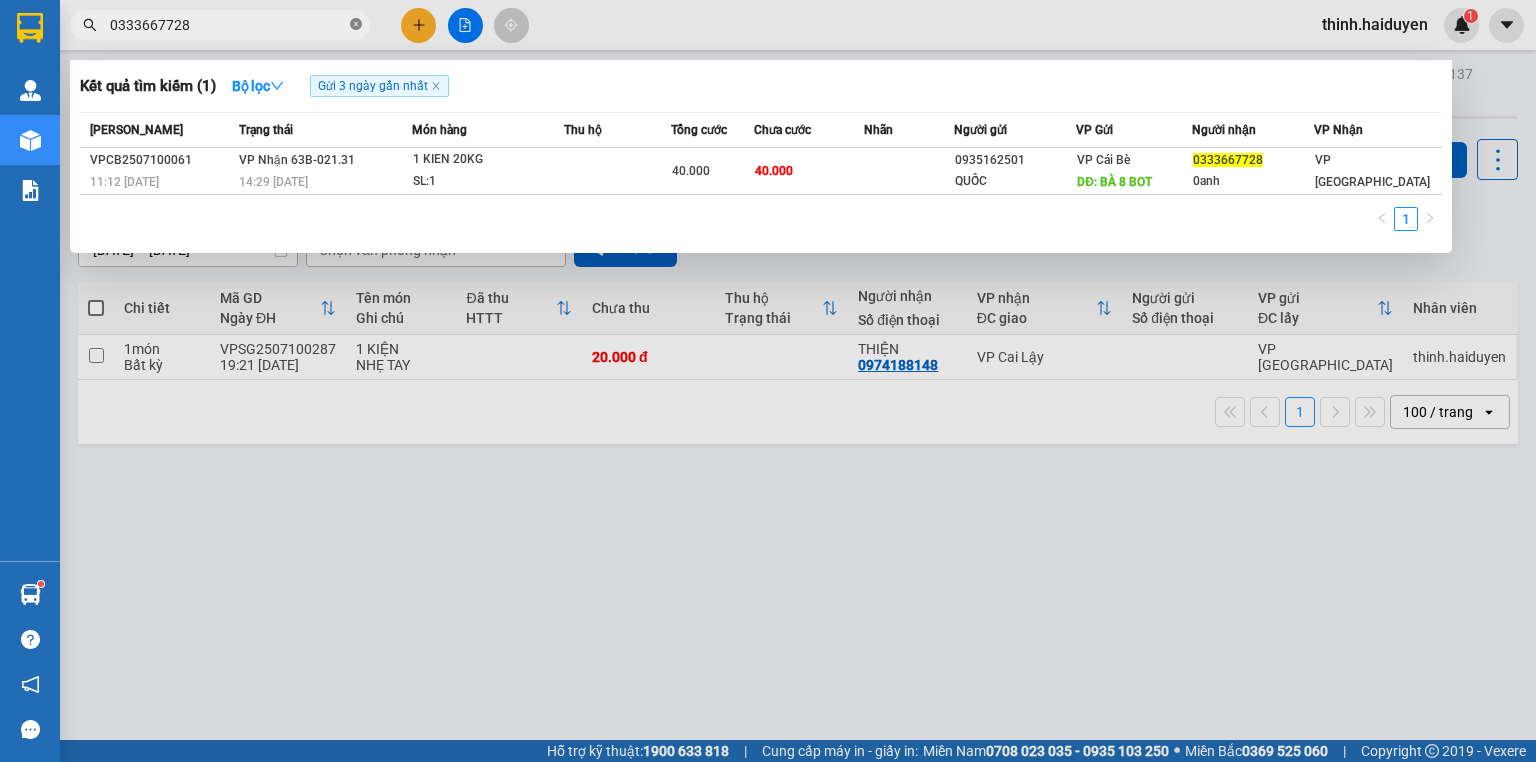click 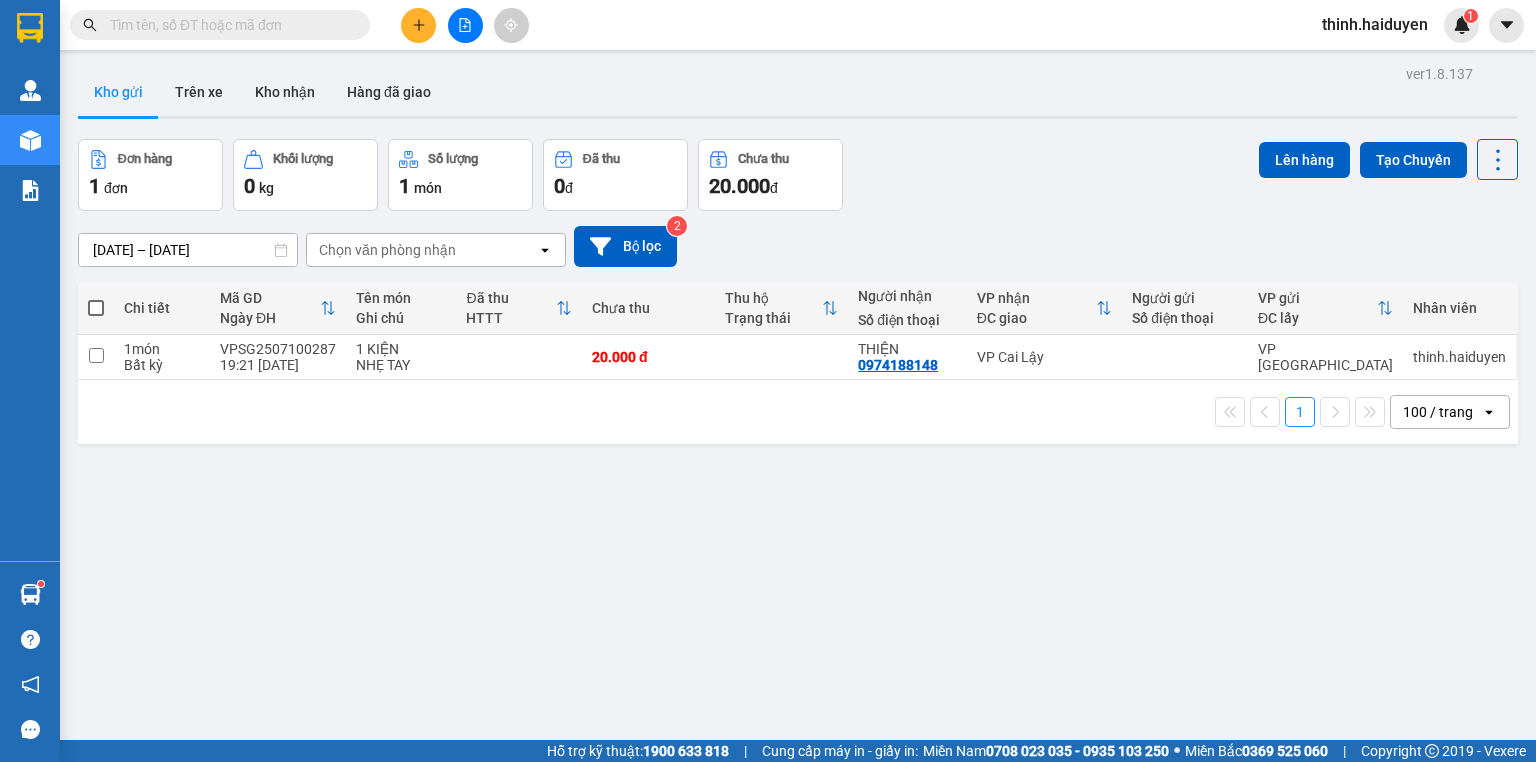 click at bounding box center [228, 25] 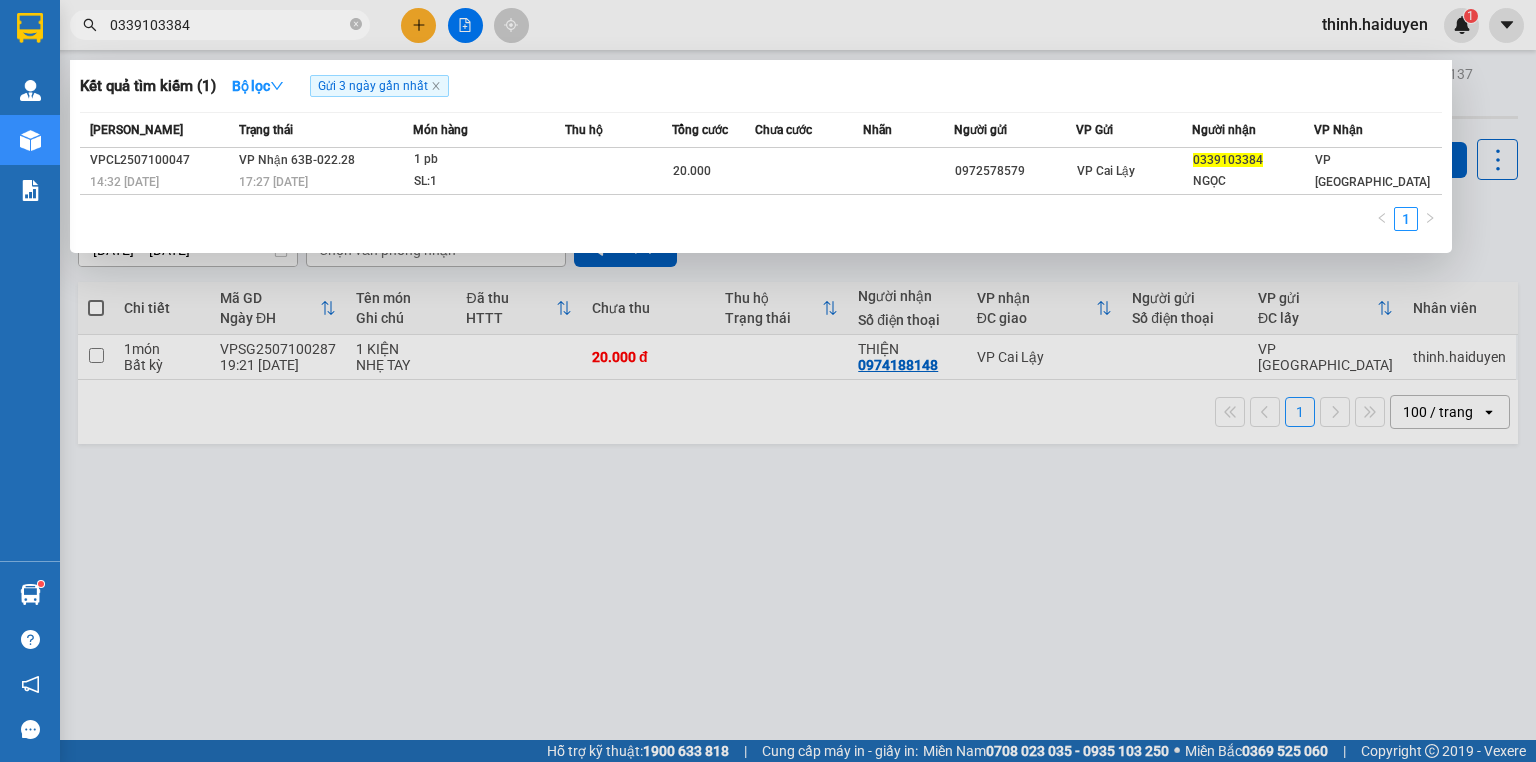 type on "0339103384" 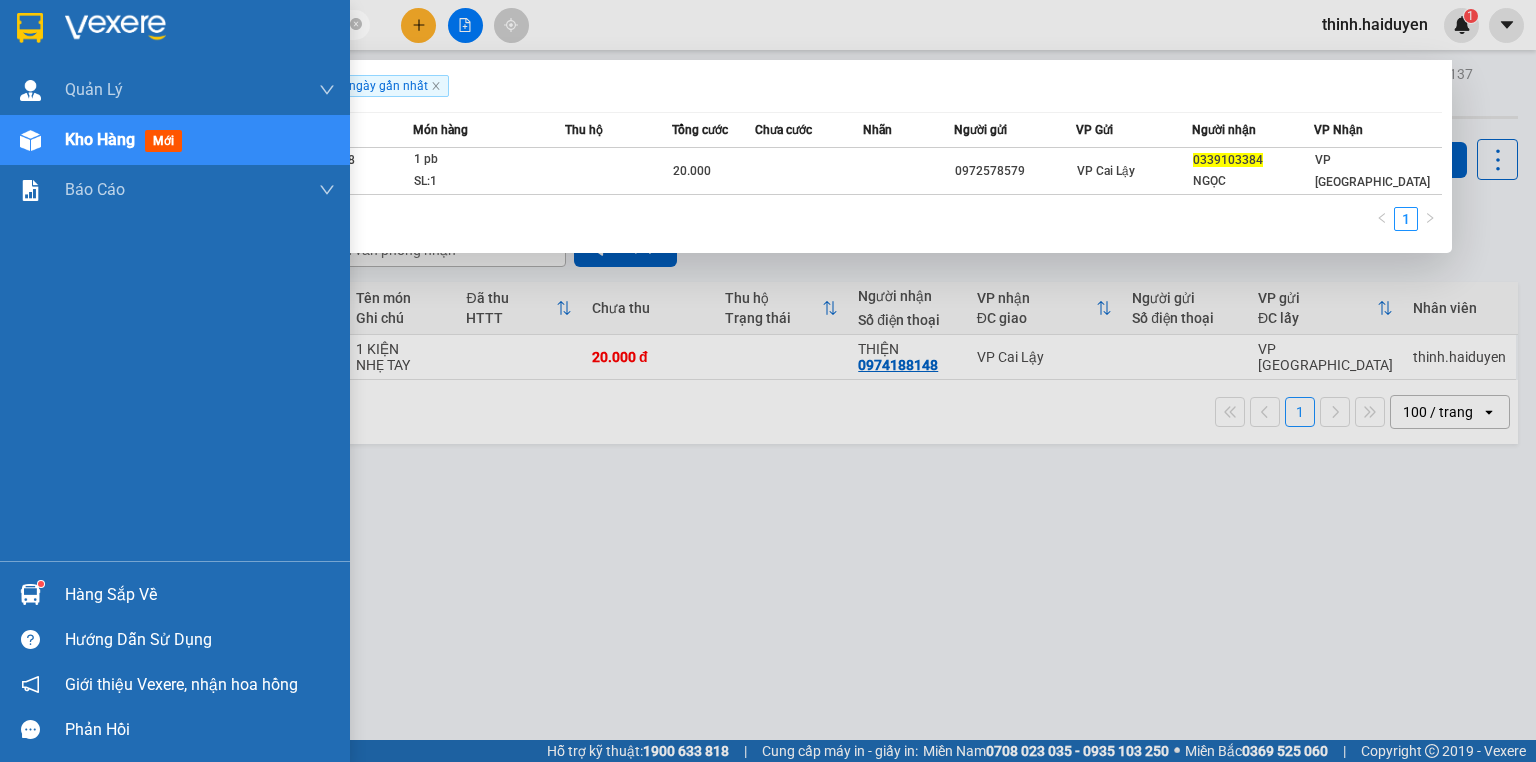 click on "Kho hàng mới" at bounding box center [127, 139] 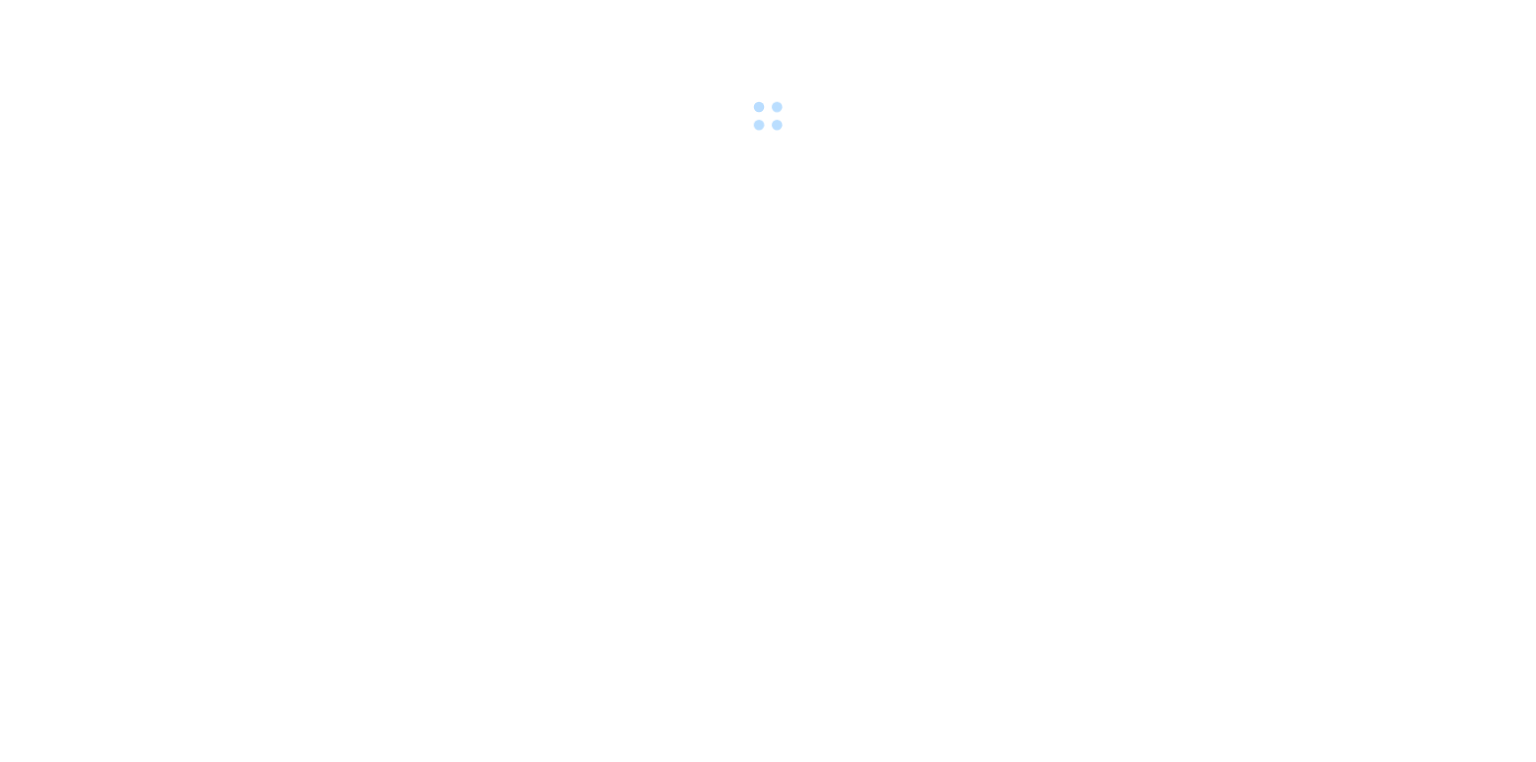 scroll, scrollTop: 0, scrollLeft: 0, axis: both 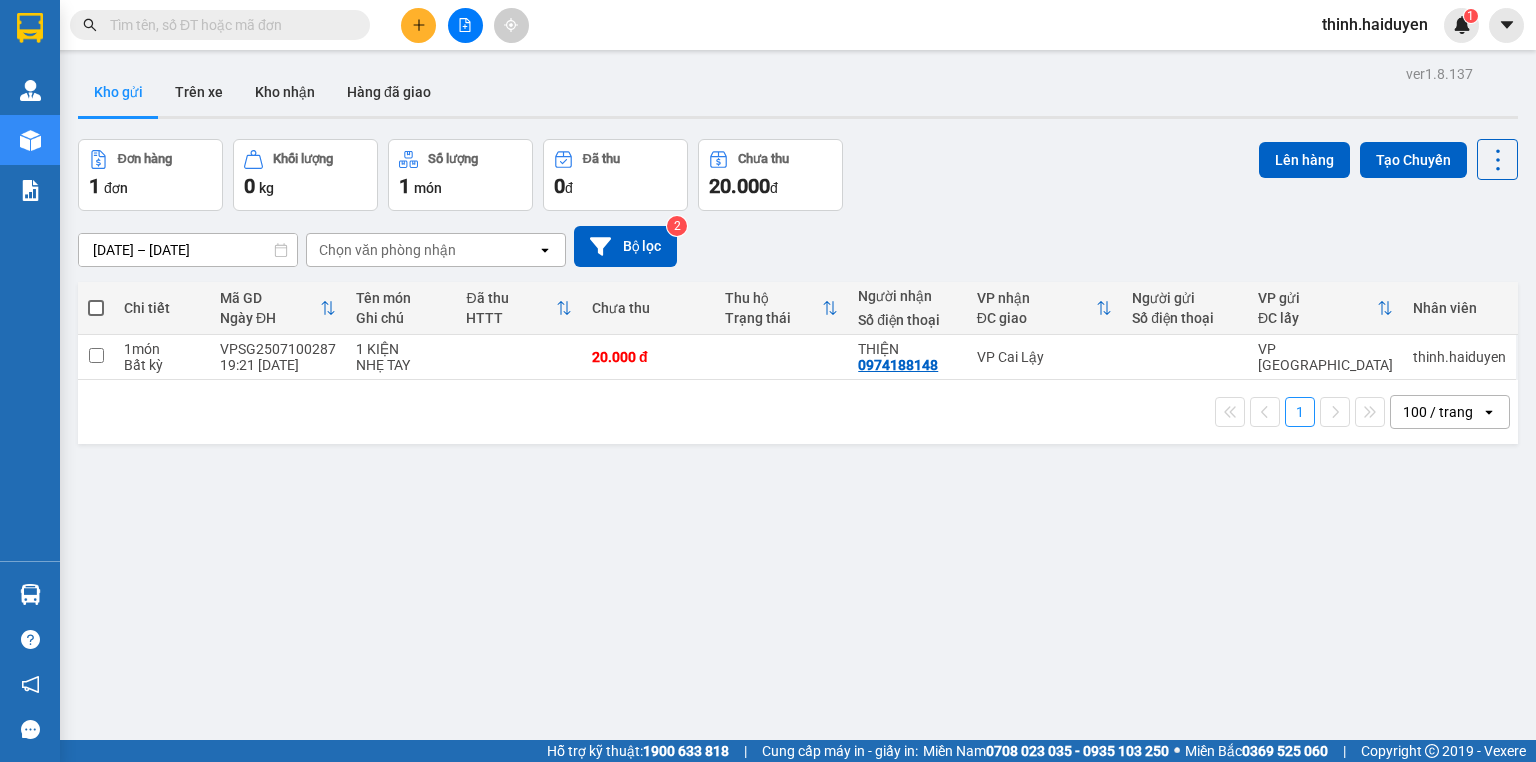 click at bounding box center (465, 25) 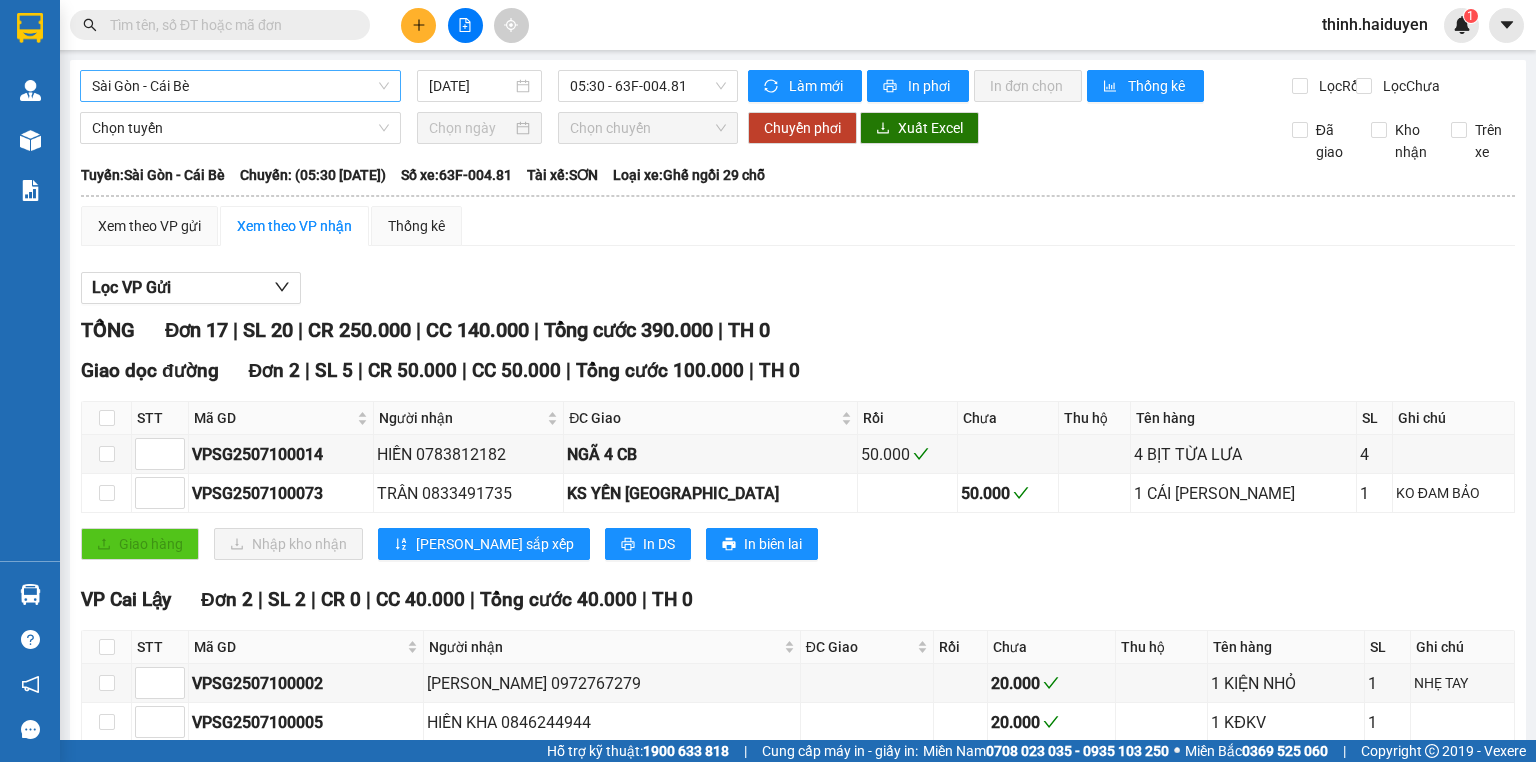 click on "Sài Gòn - Cái Bè" at bounding box center [240, 86] 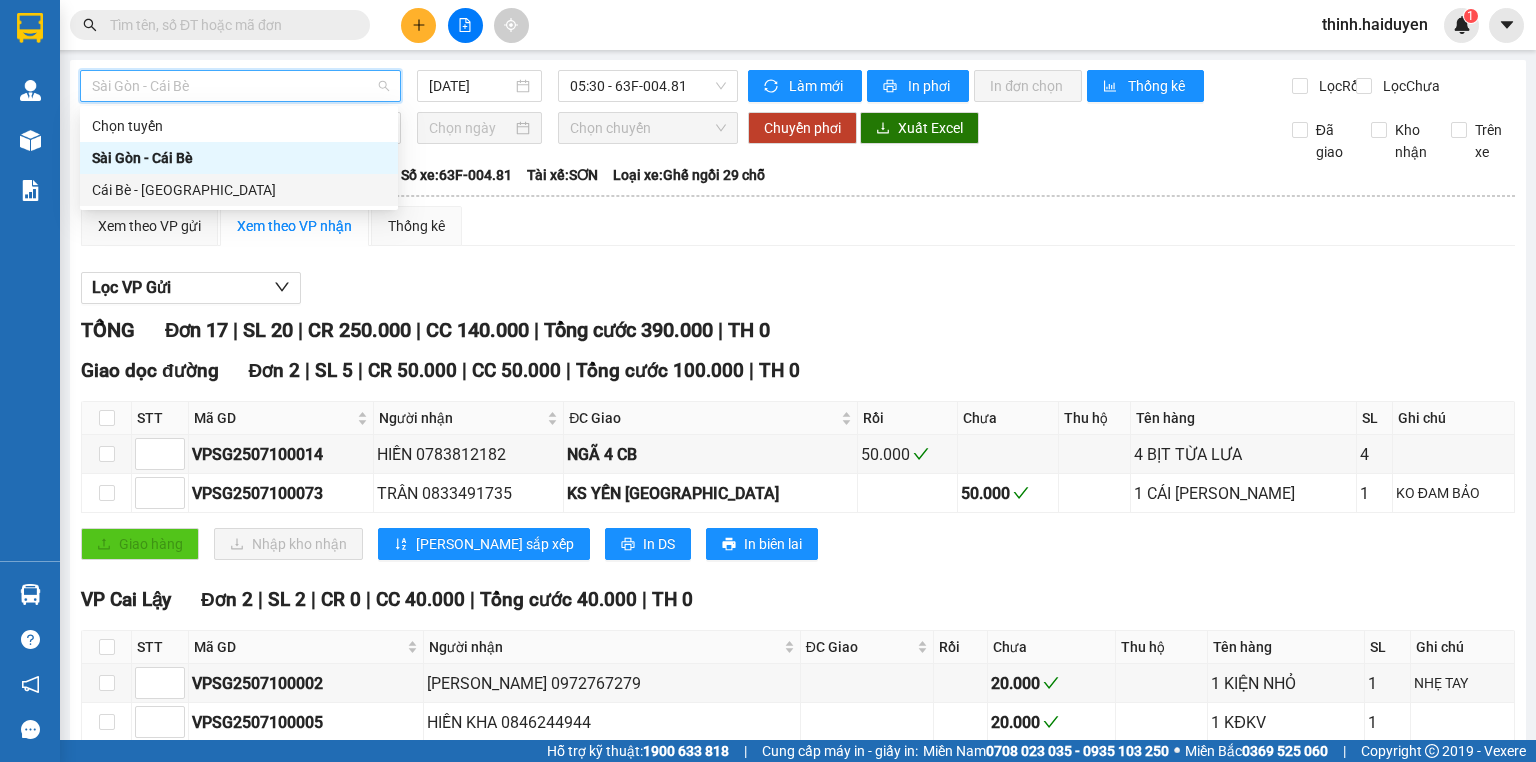click on "Cái Bè - [GEOGRAPHIC_DATA]" at bounding box center [239, 190] 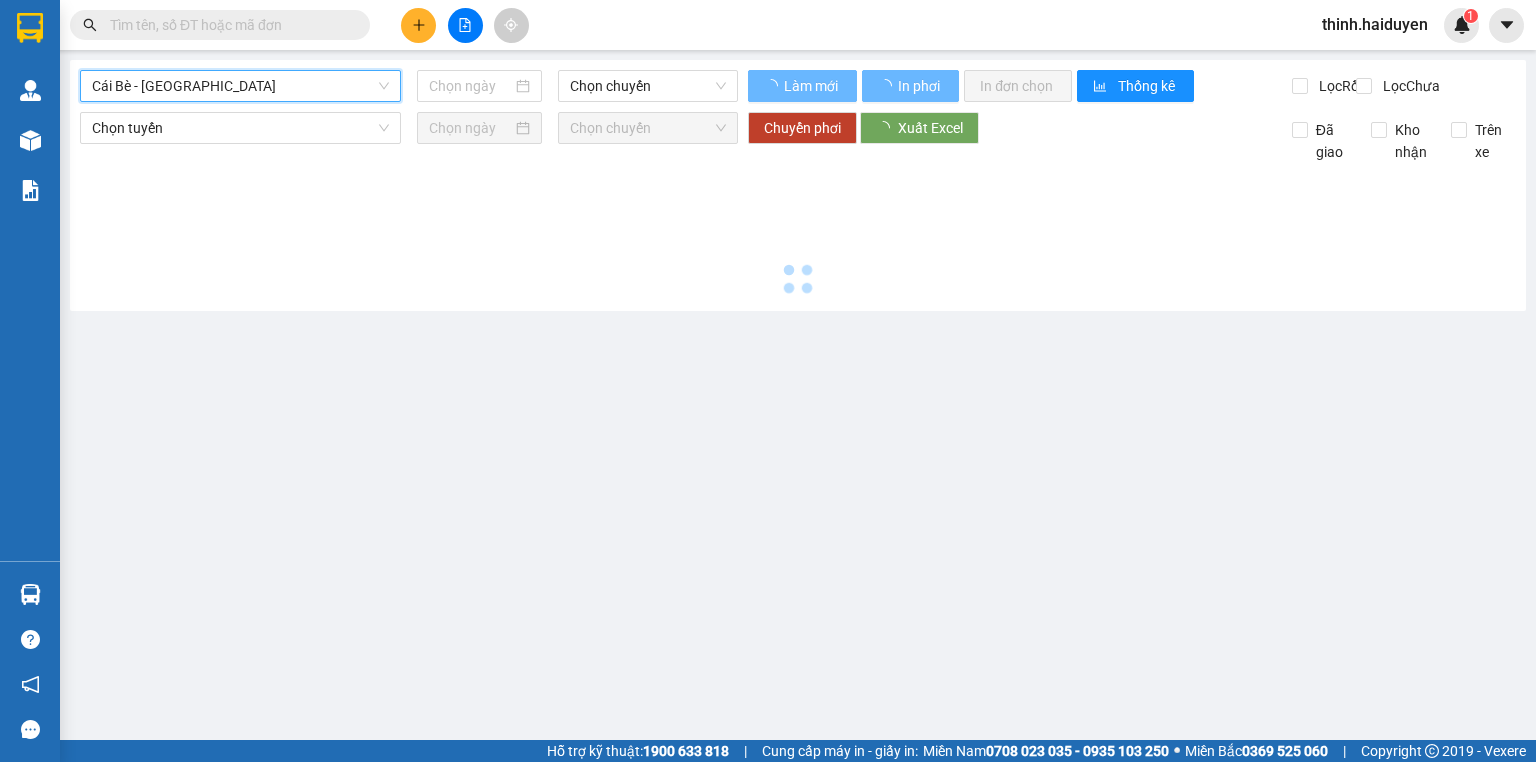 type on "[DATE]" 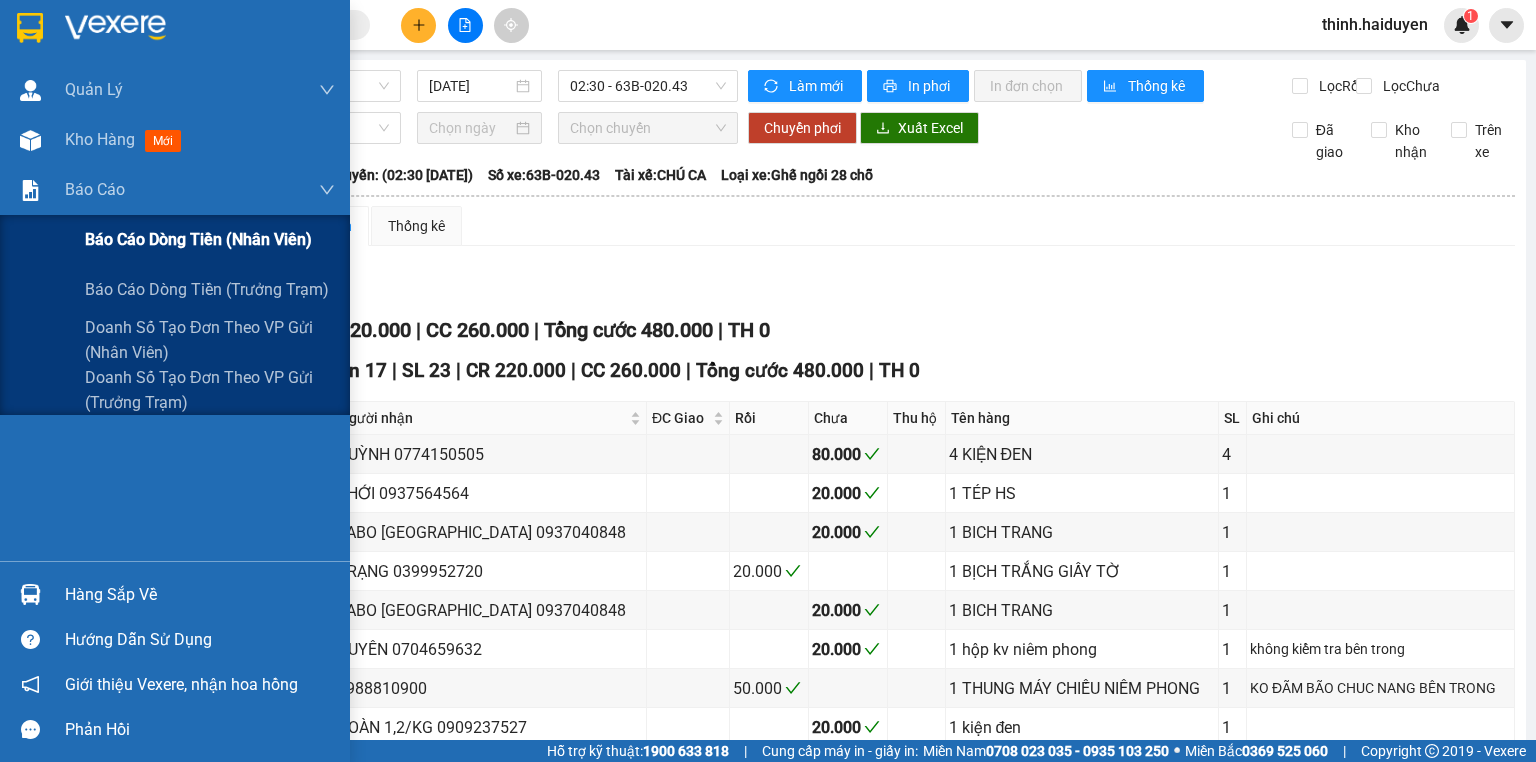click on "Báo cáo dòng tiền (nhân viên)" at bounding box center [198, 239] 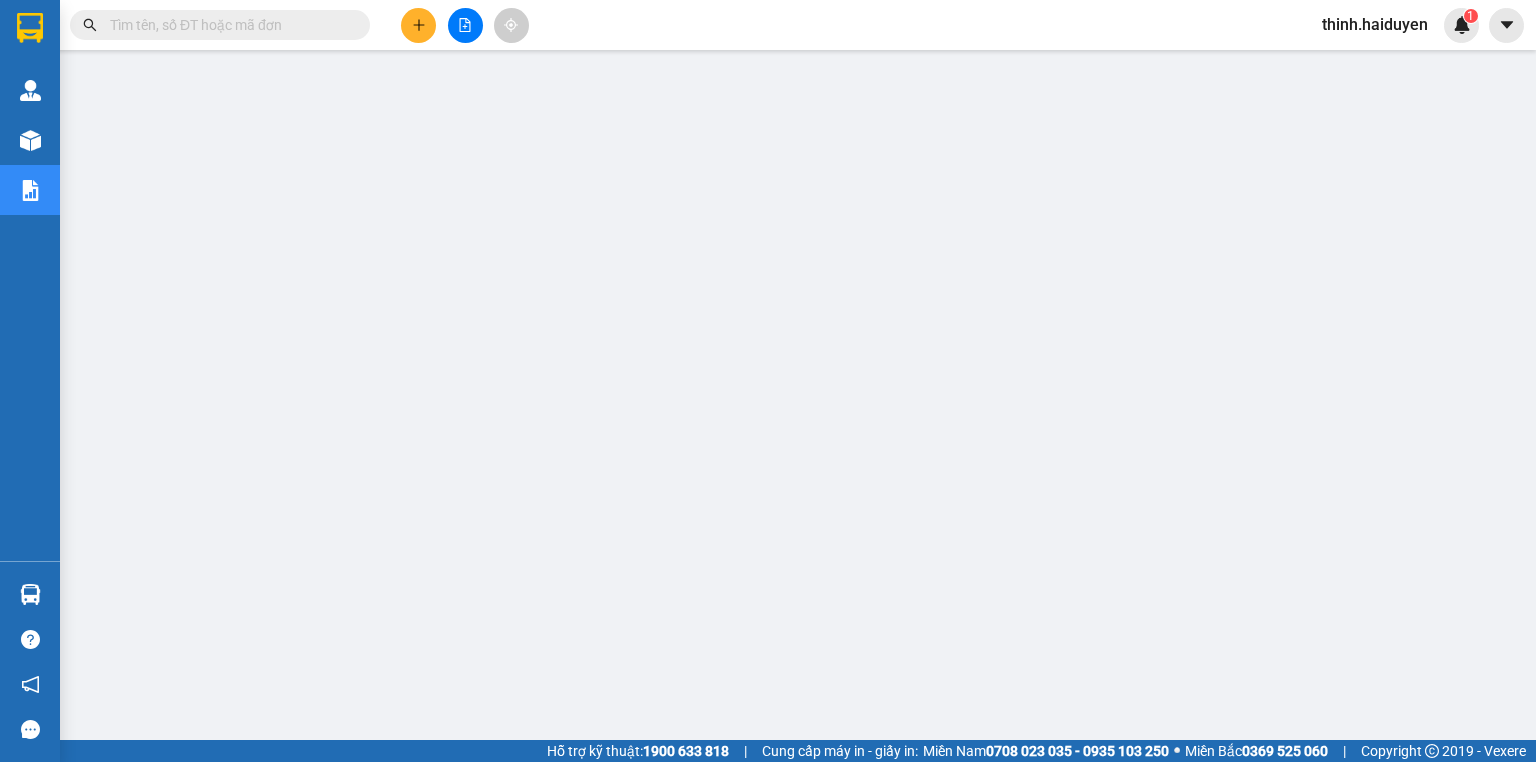 click on "Kết quả tìm kiếm ( 0 )  Bộ lọc  Gửi 3 ngày gần nhất No Data" at bounding box center (195, 25) 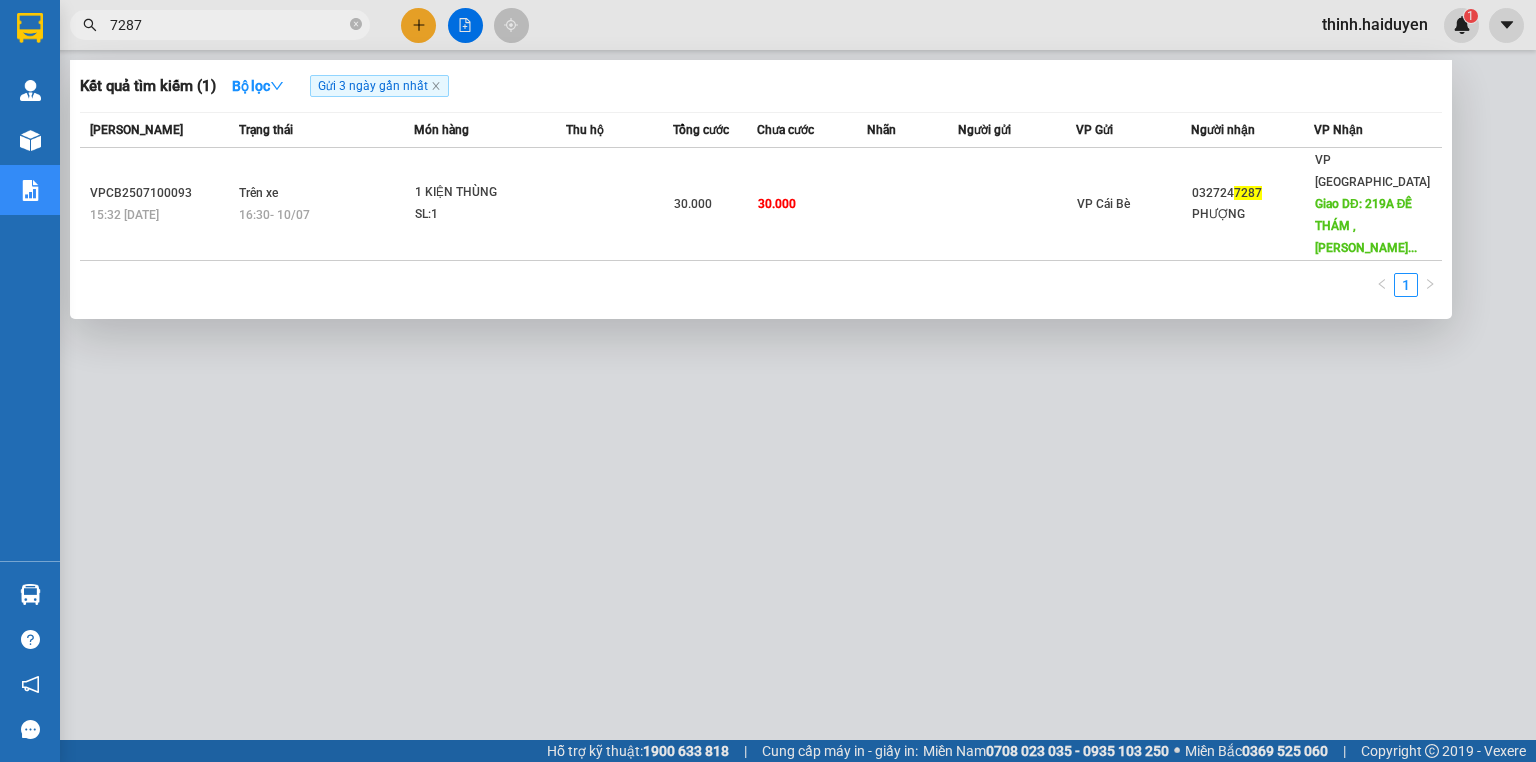 type on "7287" 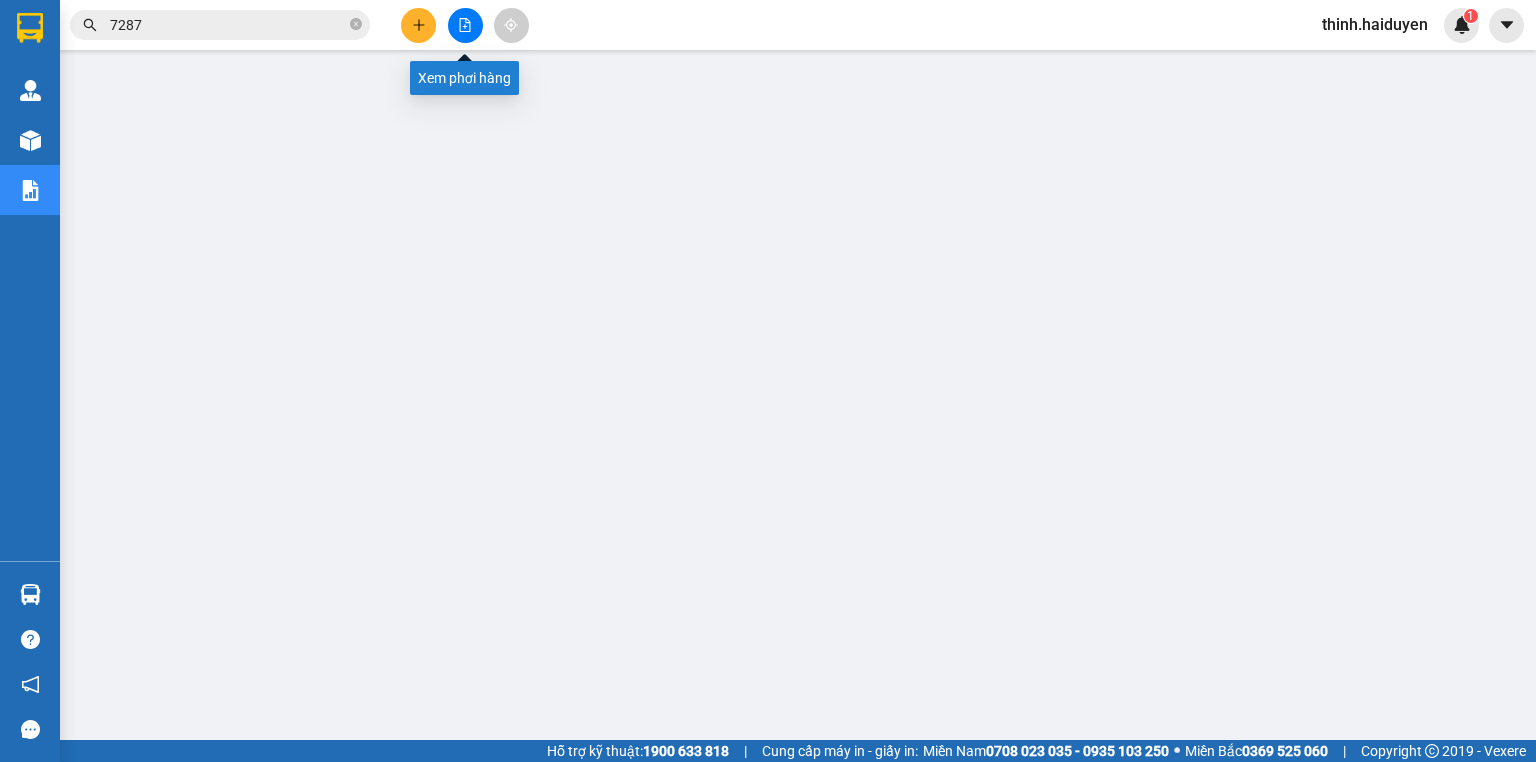 click at bounding box center (465, 25) 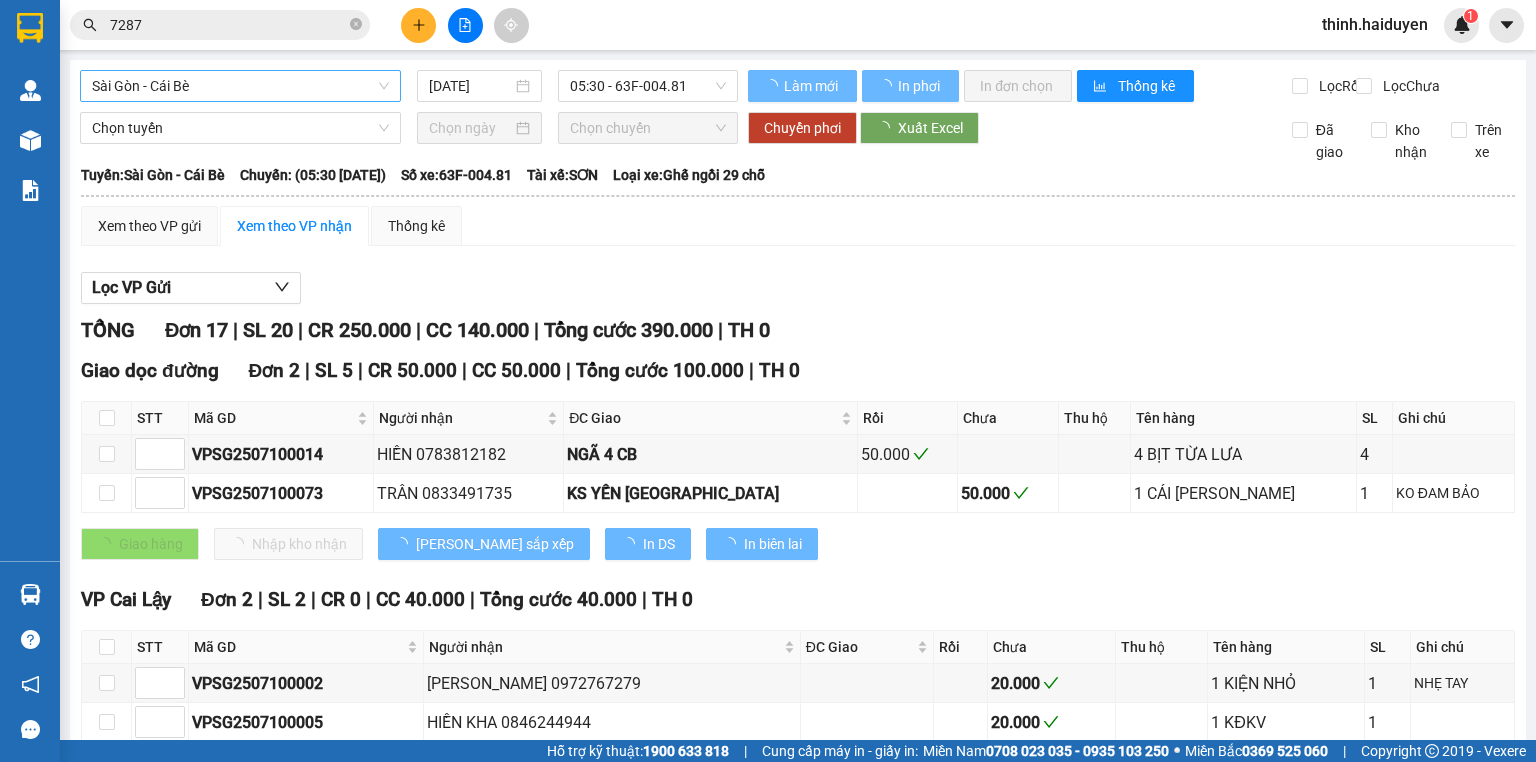 click on "Sài Gòn - Cái Bè" at bounding box center (240, 86) 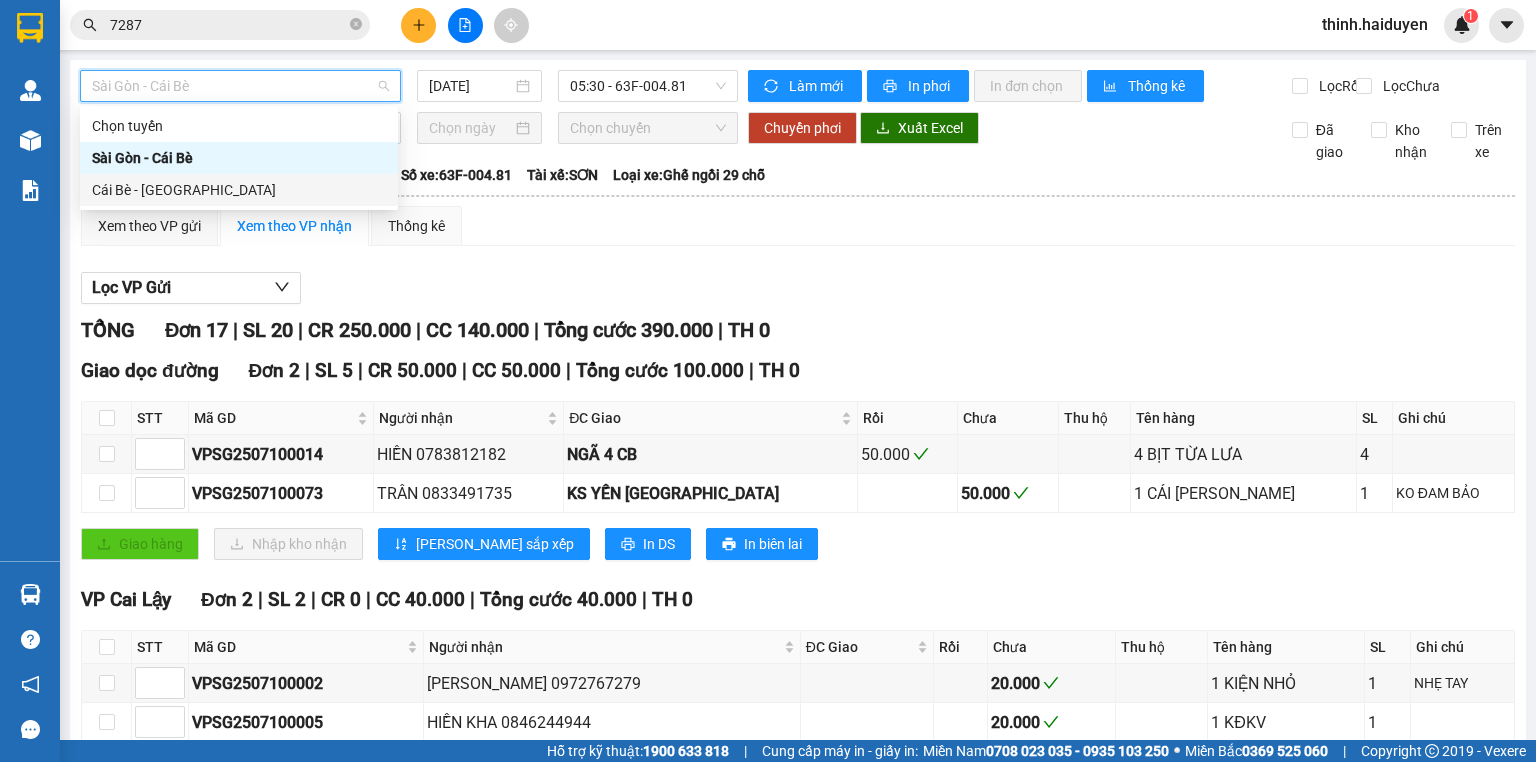 click on "Cái Bè - [GEOGRAPHIC_DATA]" at bounding box center (239, 190) 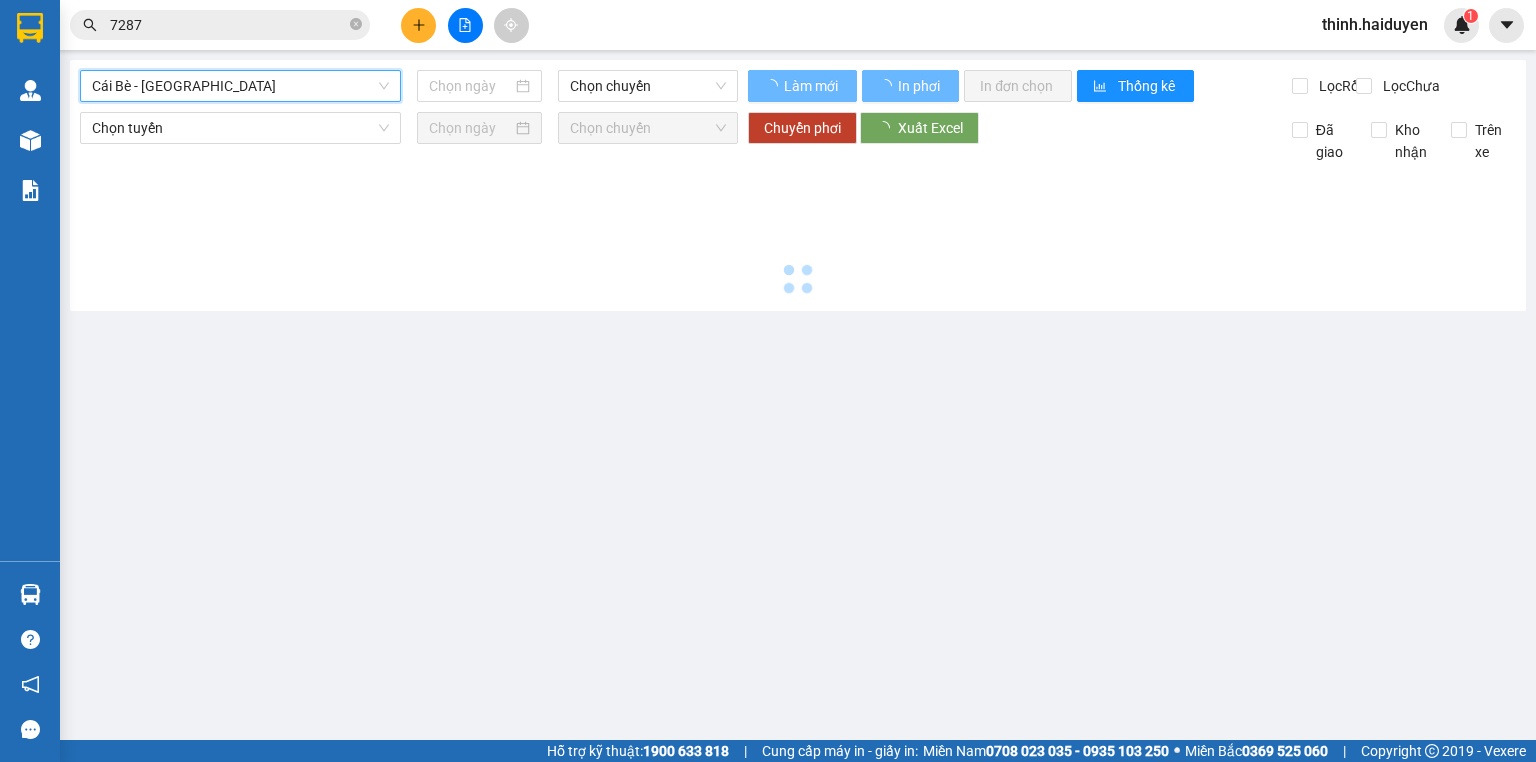 type on "[DATE]" 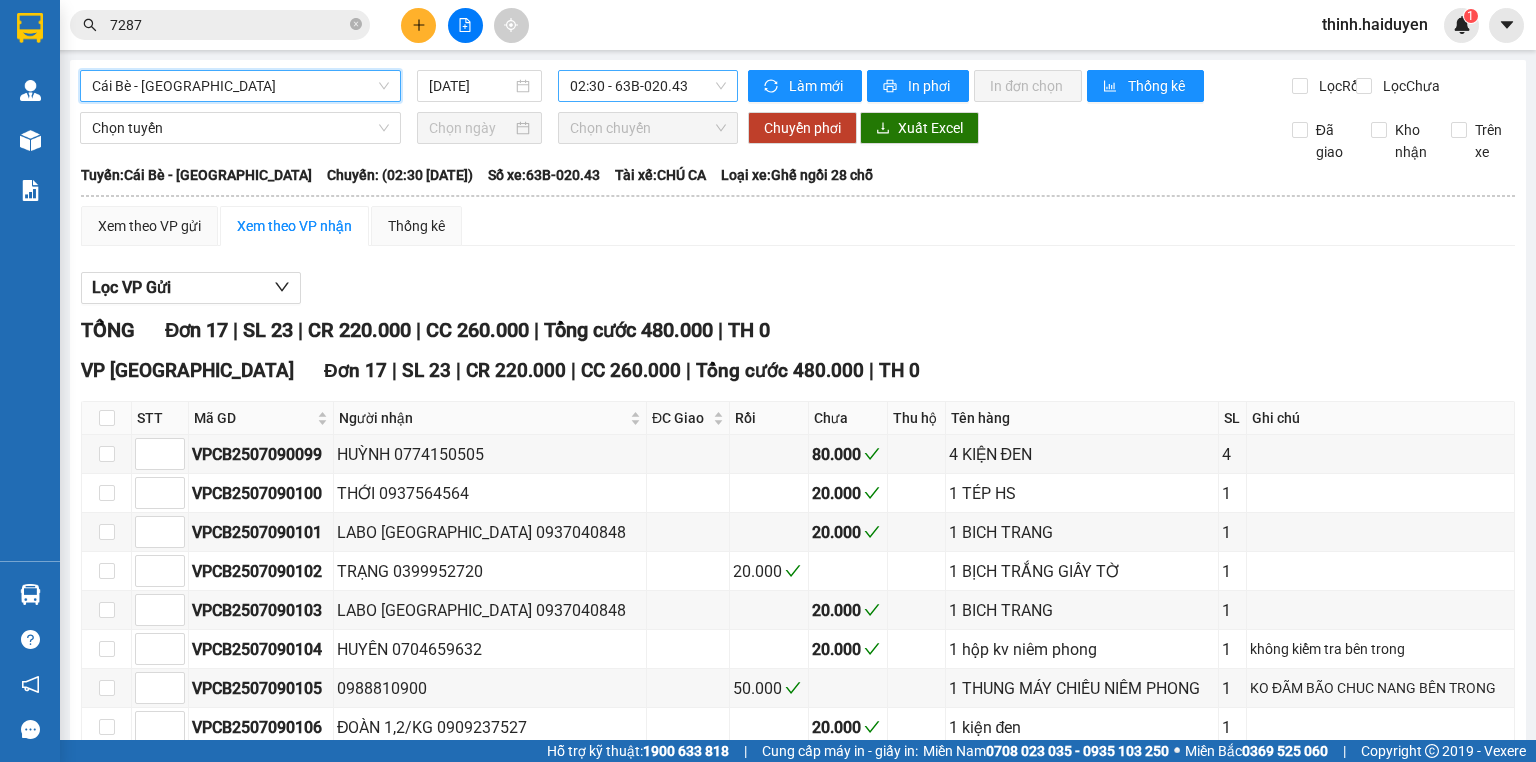 click on "02:30     - 63B-020.43" at bounding box center [648, 86] 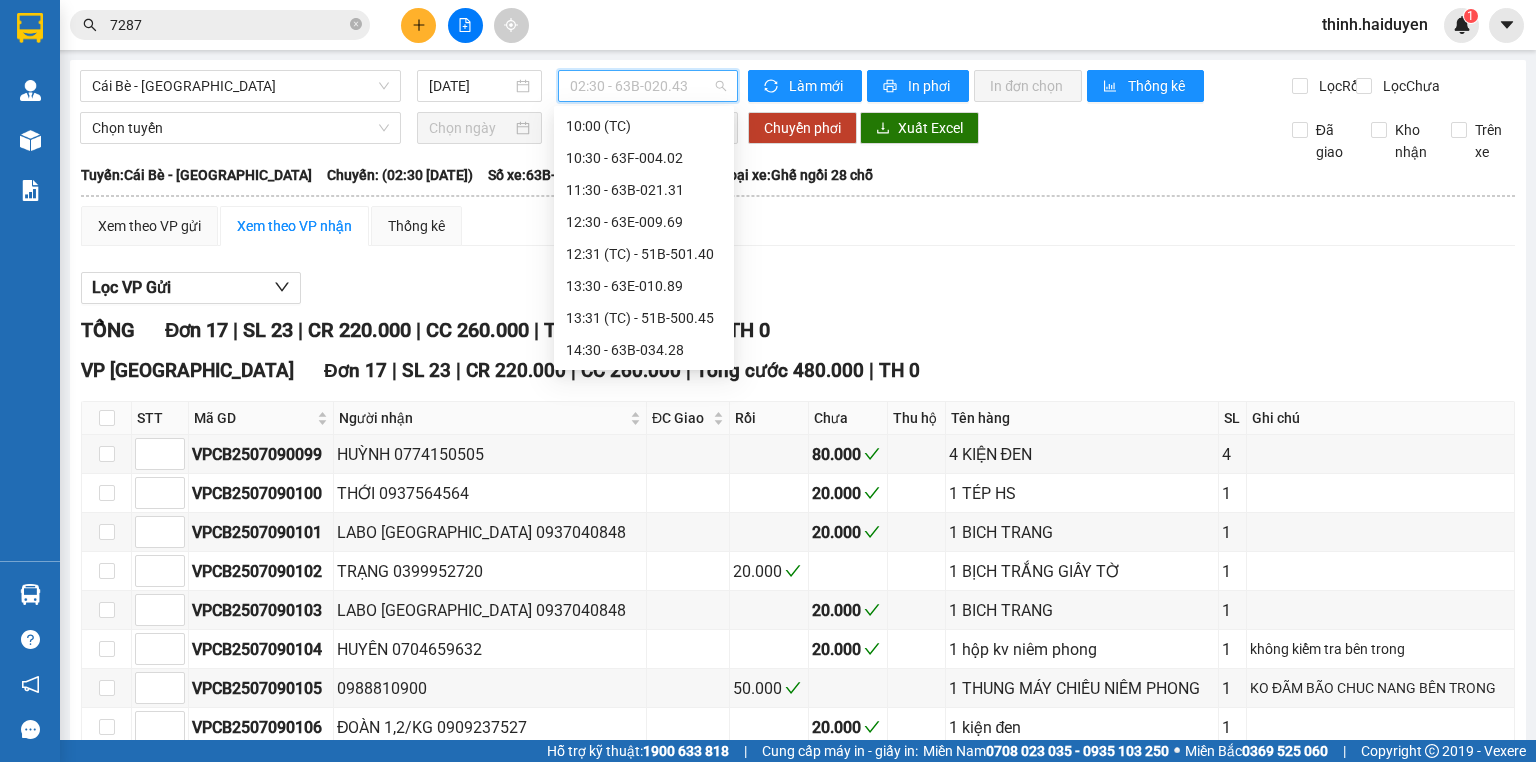 scroll, scrollTop: 608, scrollLeft: 0, axis: vertical 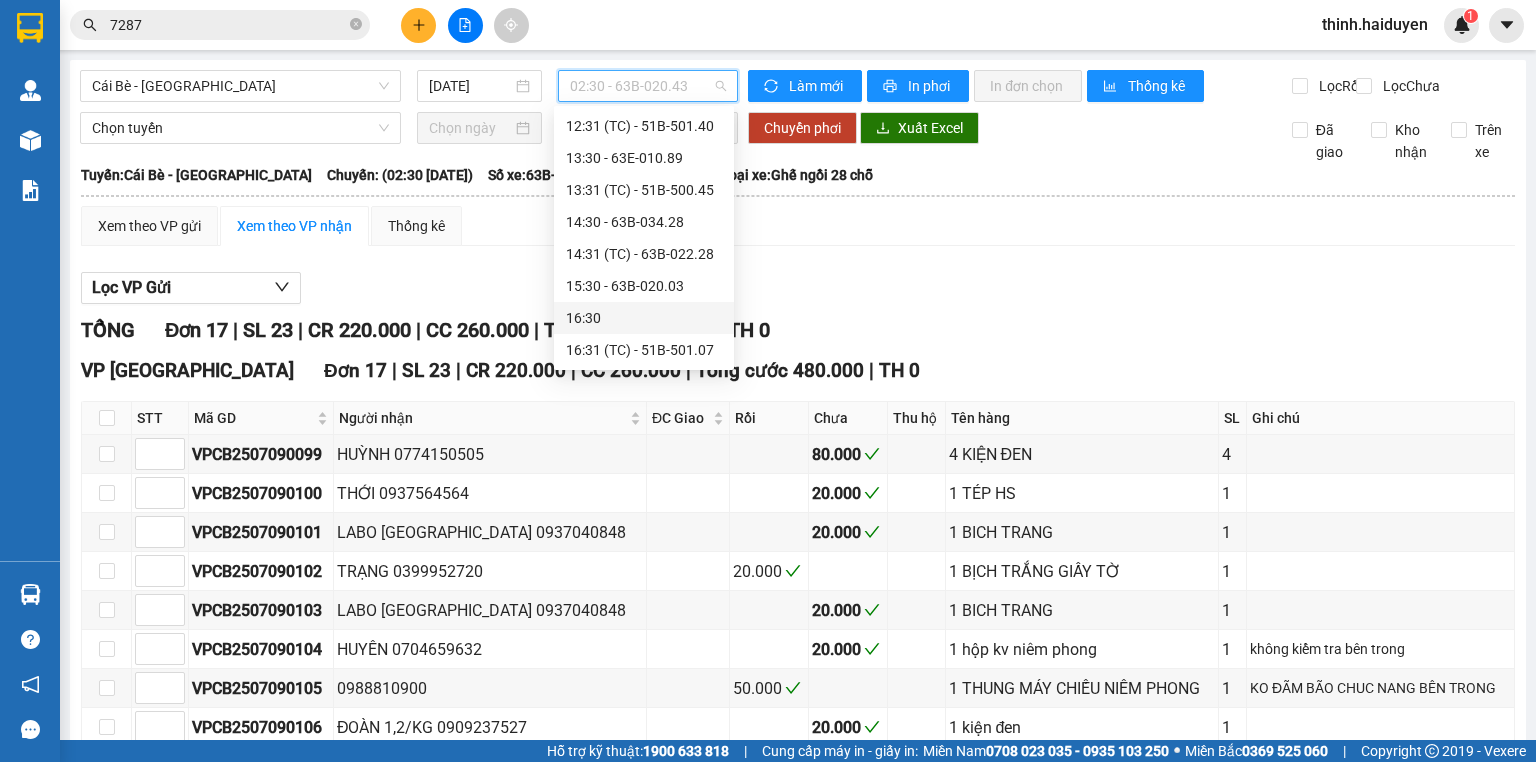 click on "16:30" at bounding box center (644, 318) 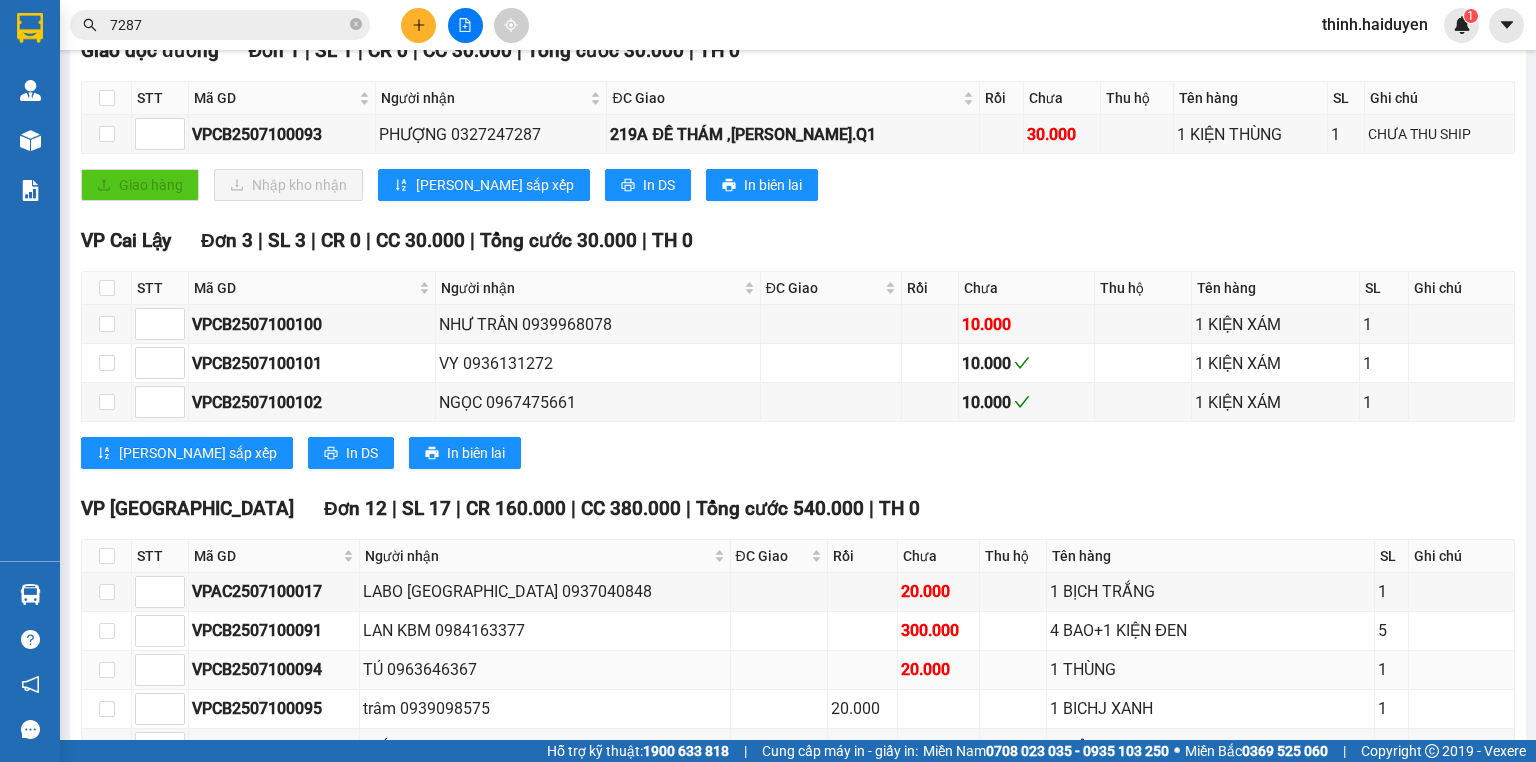 scroll, scrollTop: 480, scrollLeft: 0, axis: vertical 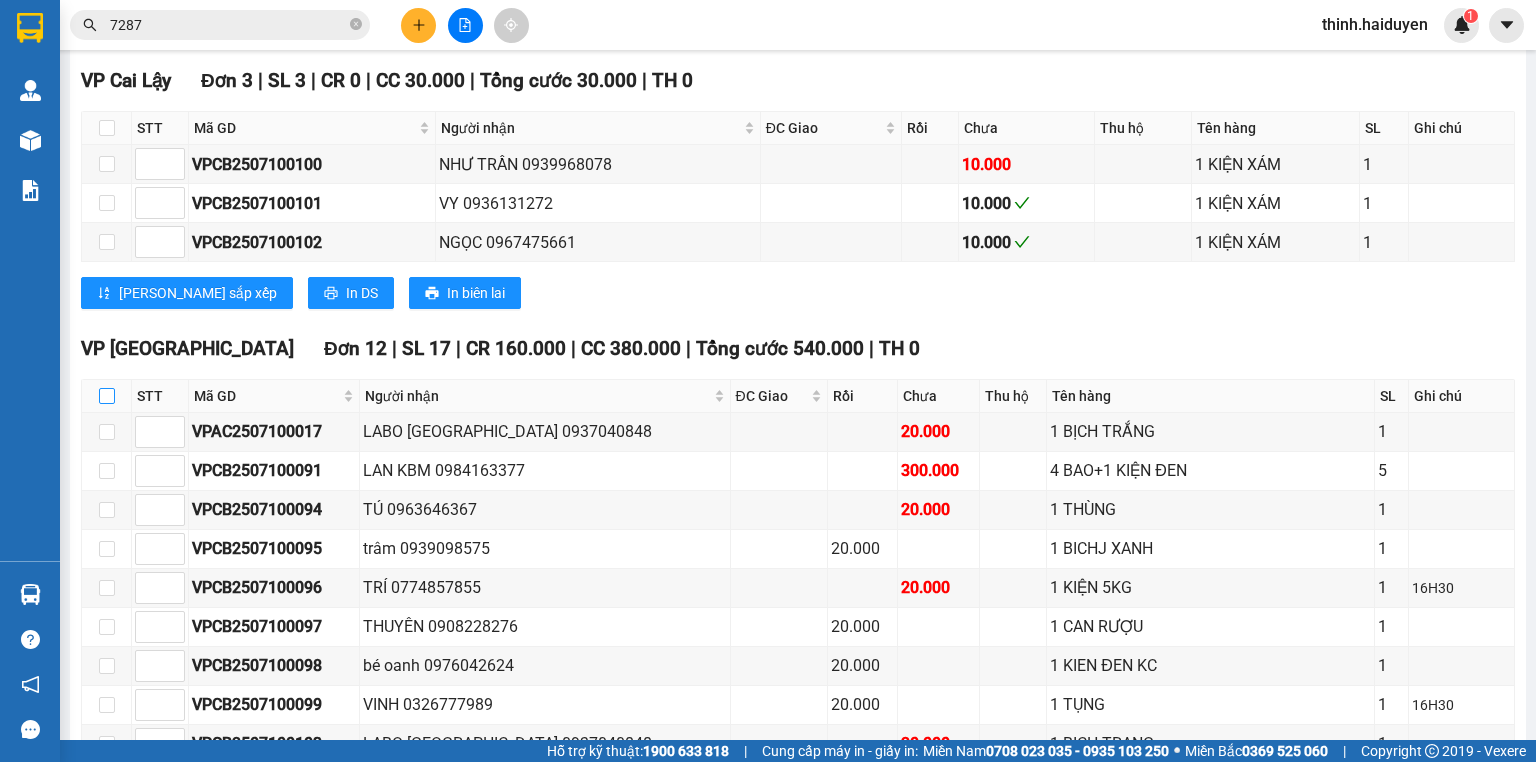 click at bounding box center [107, 396] 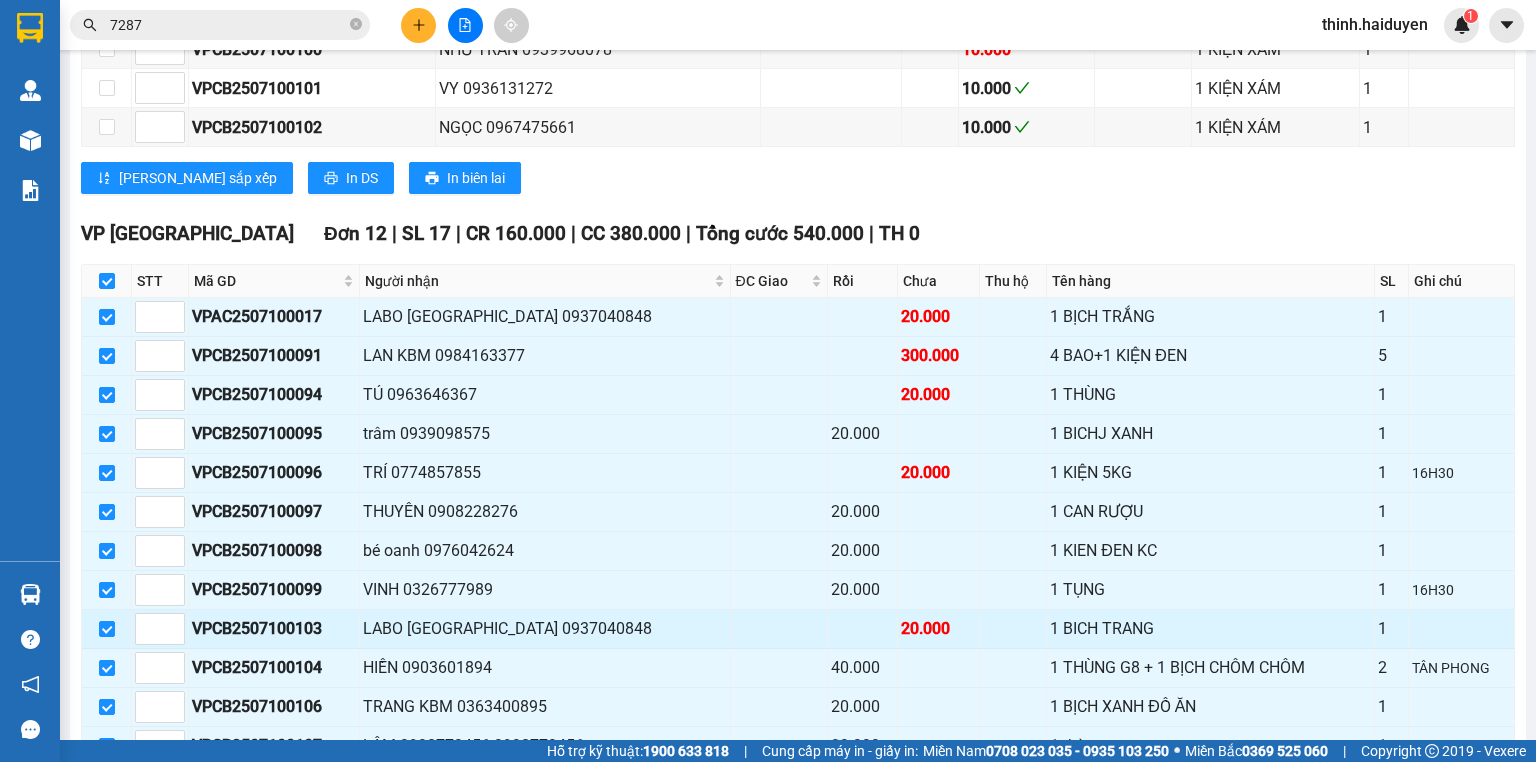 scroll, scrollTop: 728, scrollLeft: 0, axis: vertical 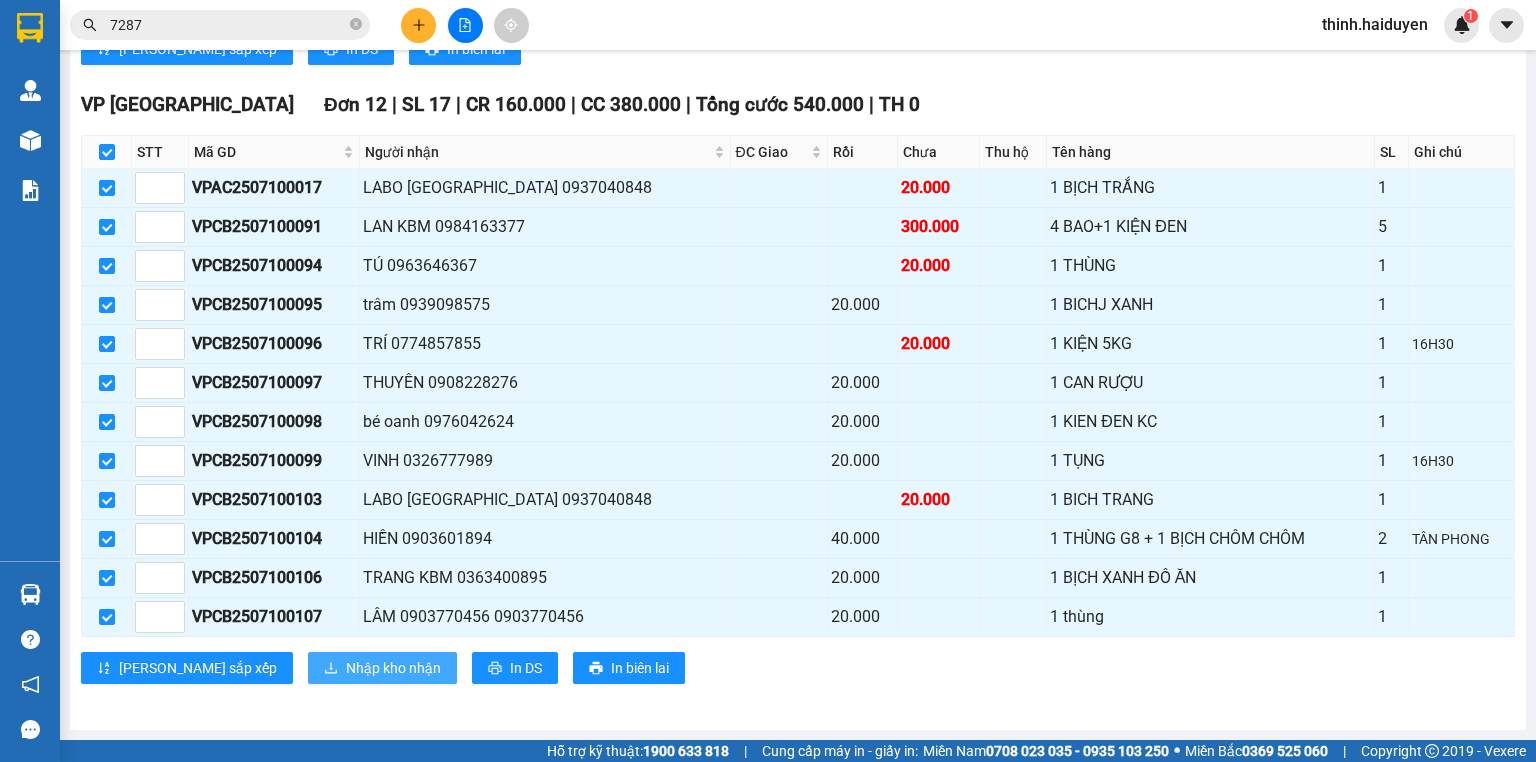 click on "Nhập kho nhận" at bounding box center (393, 668) 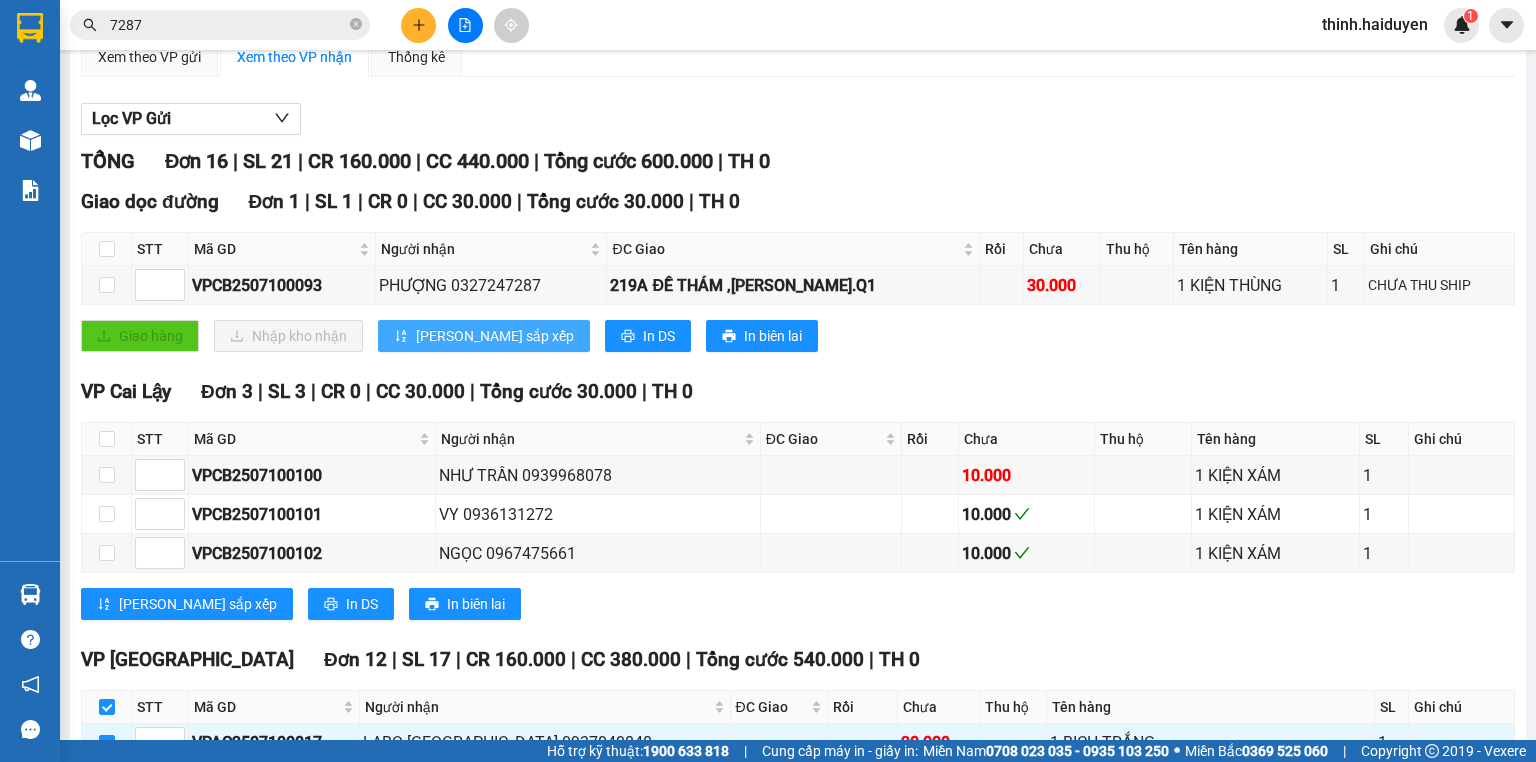scroll, scrollTop: 0, scrollLeft: 0, axis: both 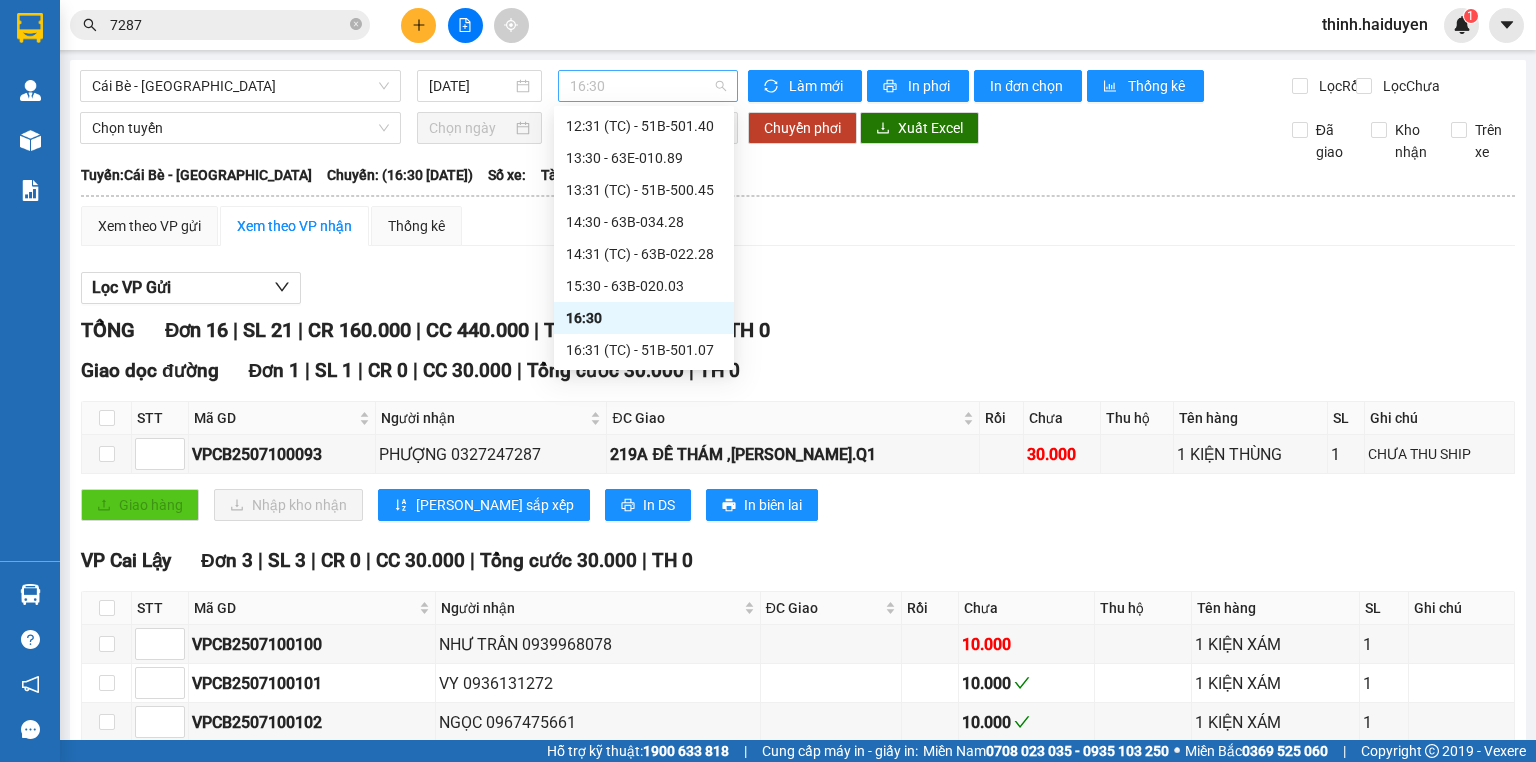 click on "16:30" at bounding box center [648, 86] 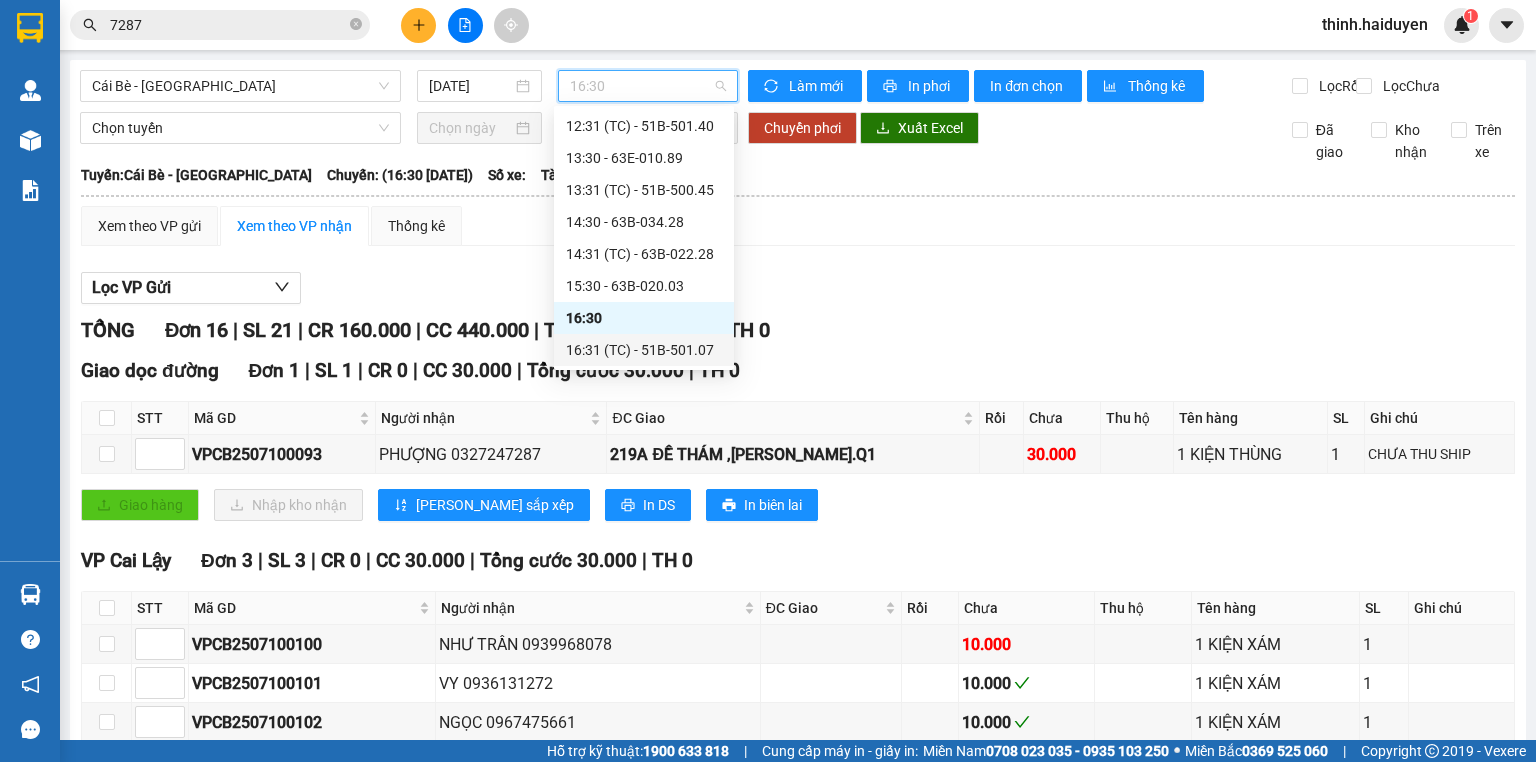 click on "16:31   (TC)   - 51B-501.07" at bounding box center [644, 350] 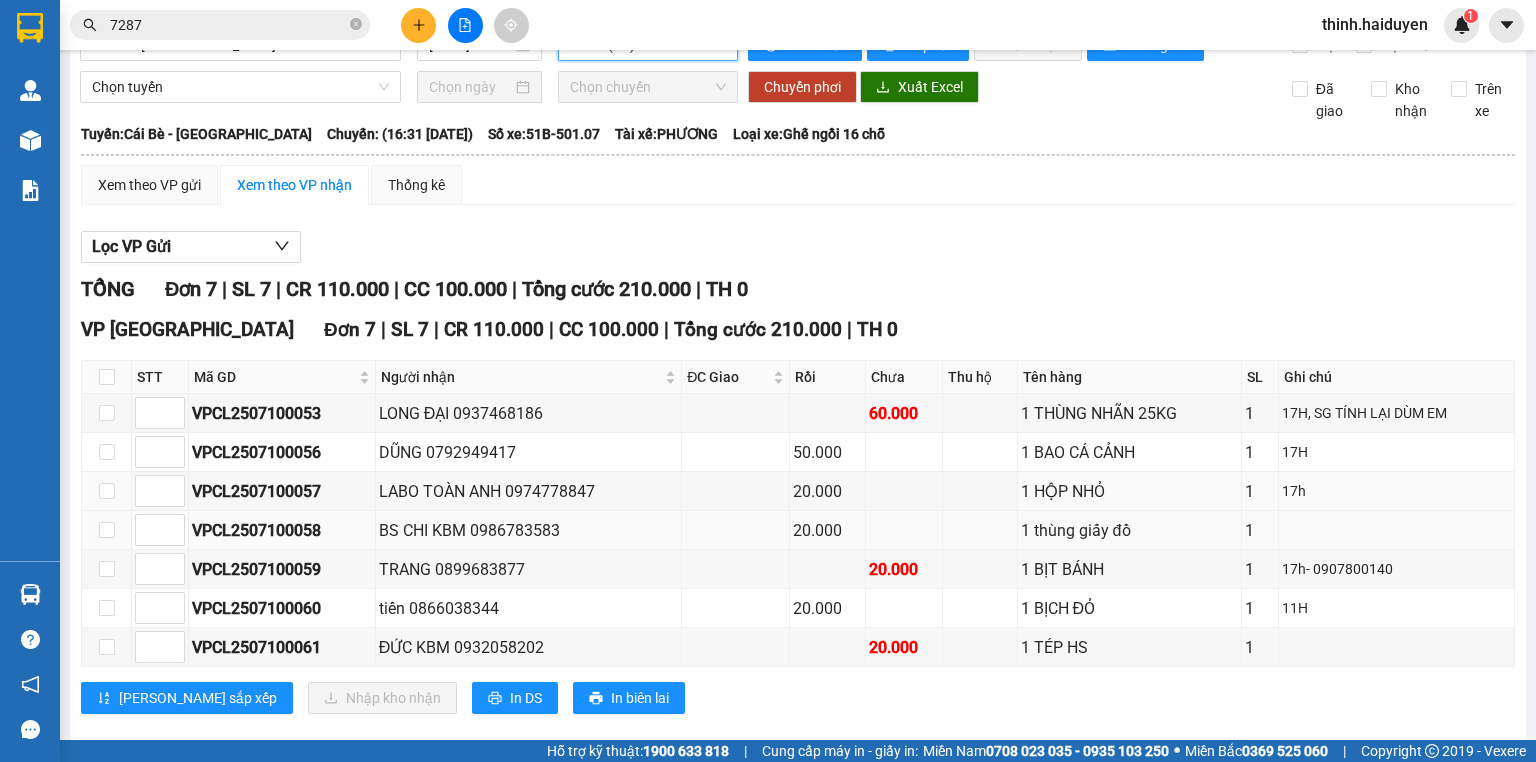 scroll, scrollTop: 82, scrollLeft: 0, axis: vertical 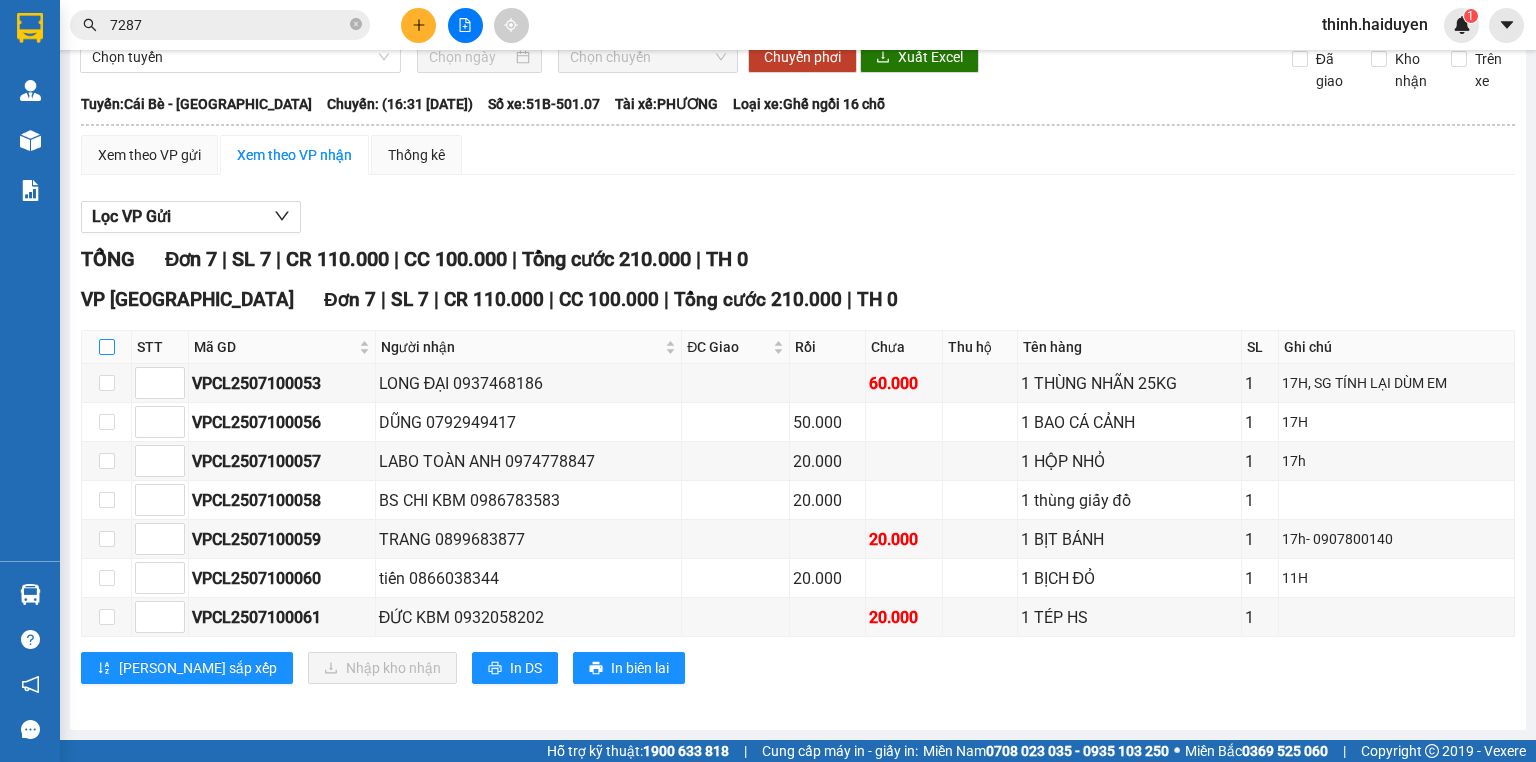 click at bounding box center [107, 347] 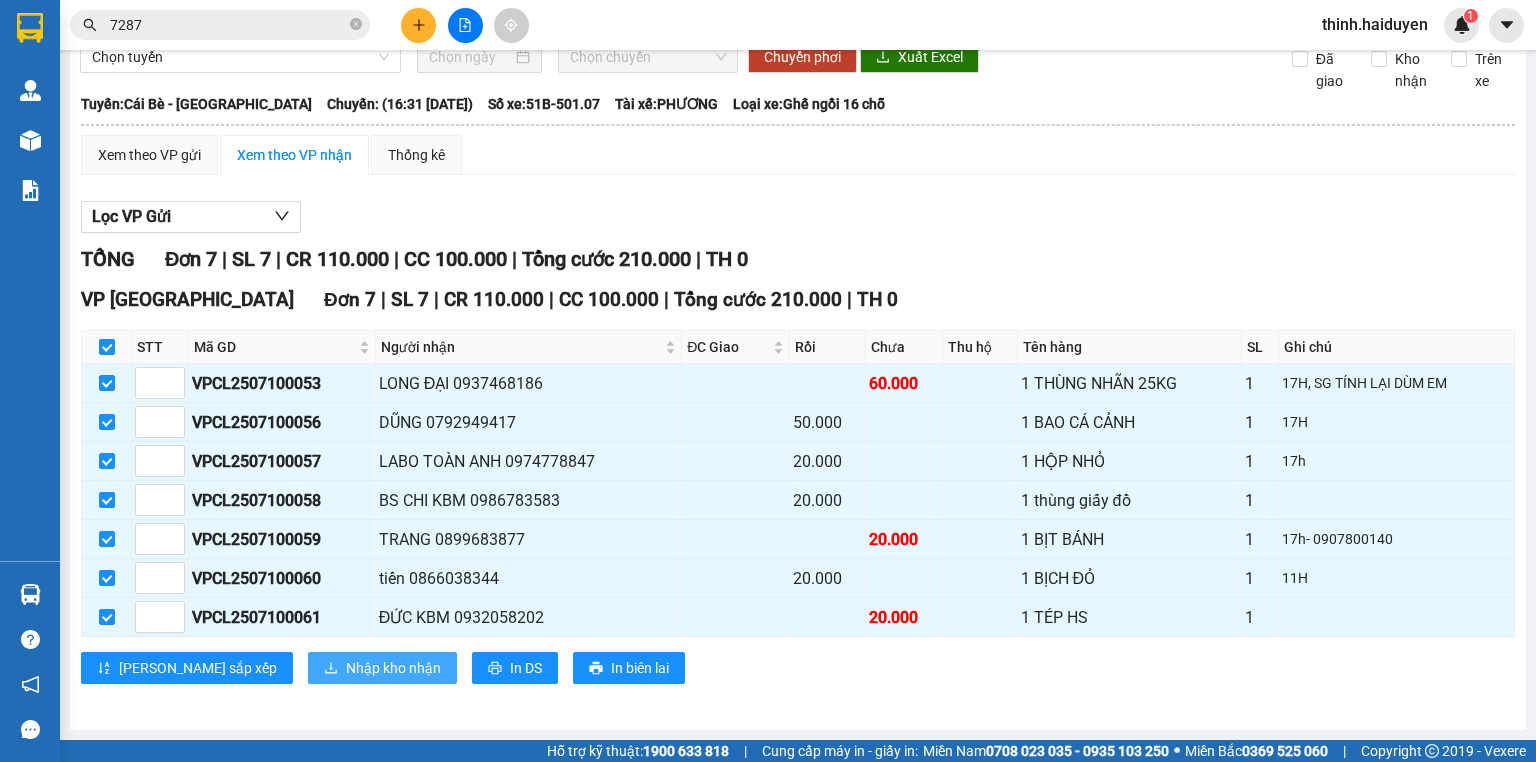 click on "Nhập kho nhận" at bounding box center [393, 668] 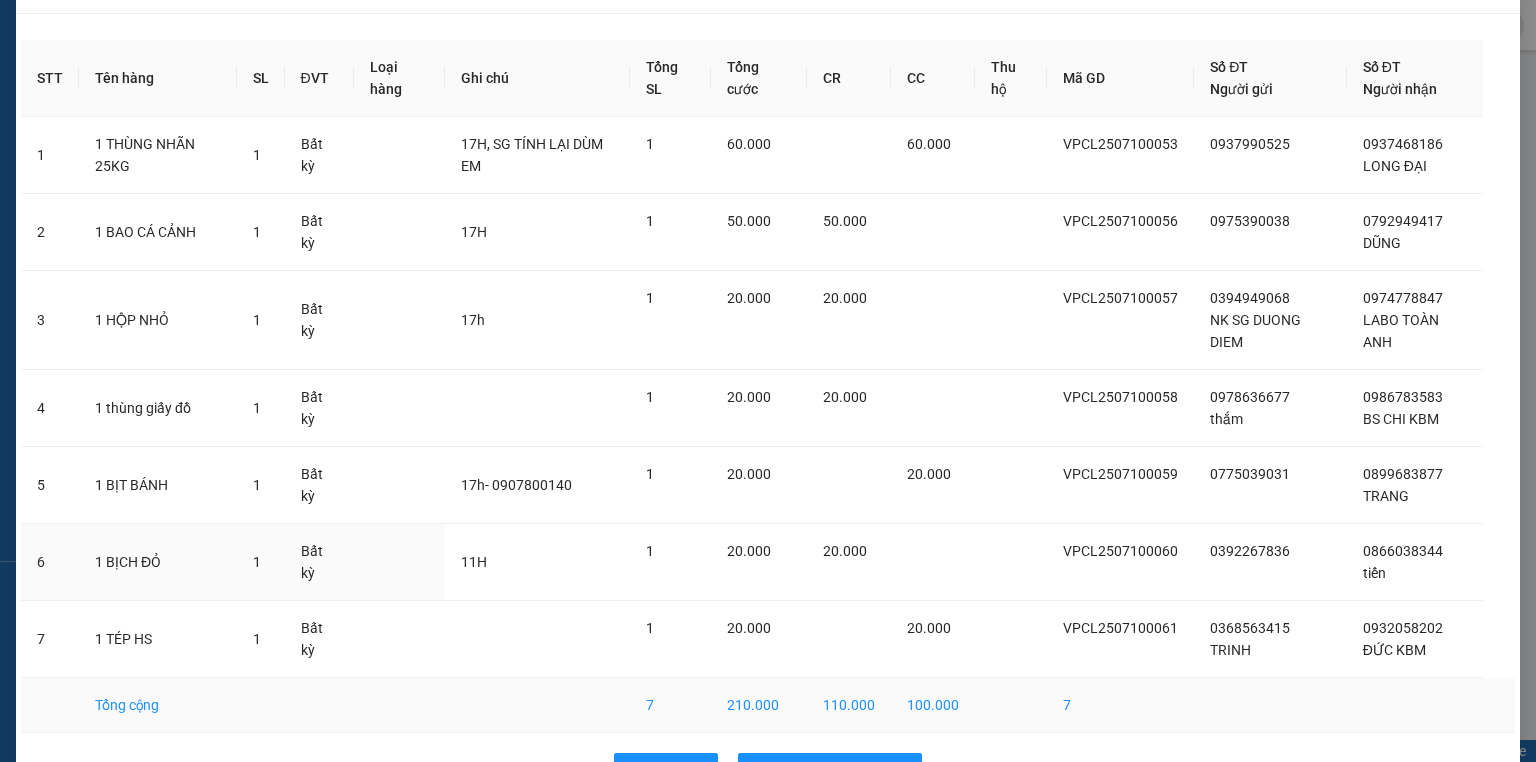 scroll, scrollTop: 110, scrollLeft: 0, axis: vertical 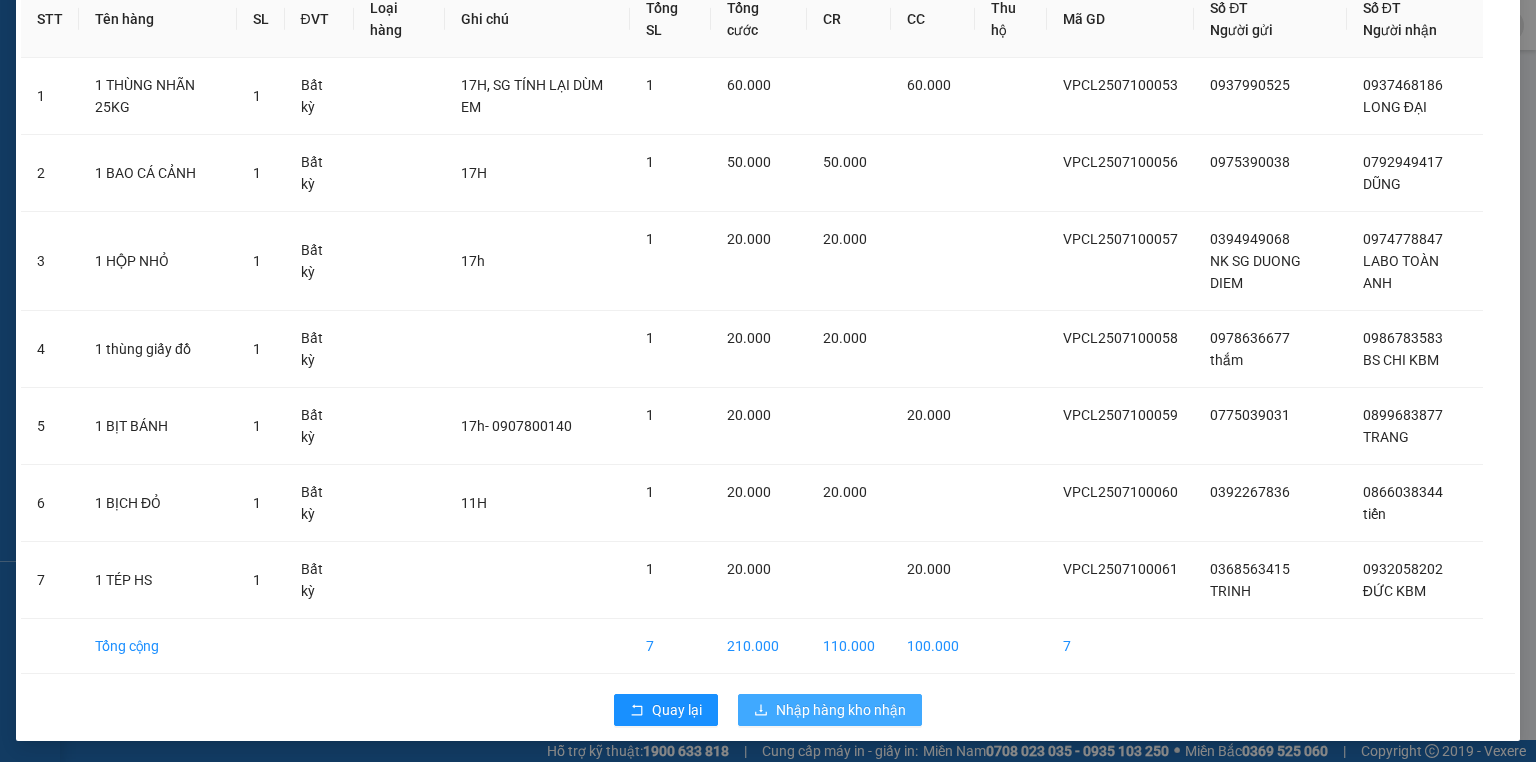 click on "Nhập hàng kho nhận" at bounding box center [841, 710] 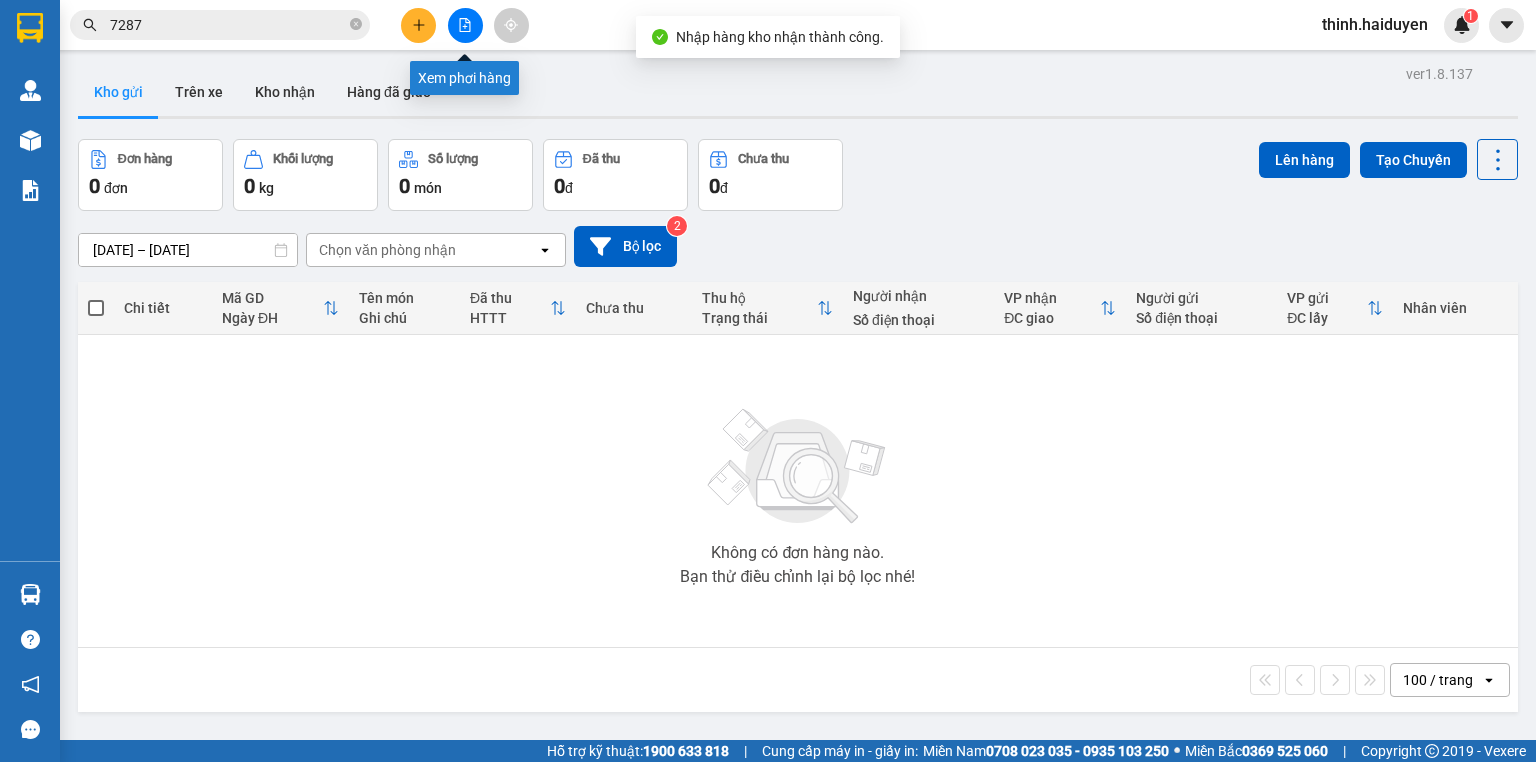 click at bounding box center [465, 25] 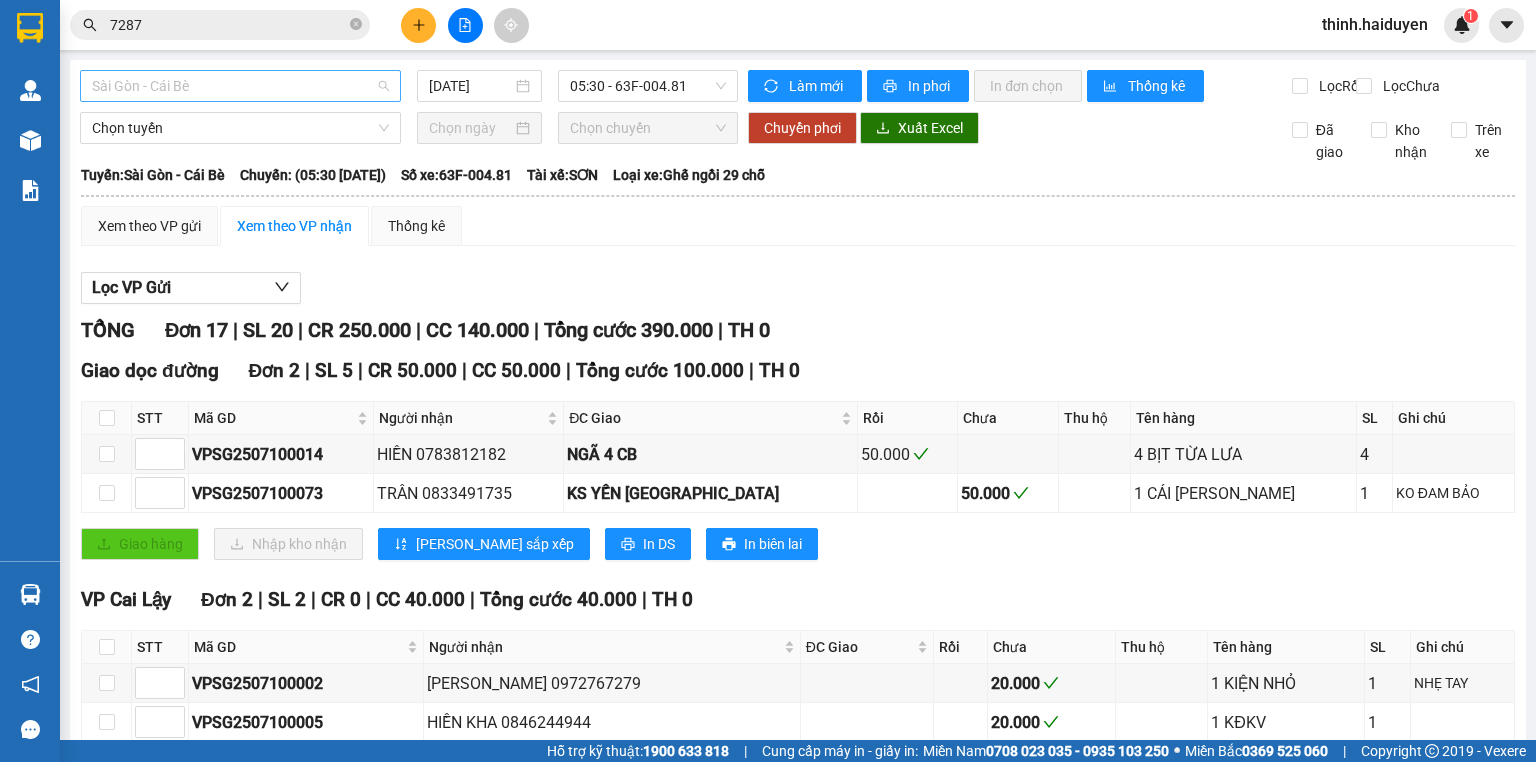 click on "Sài Gòn - Cái Bè" at bounding box center [240, 86] 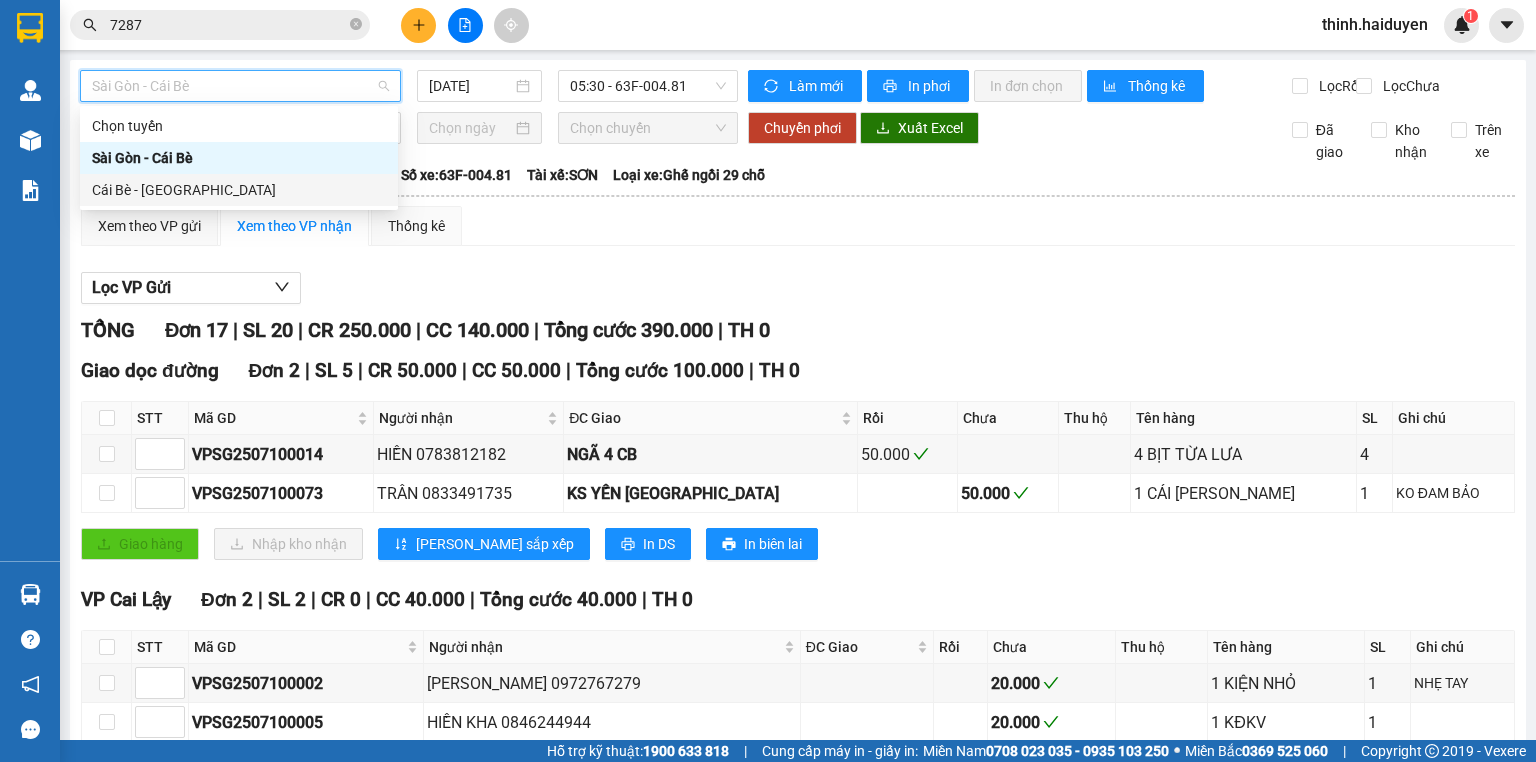 click on "Cái Bè - [GEOGRAPHIC_DATA]" at bounding box center [239, 190] 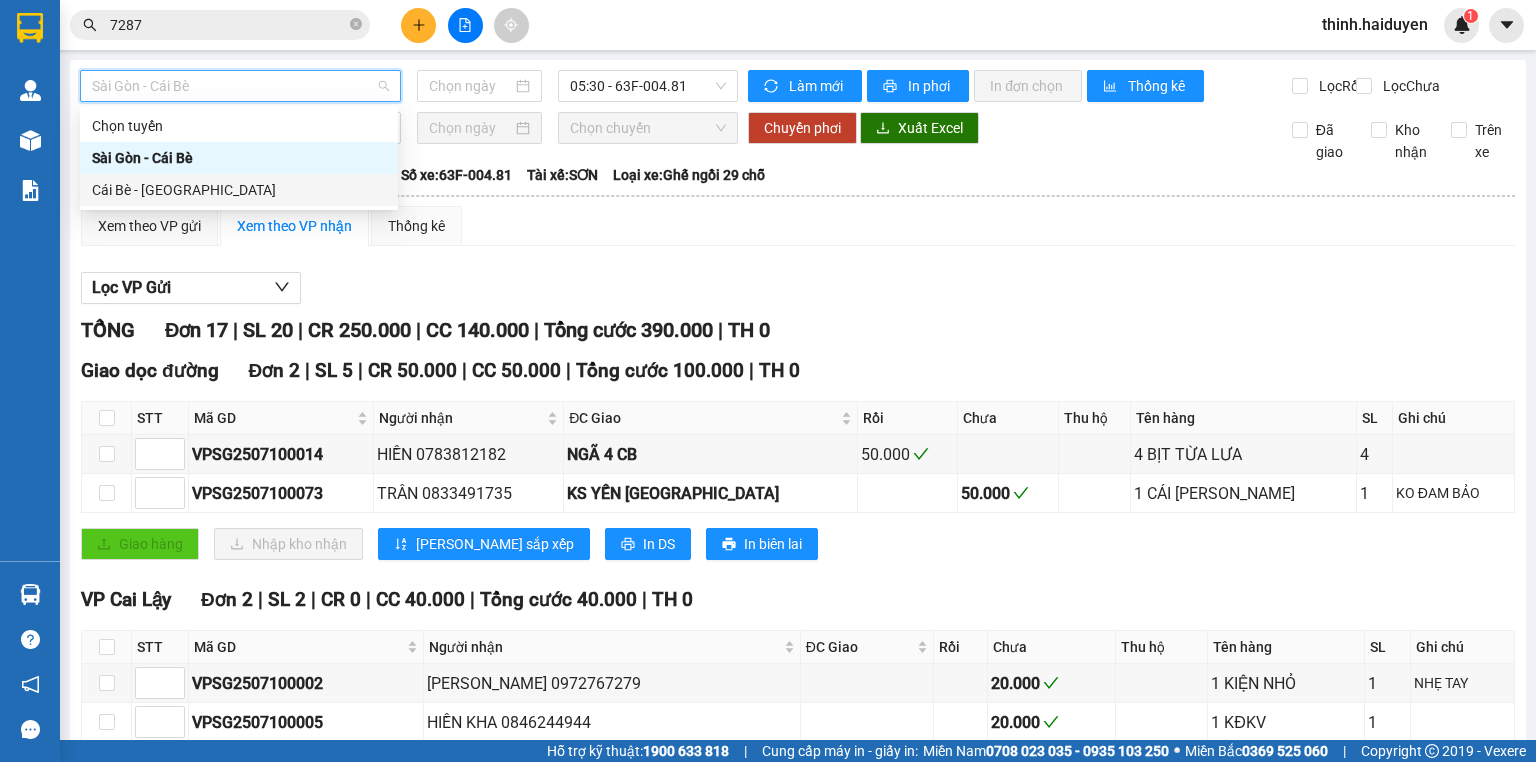 type on "[DATE]" 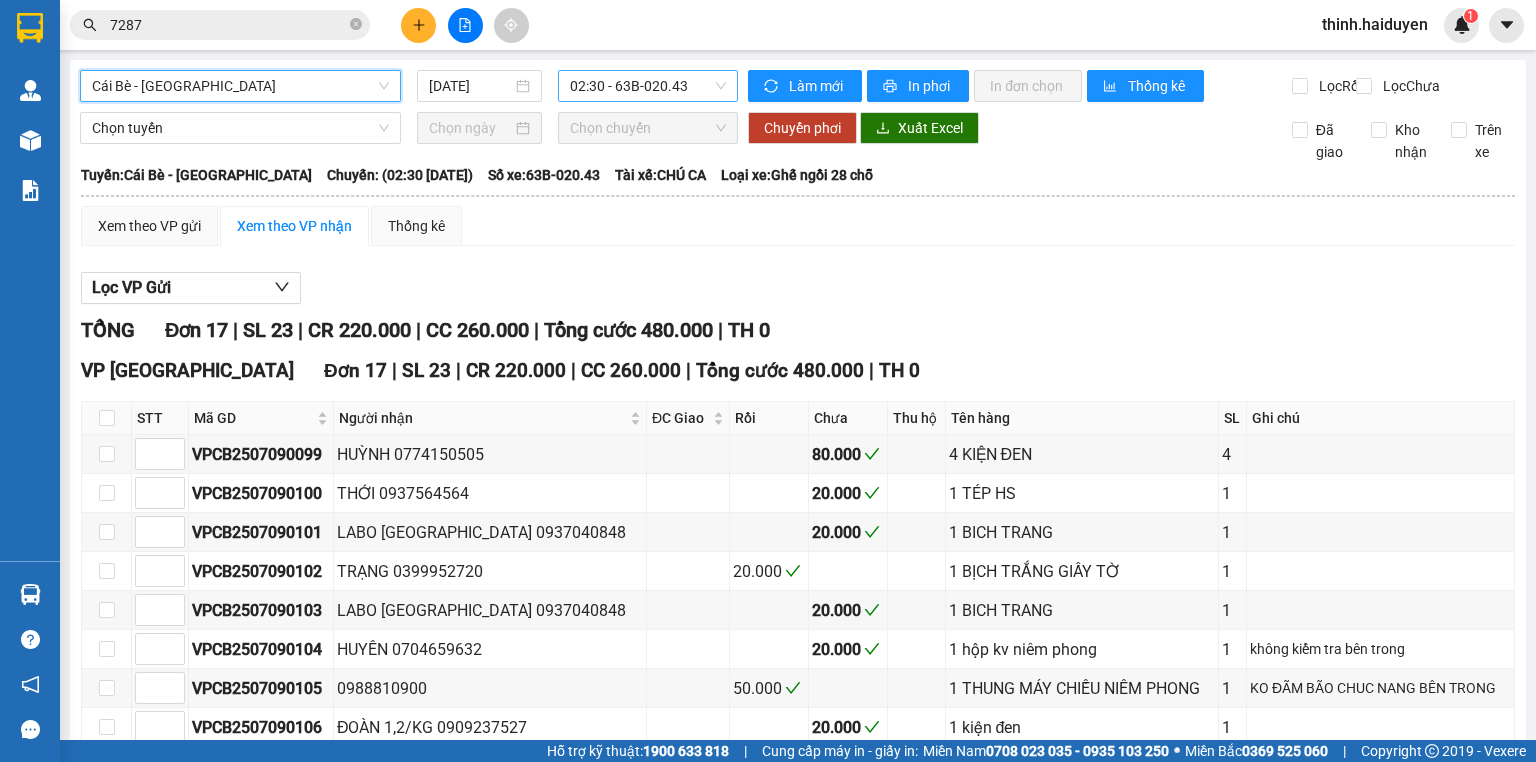 click on "02:30     - 63B-020.43" at bounding box center [648, 86] 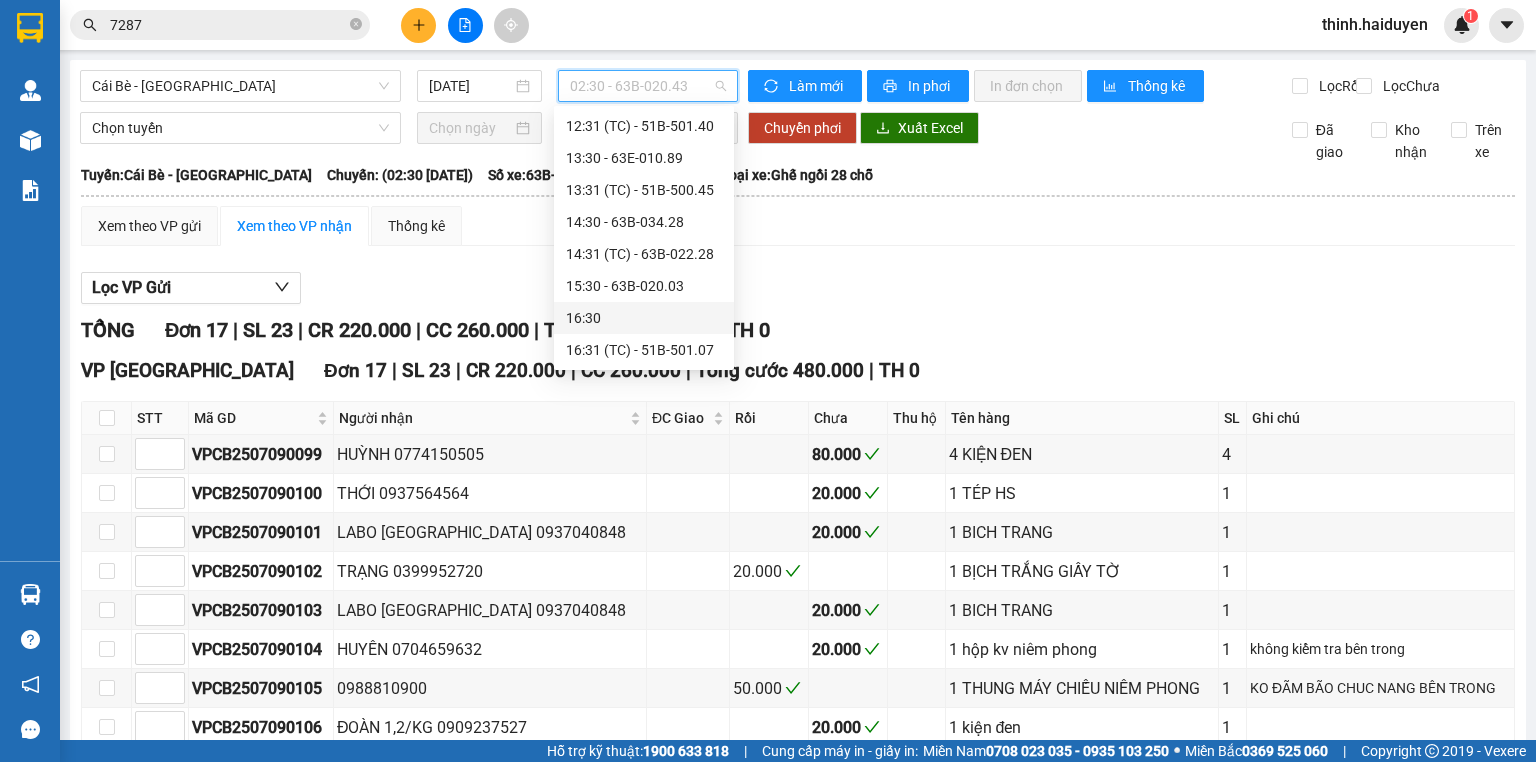 scroll, scrollTop: 608, scrollLeft: 0, axis: vertical 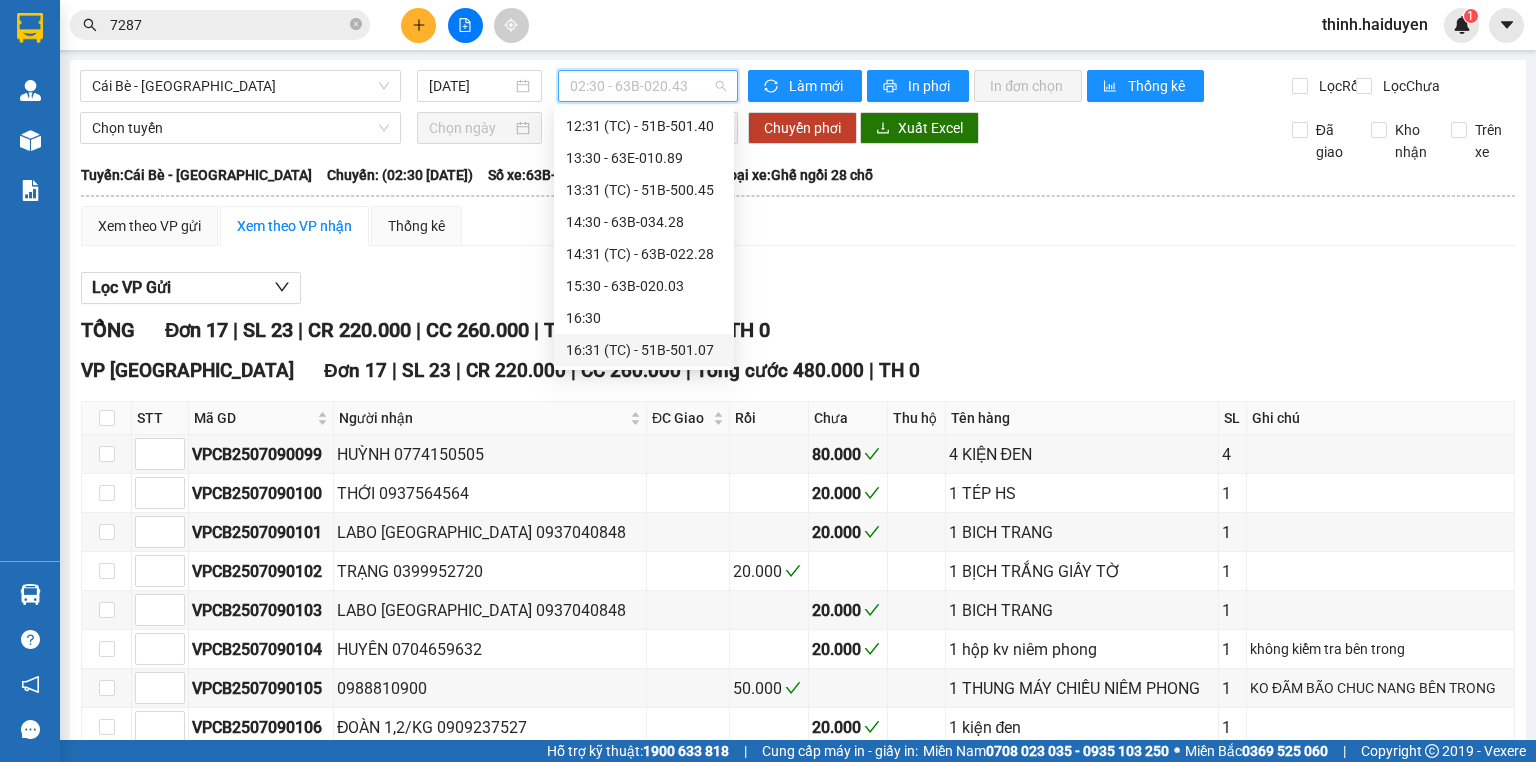 click on "16:31   (TC)   - 51B-501.07" at bounding box center [644, 350] 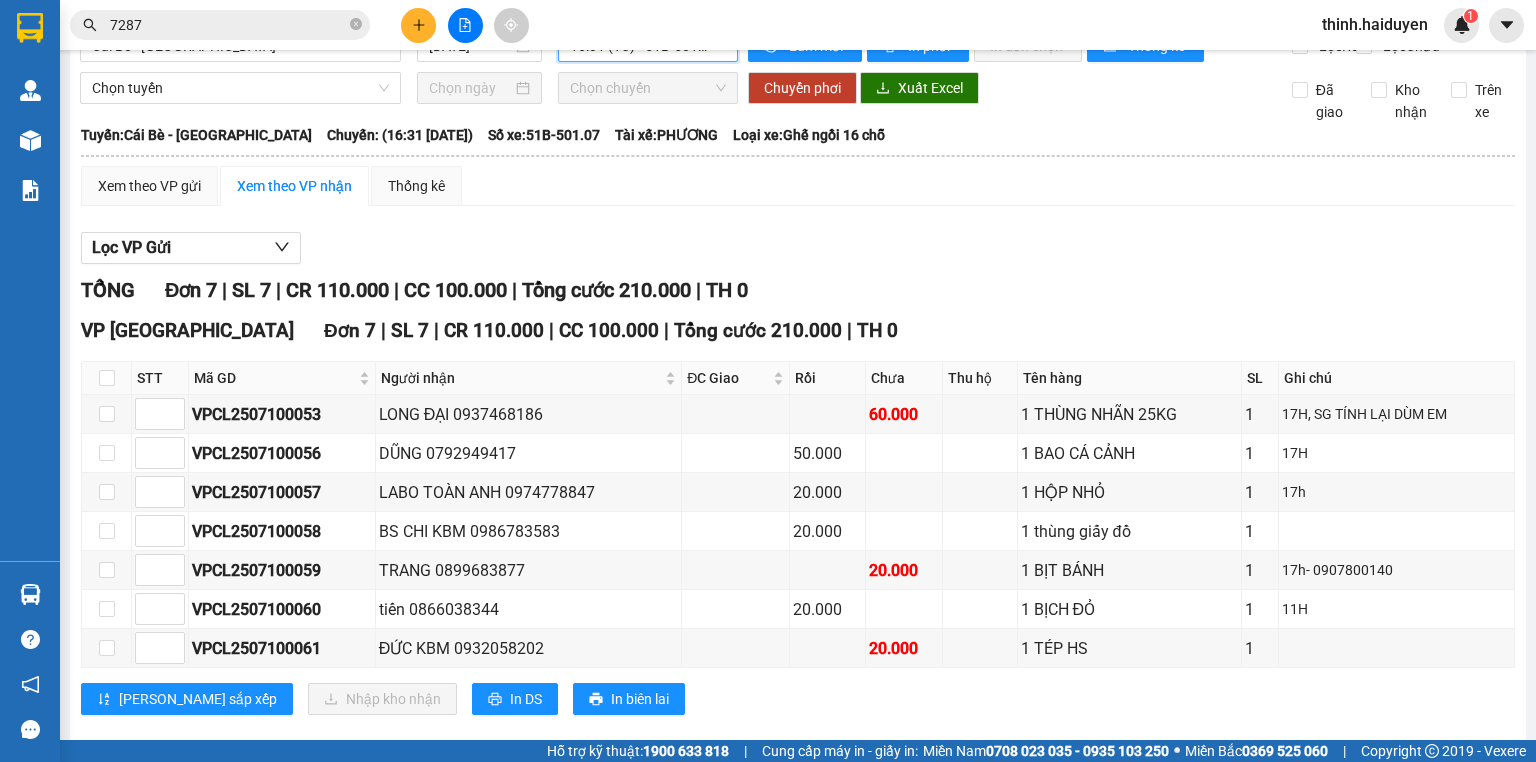 scroll, scrollTop: 0, scrollLeft: 0, axis: both 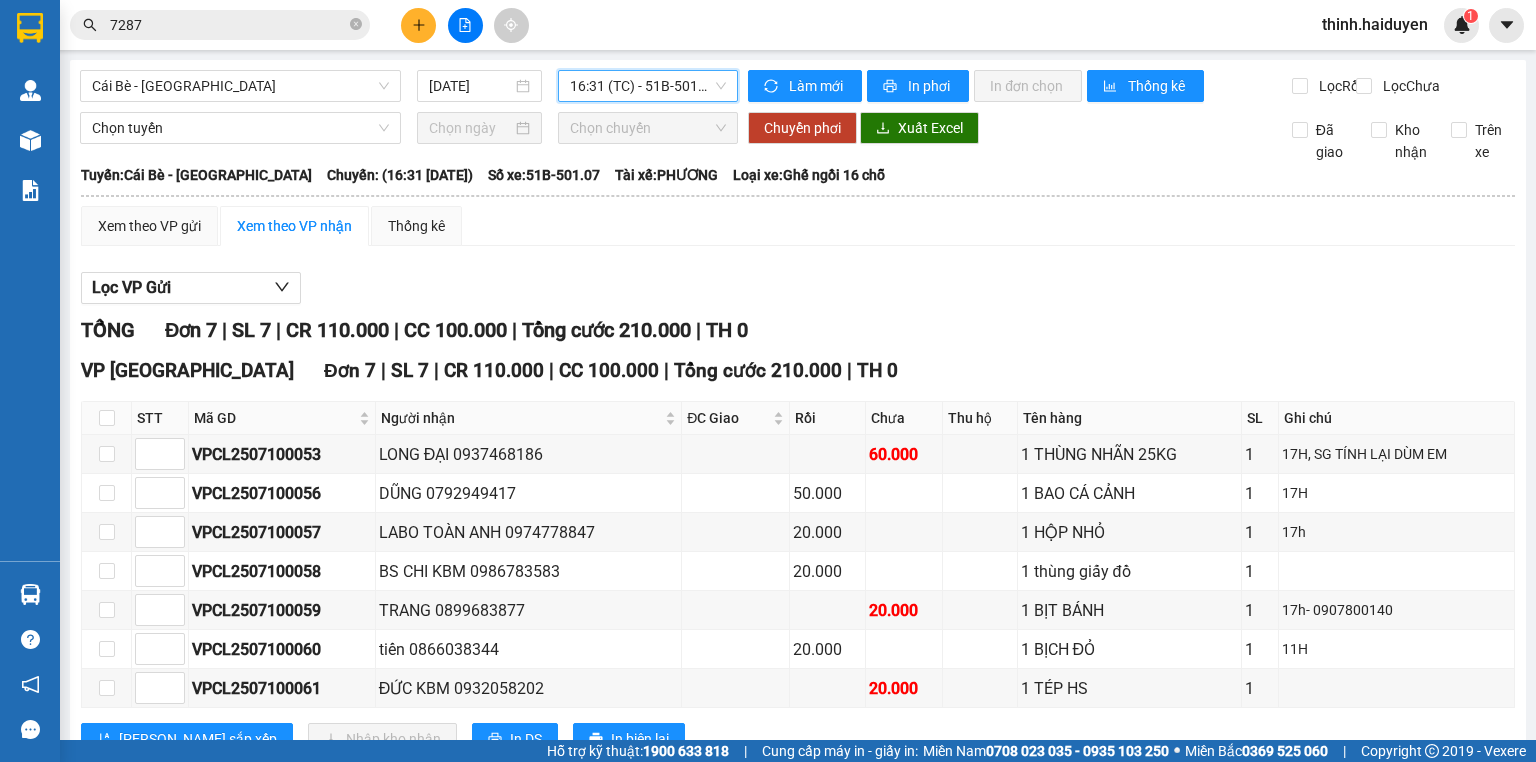 click on "16:31   (TC)   - 51B-501.07" at bounding box center [648, 86] 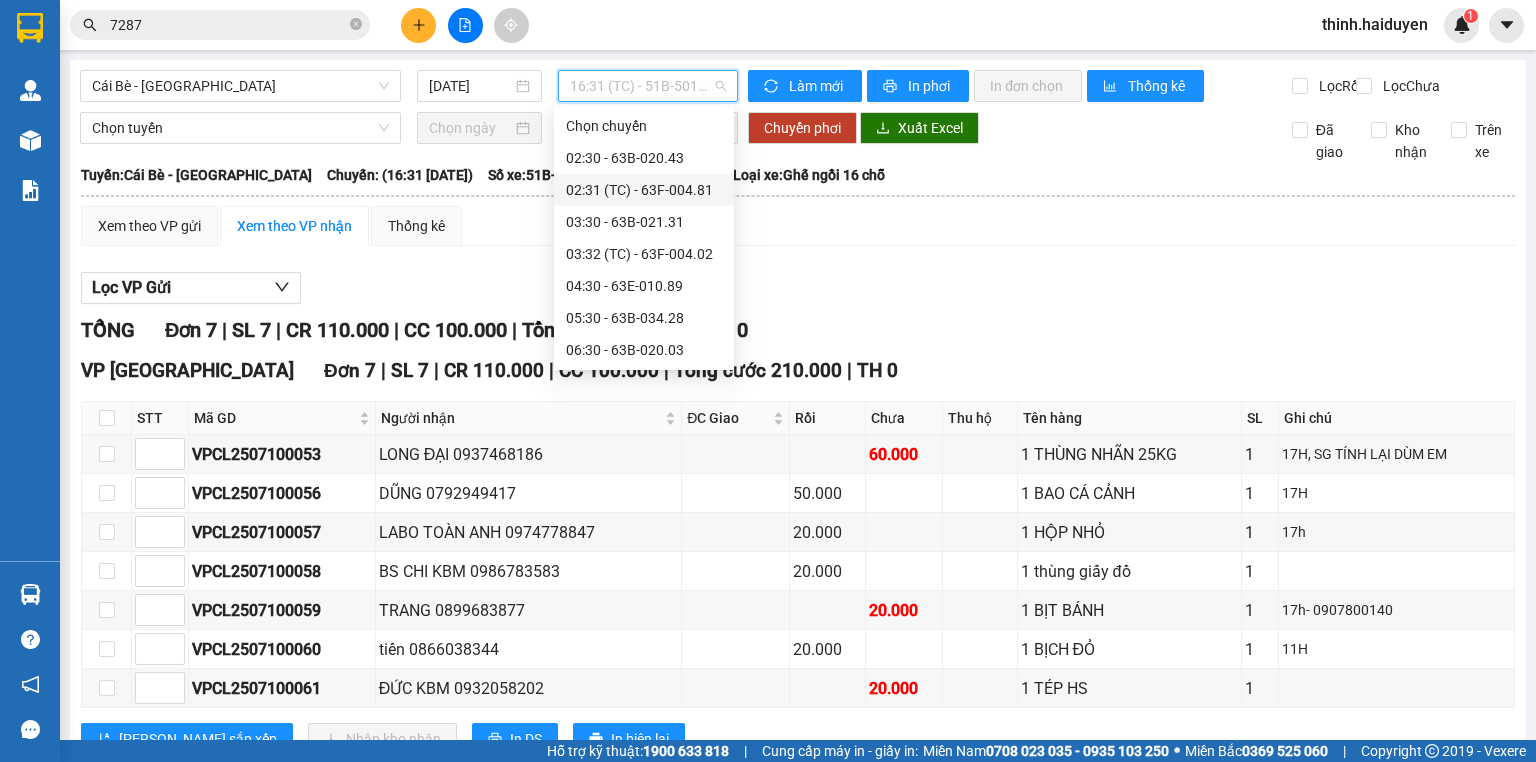 scroll, scrollTop: 0, scrollLeft: 0, axis: both 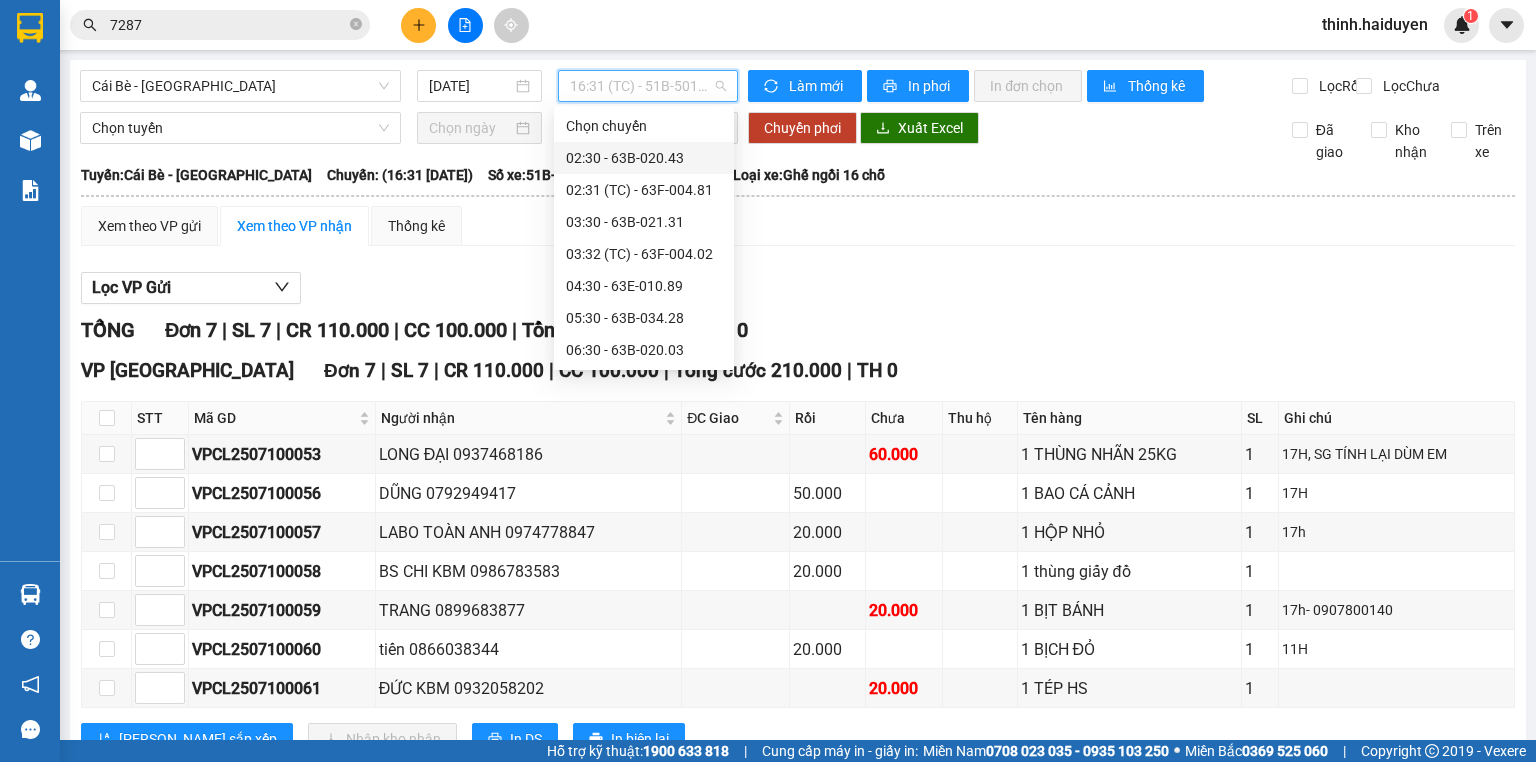 click on "02:30     - 63B-020.43" at bounding box center [644, 158] 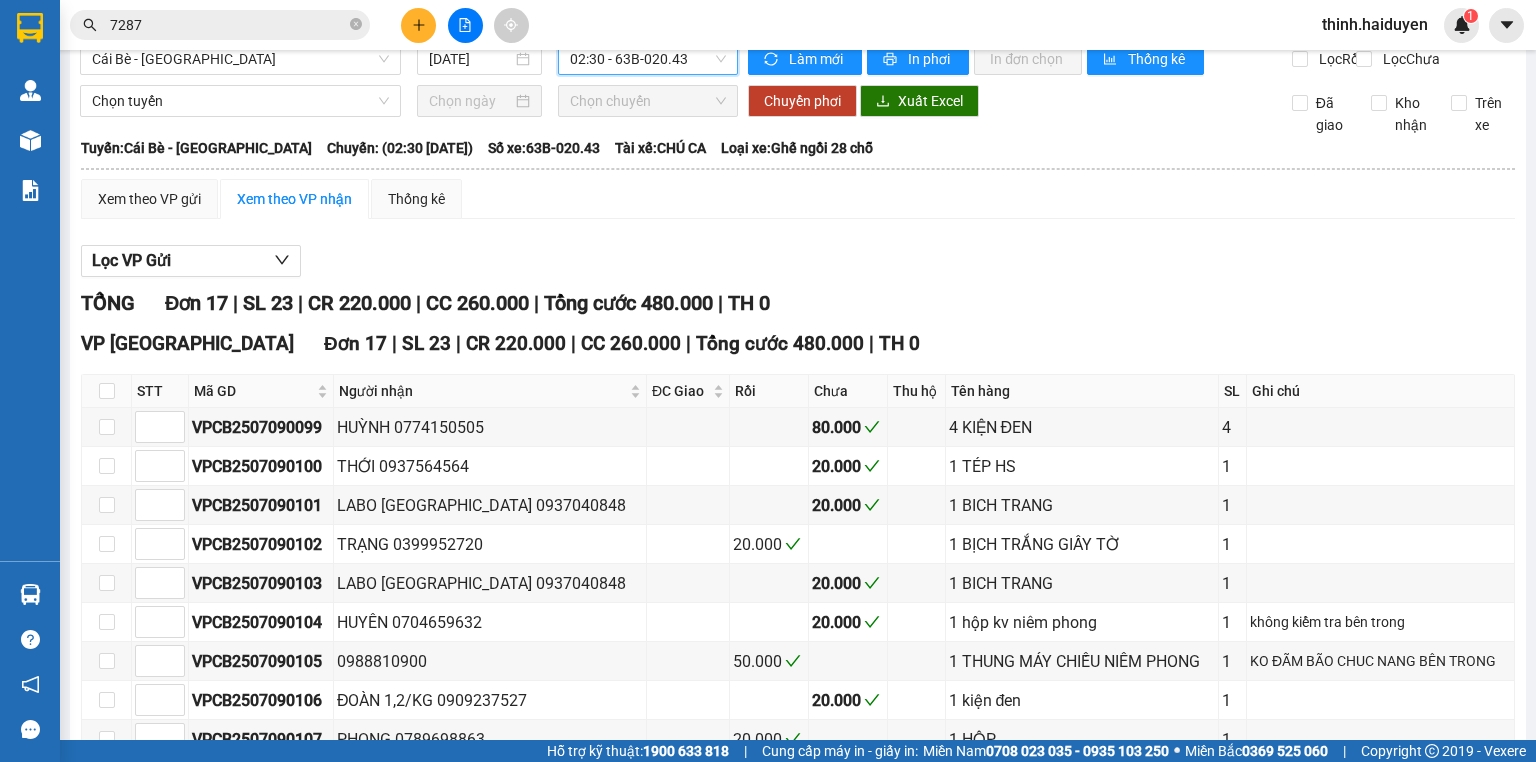 scroll, scrollTop: 0, scrollLeft: 0, axis: both 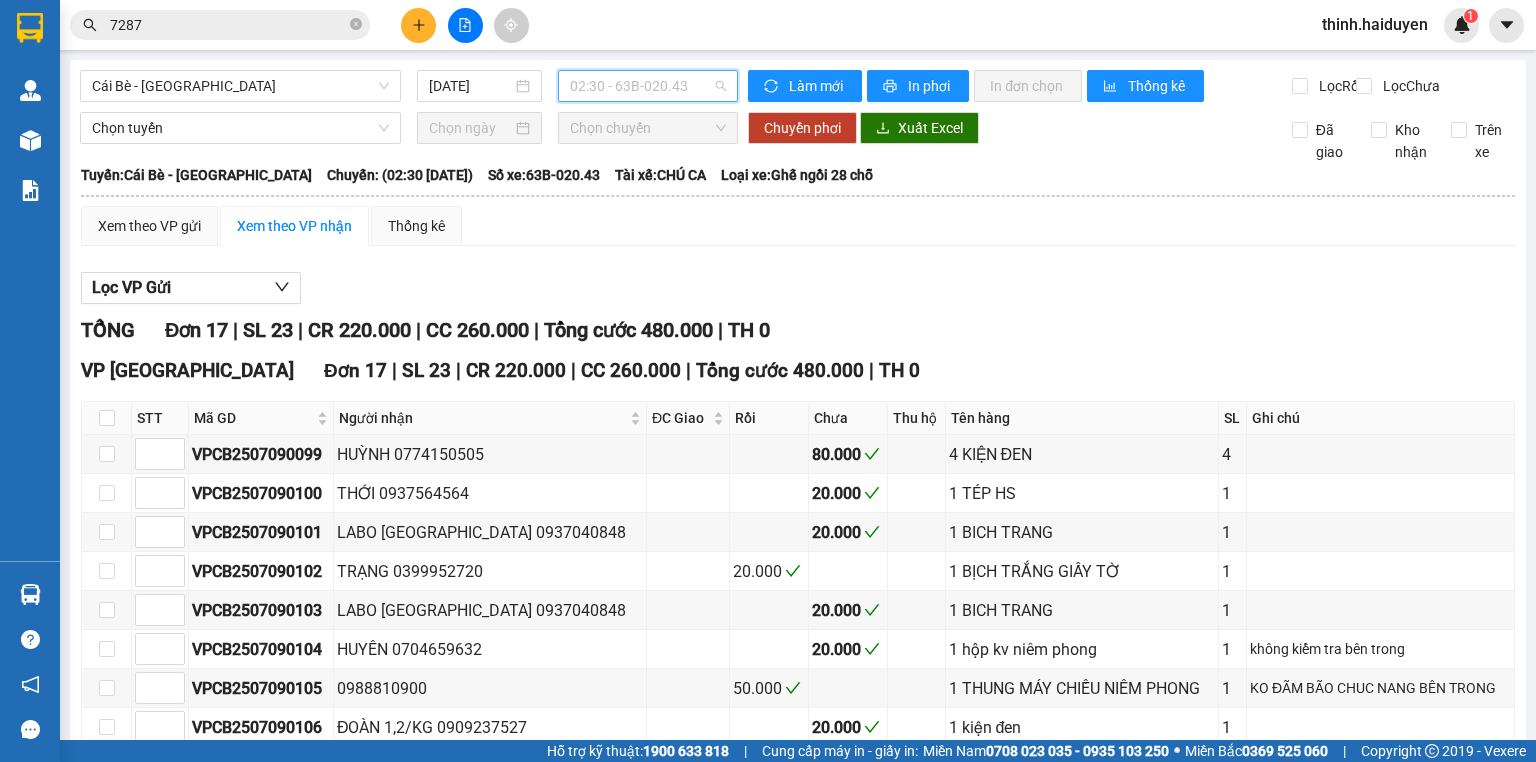 click on "02:30     - 63B-020.43" at bounding box center (648, 86) 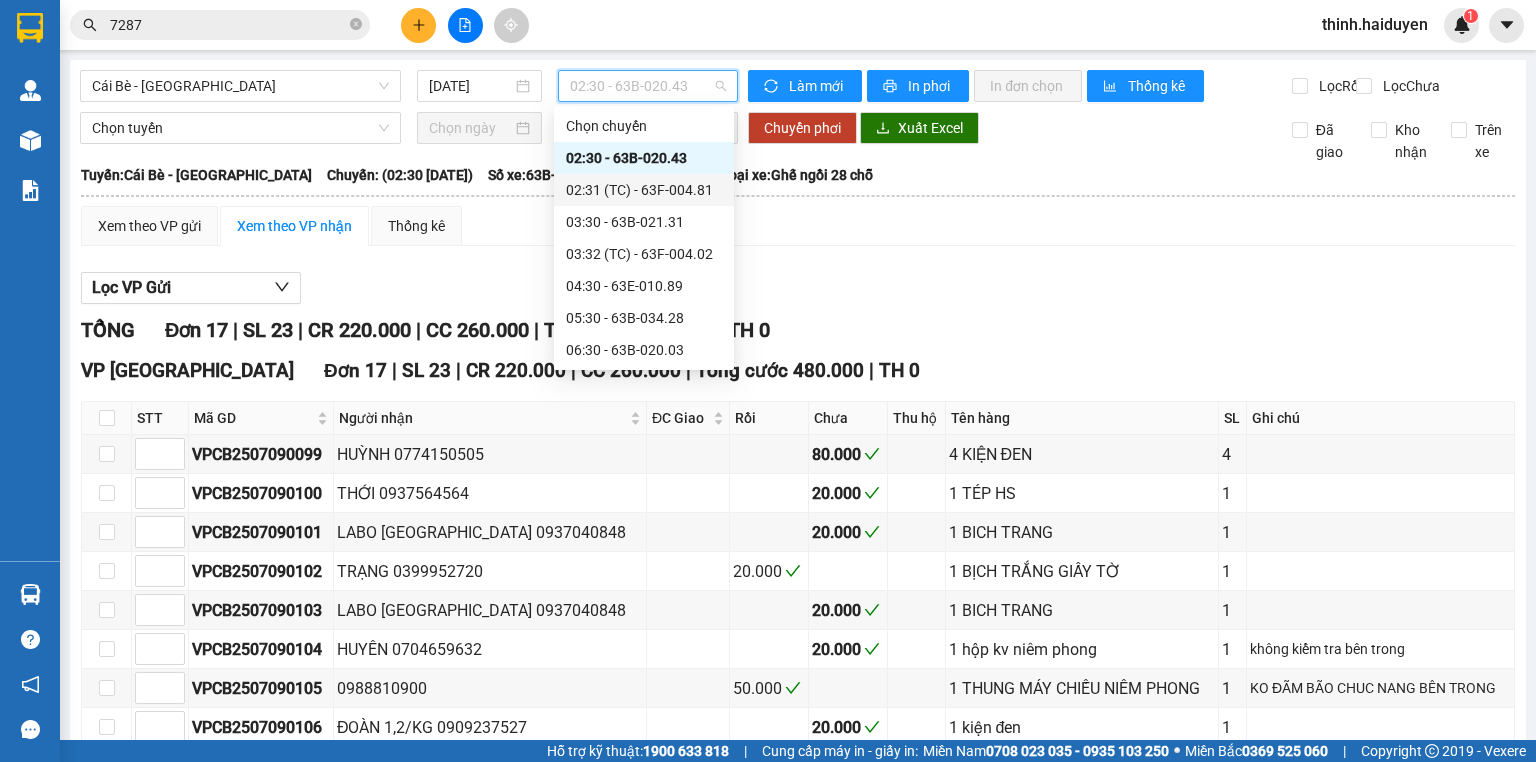 click on "02:31   (TC)   - 63F-004.81" at bounding box center (644, 190) 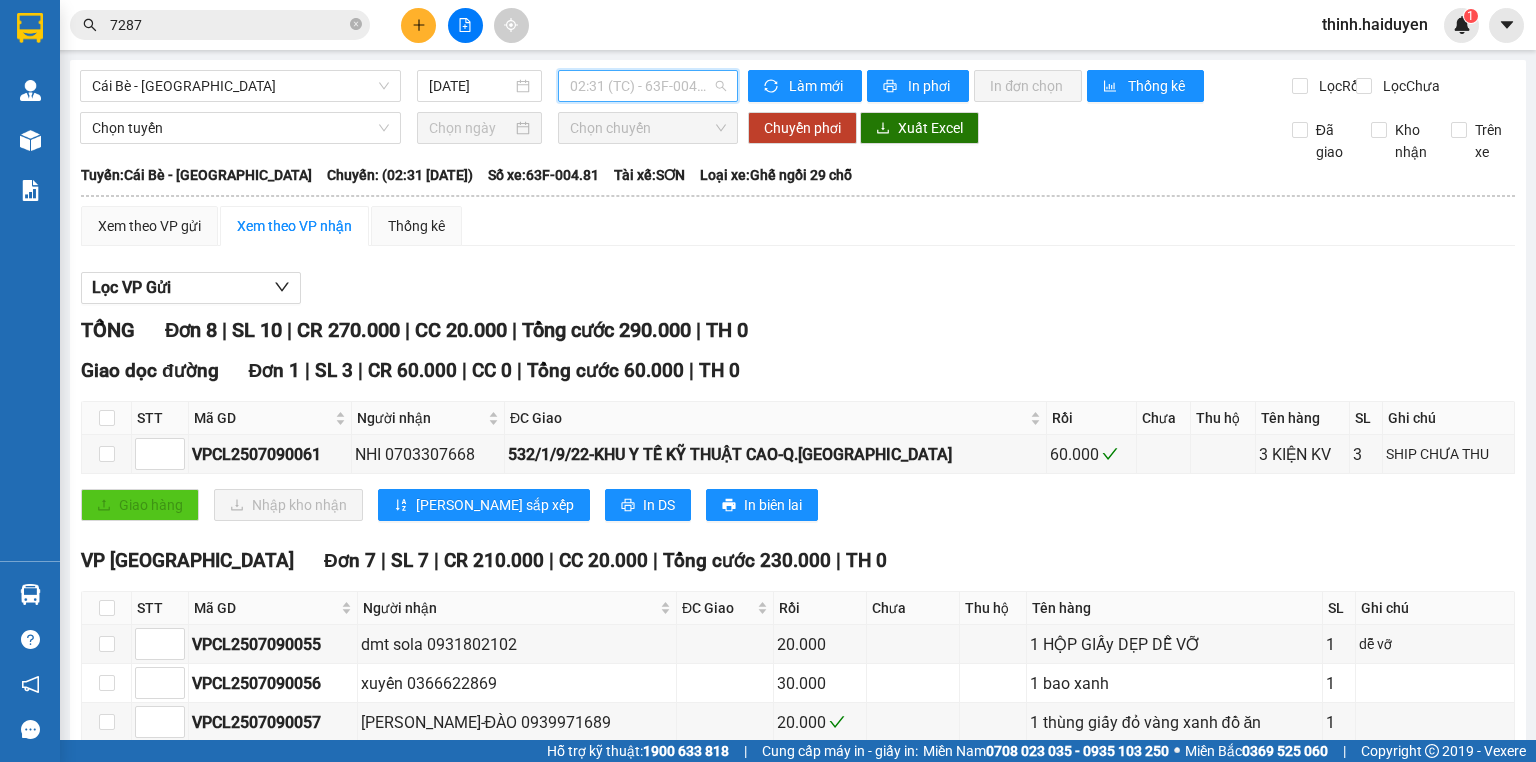 click on "02:31   (TC)   - 63F-004.81" at bounding box center (648, 86) 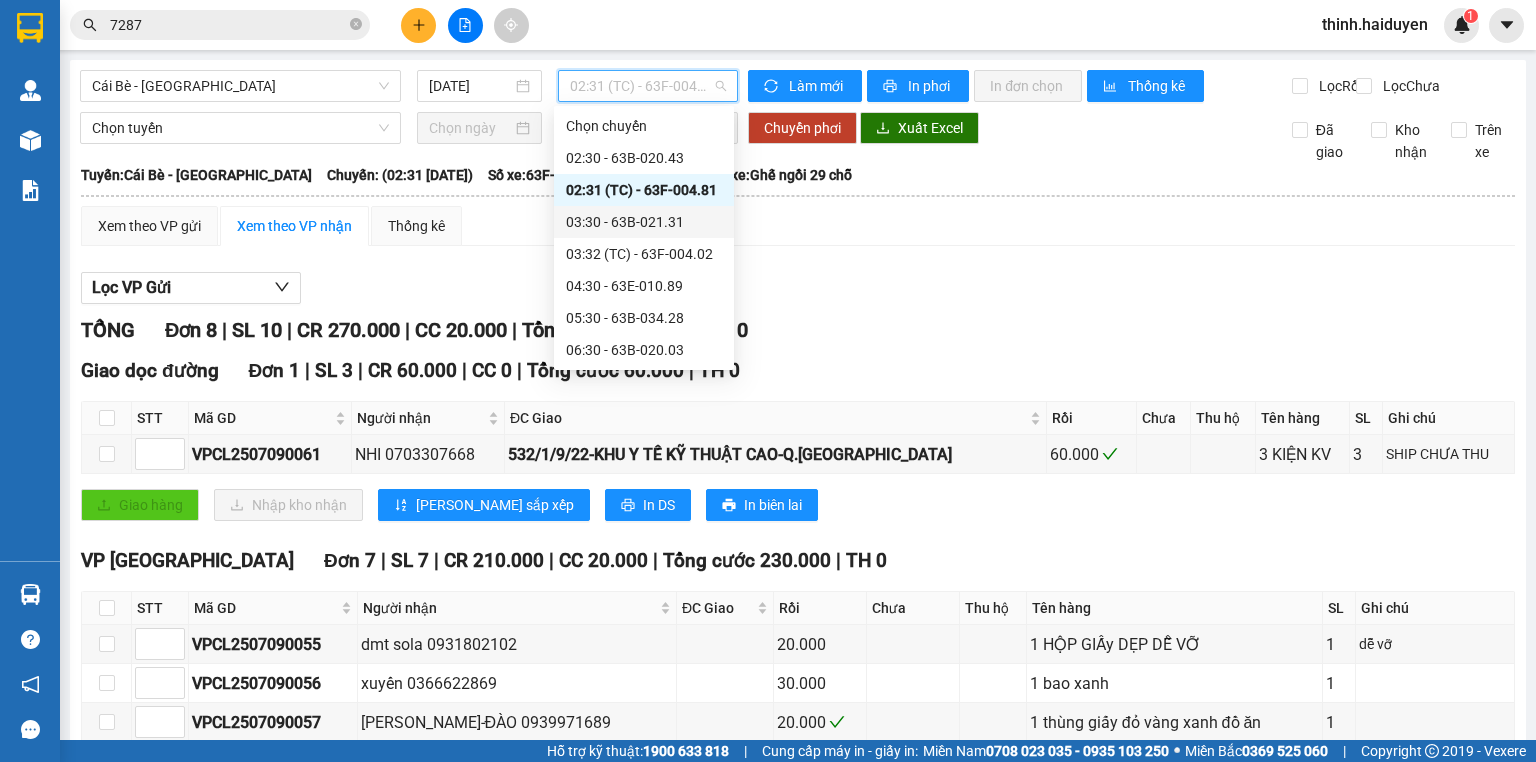 click on "03:30     - 63B-021.31" at bounding box center [644, 222] 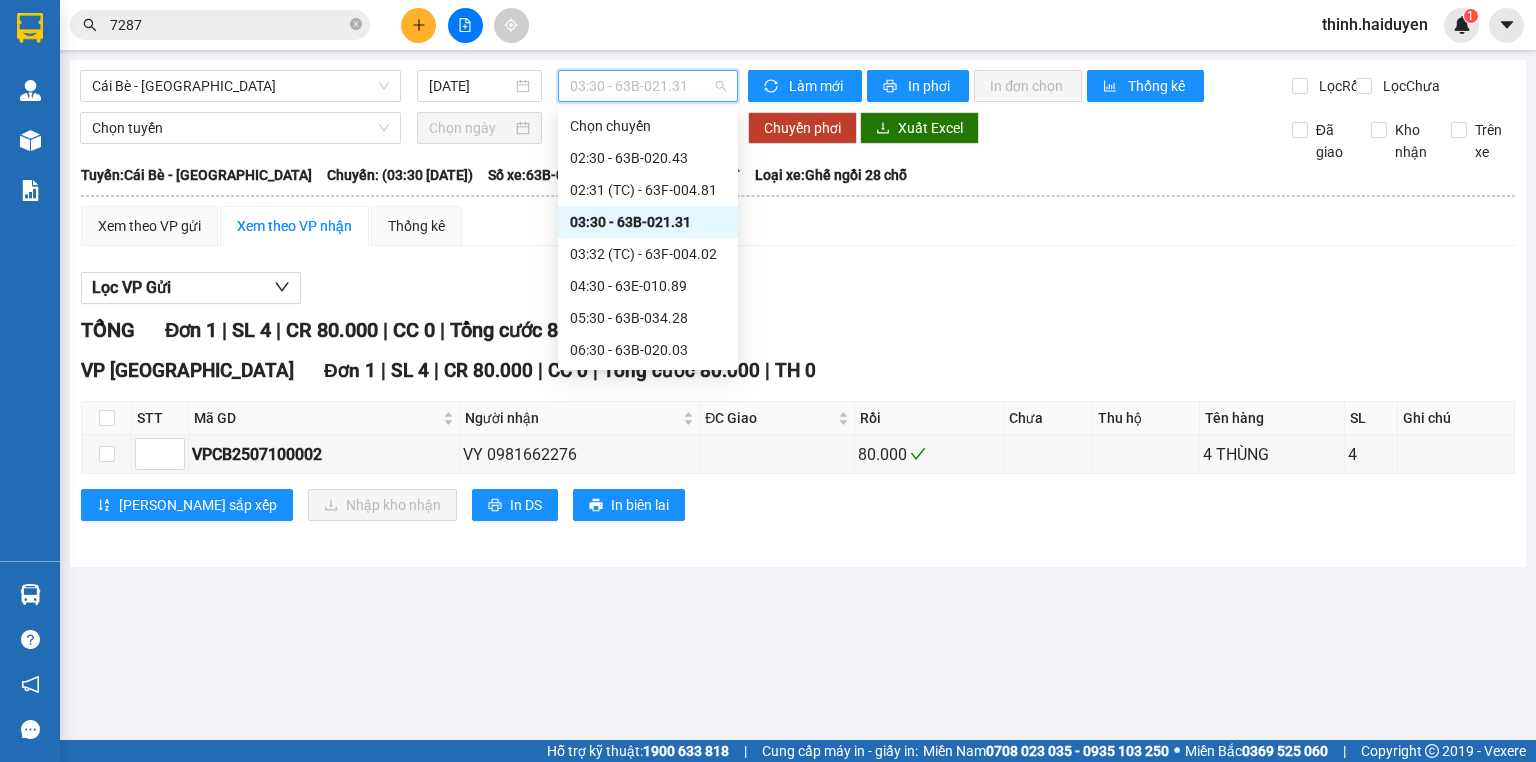 click on "03:30     - 63B-021.31" at bounding box center [648, 86] 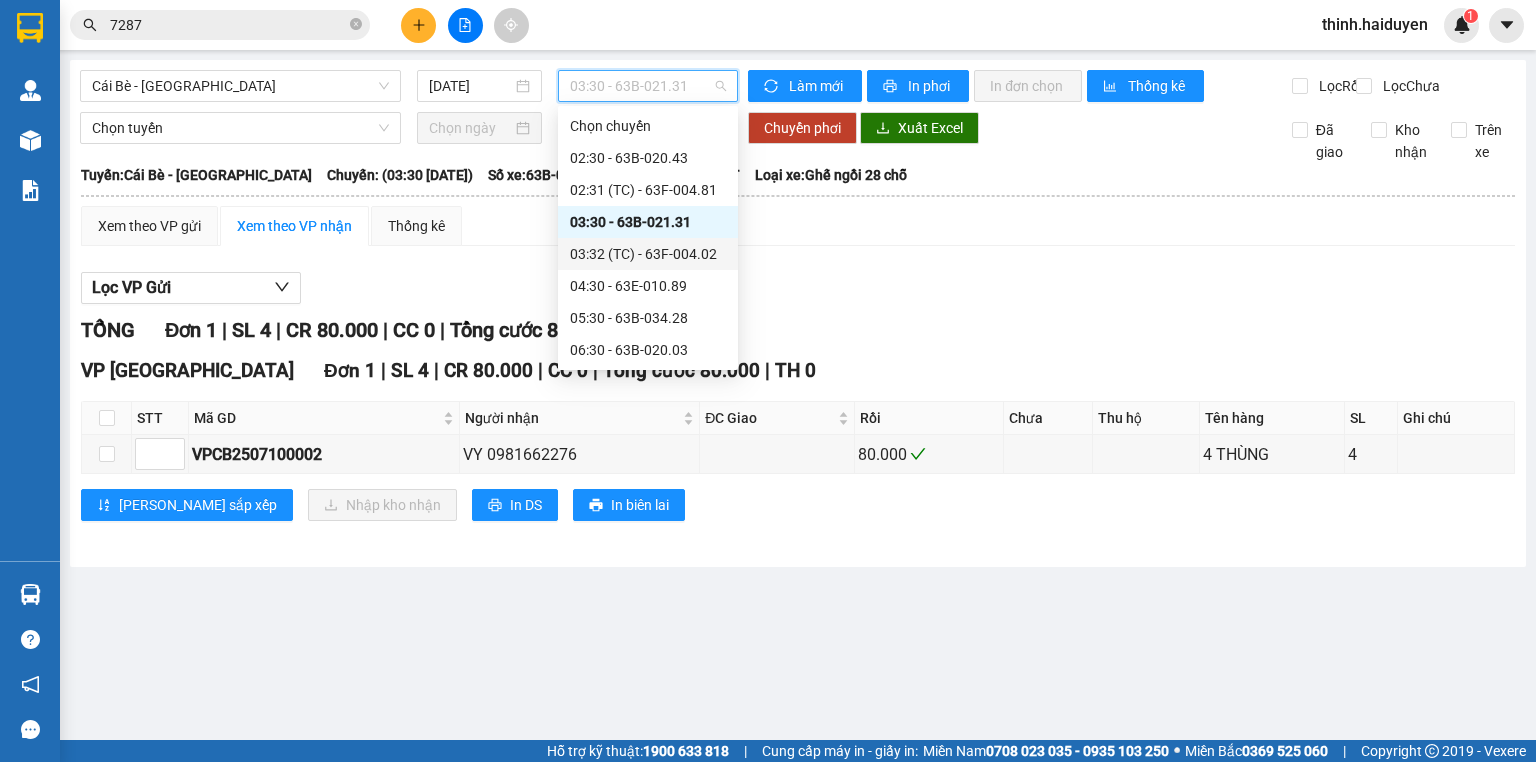 click on "03:32   (TC)   - 63F-004.02" at bounding box center [648, 254] 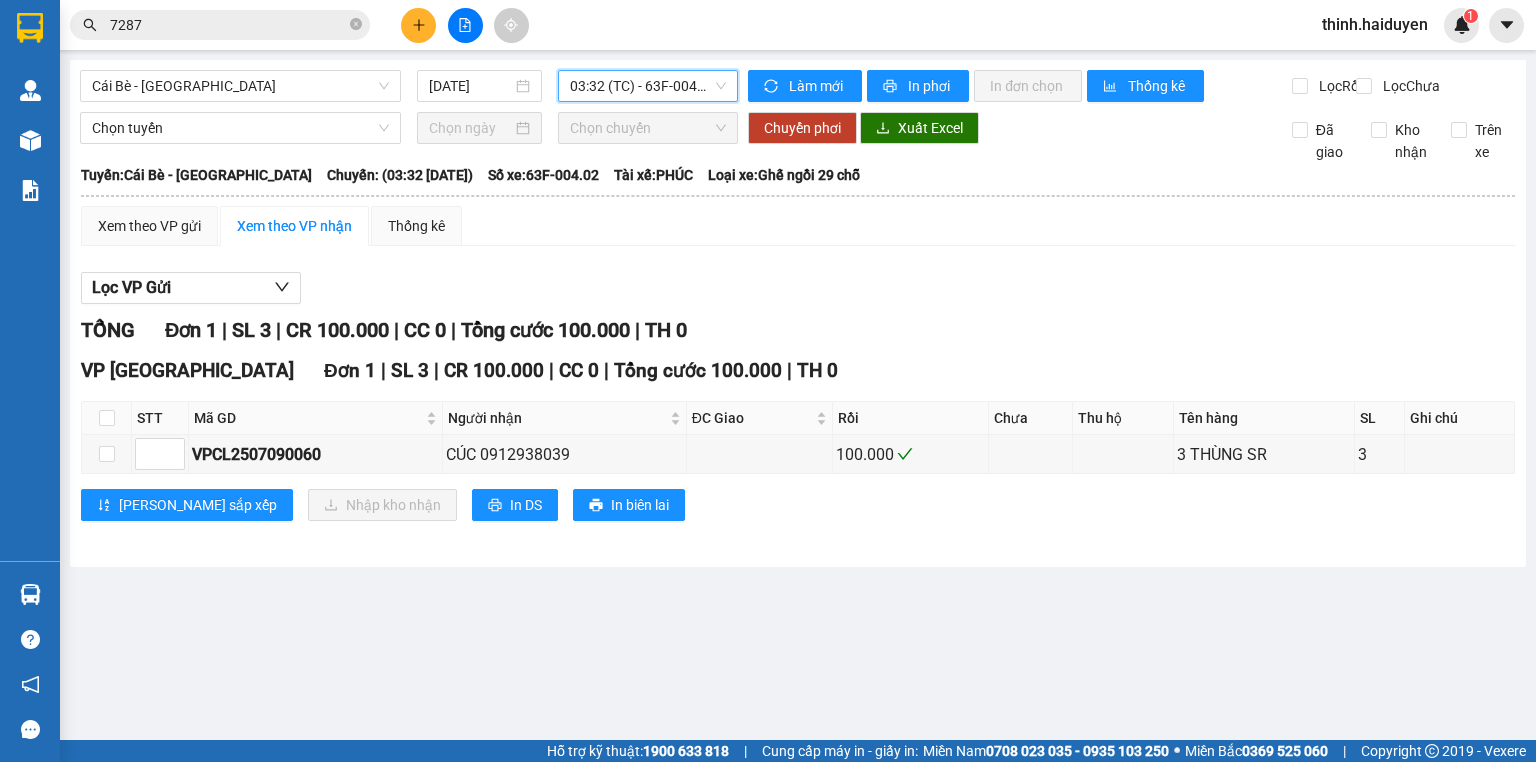 click on "03:32   (TC)   - 63F-004.02" at bounding box center [648, 86] 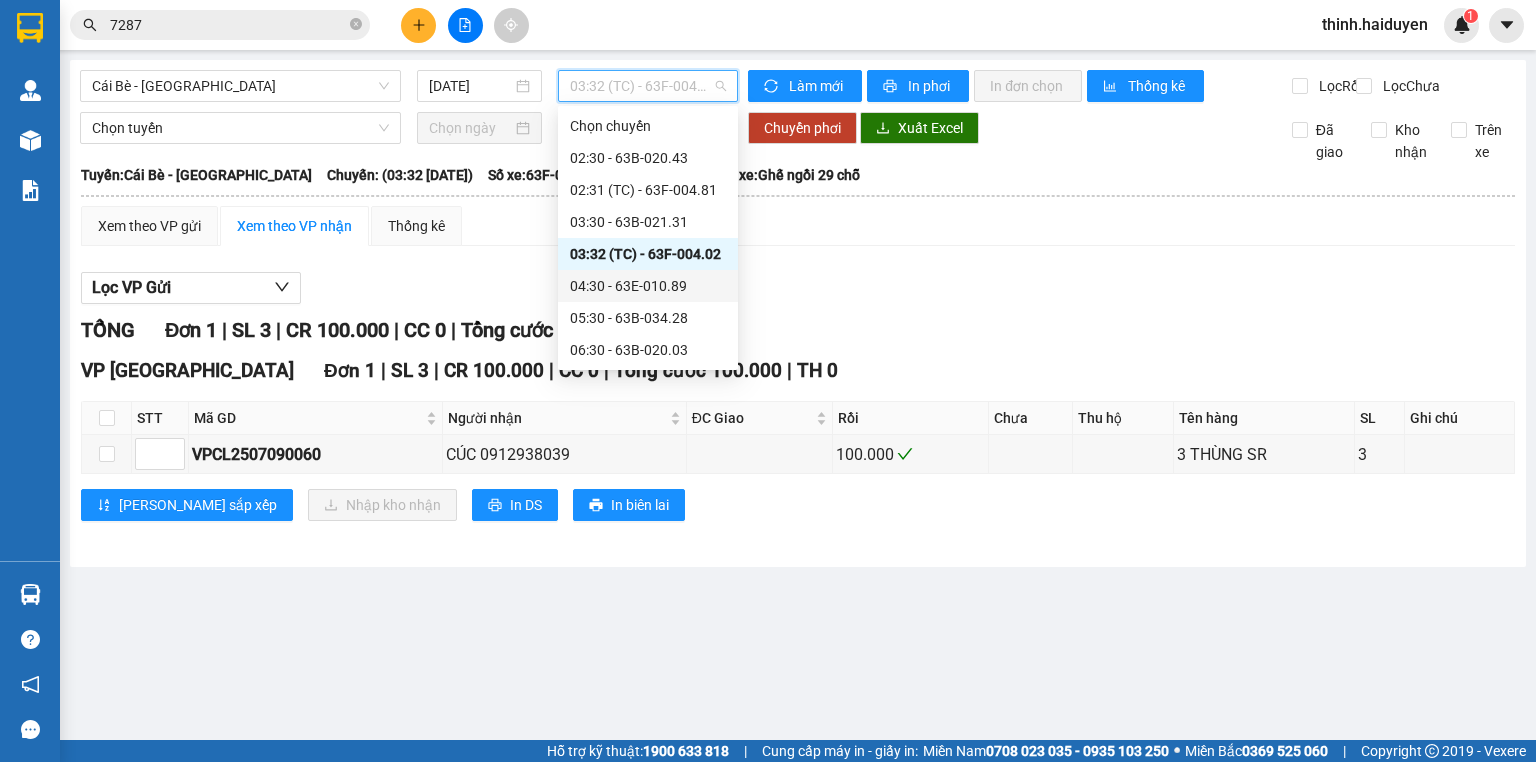 click on "04:30     - 63E-010.89" at bounding box center [648, 286] 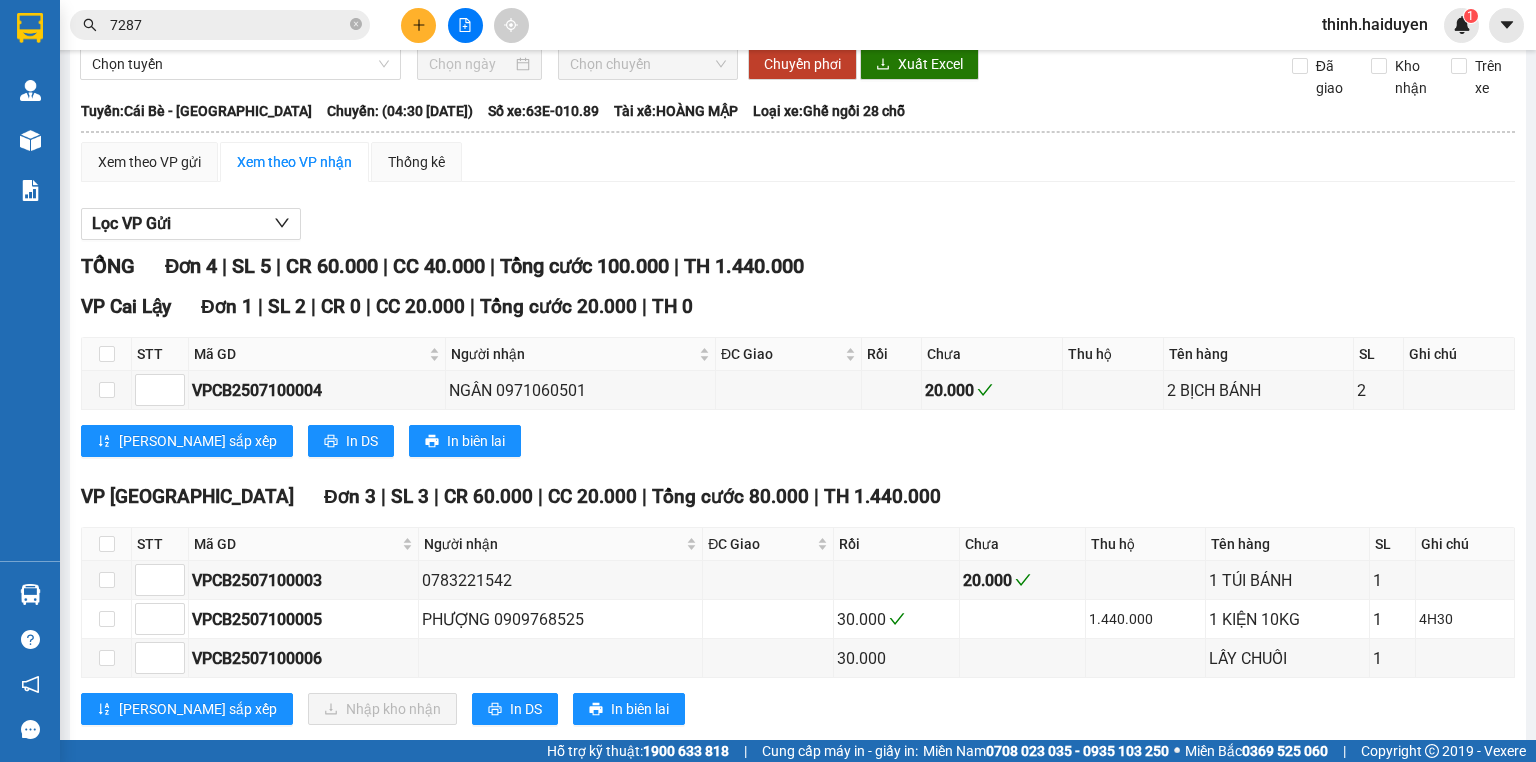scroll, scrollTop: 0, scrollLeft: 0, axis: both 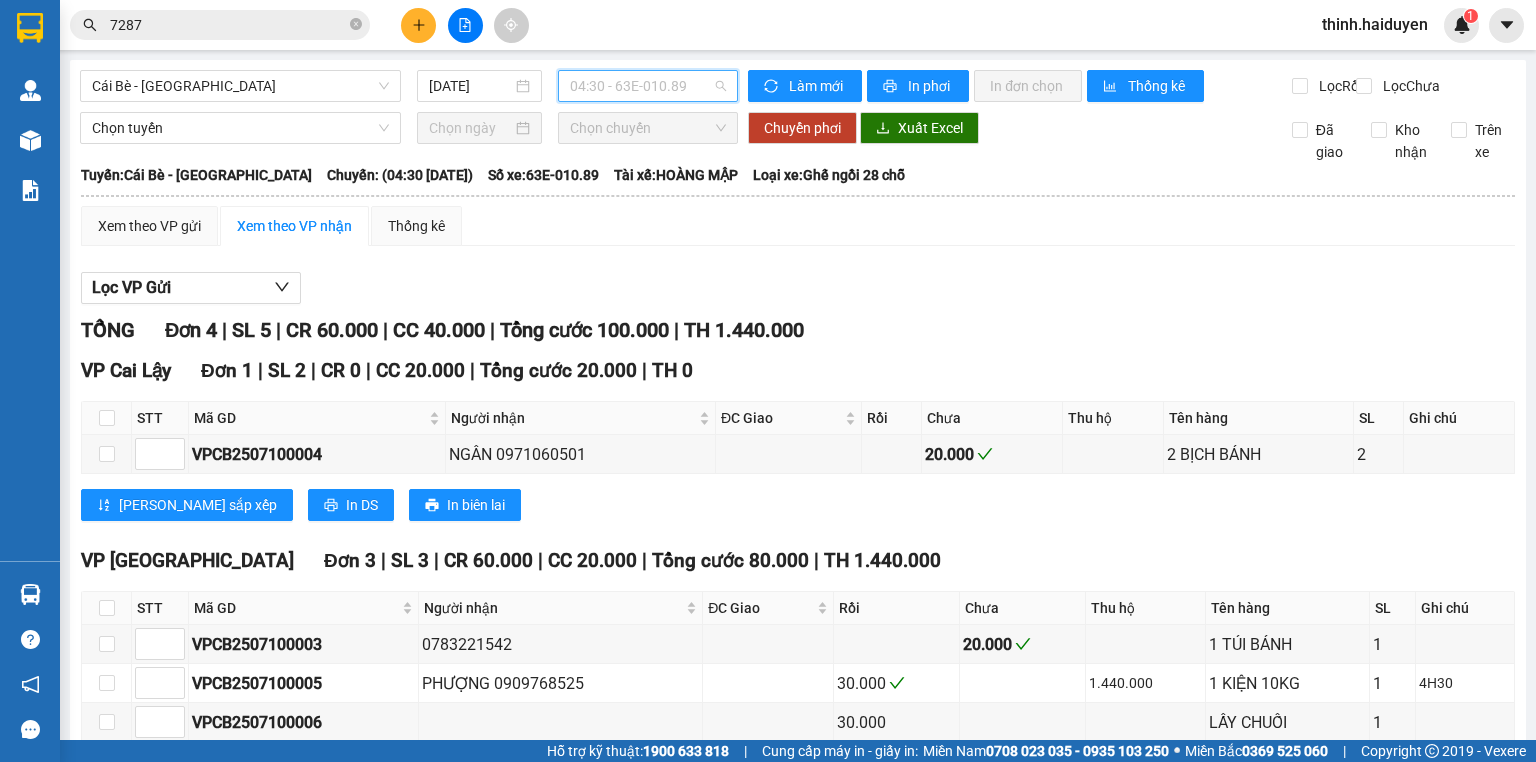 click on "04:30     - 63E-010.89" at bounding box center (648, 86) 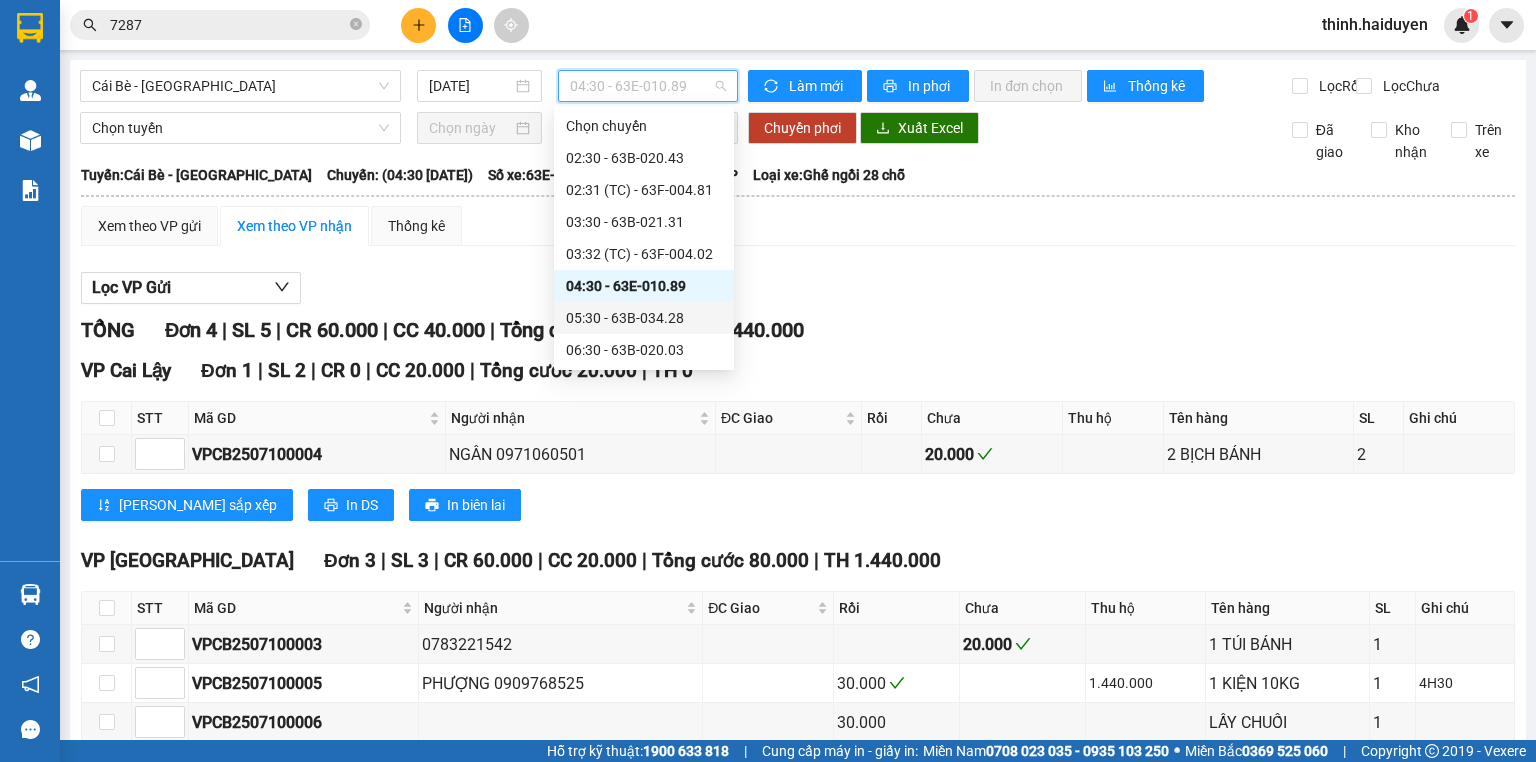 click on "05:30     - 63B-034.28" at bounding box center (644, 318) 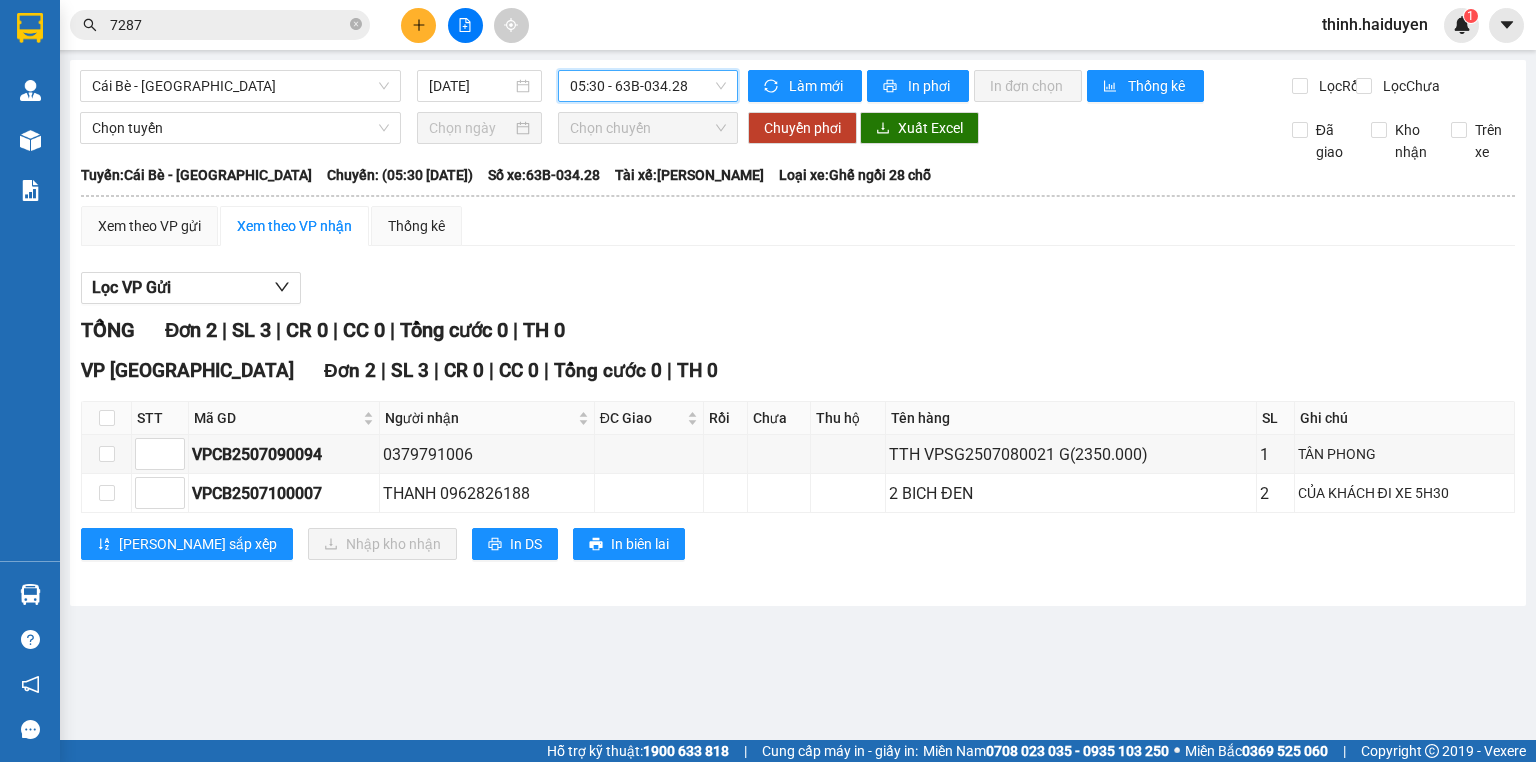 click on "05:30     - 63B-034.28" at bounding box center [648, 86] 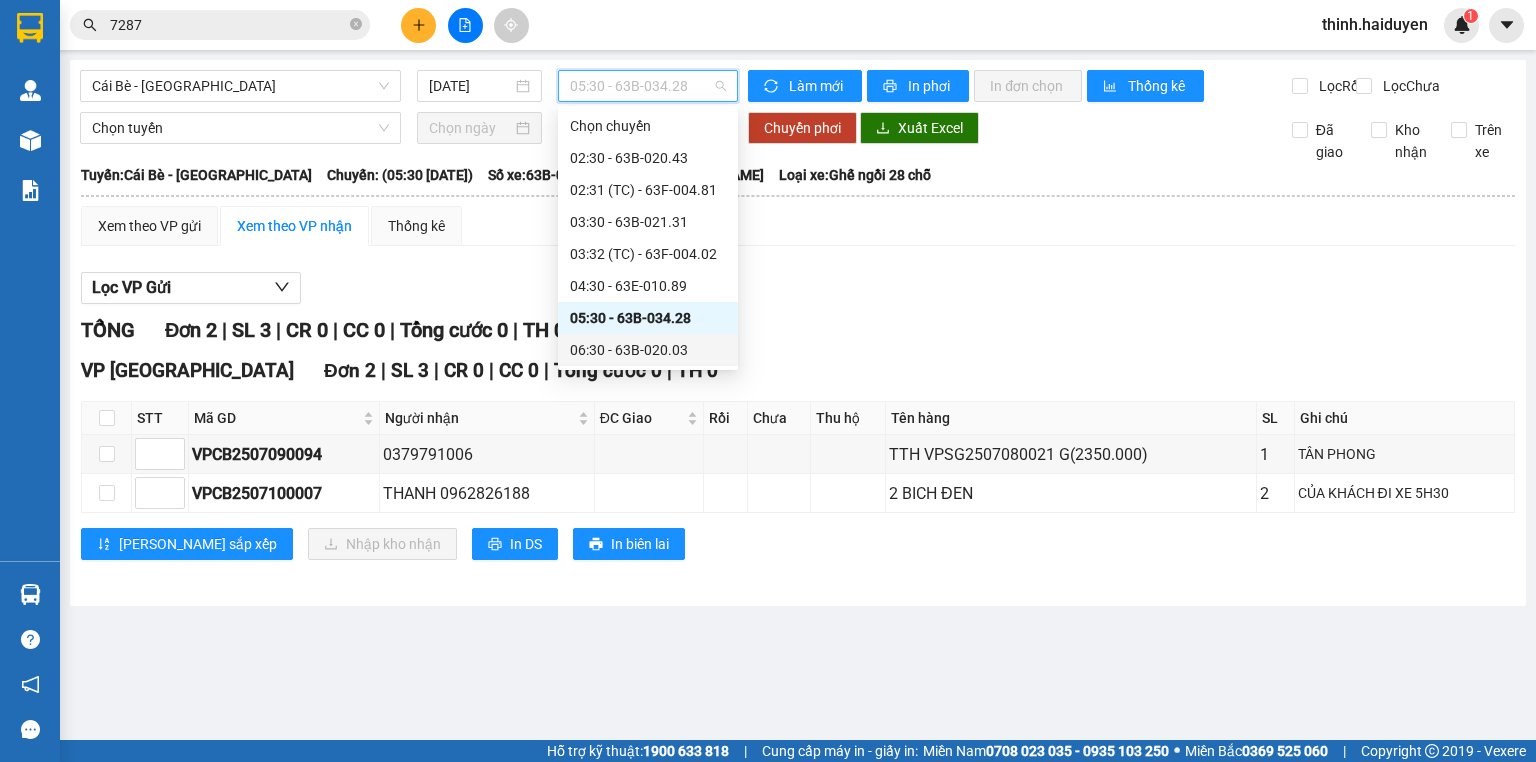 click on "06:30     - 63B-020.03" at bounding box center [648, 350] 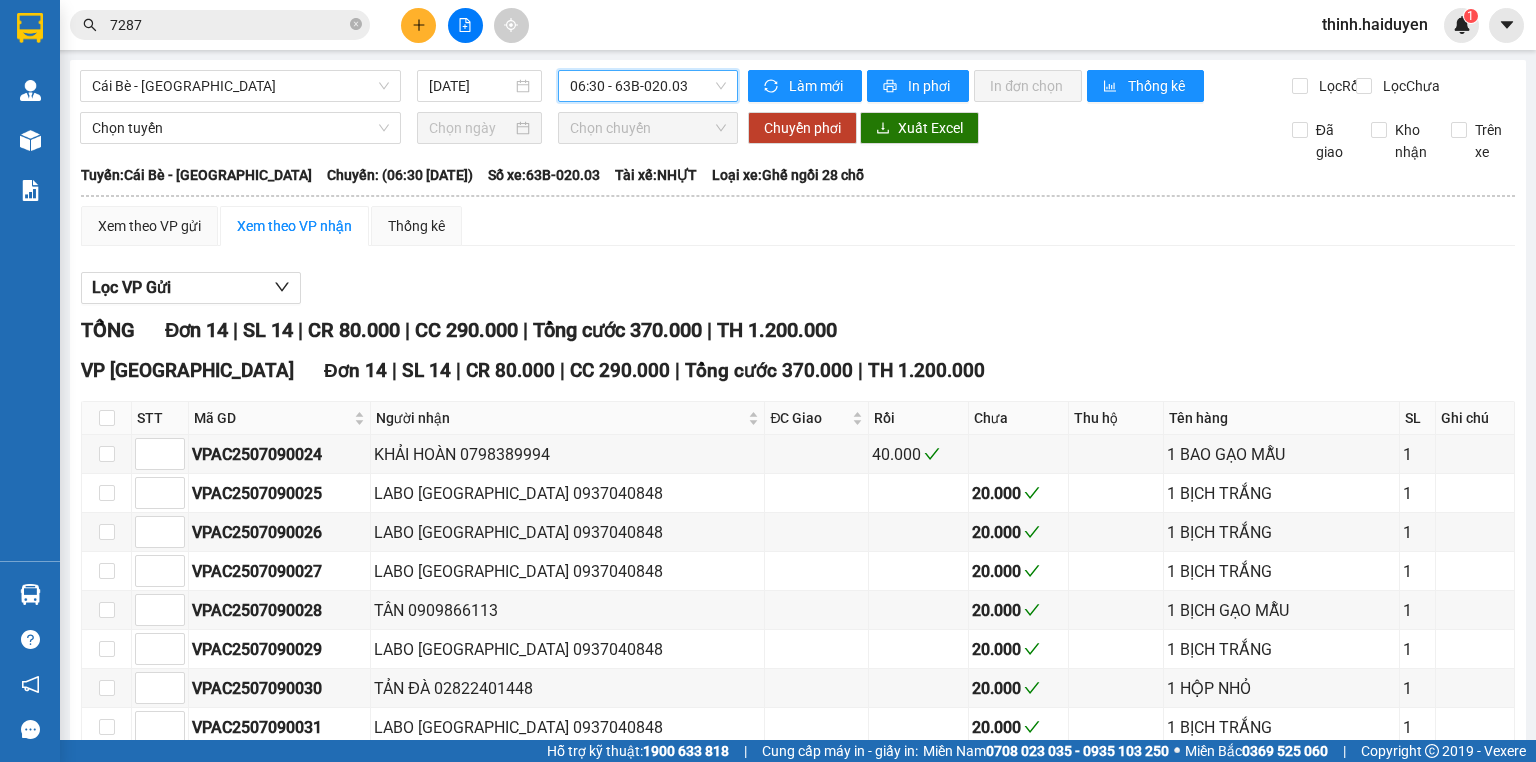 scroll, scrollTop: 0, scrollLeft: 0, axis: both 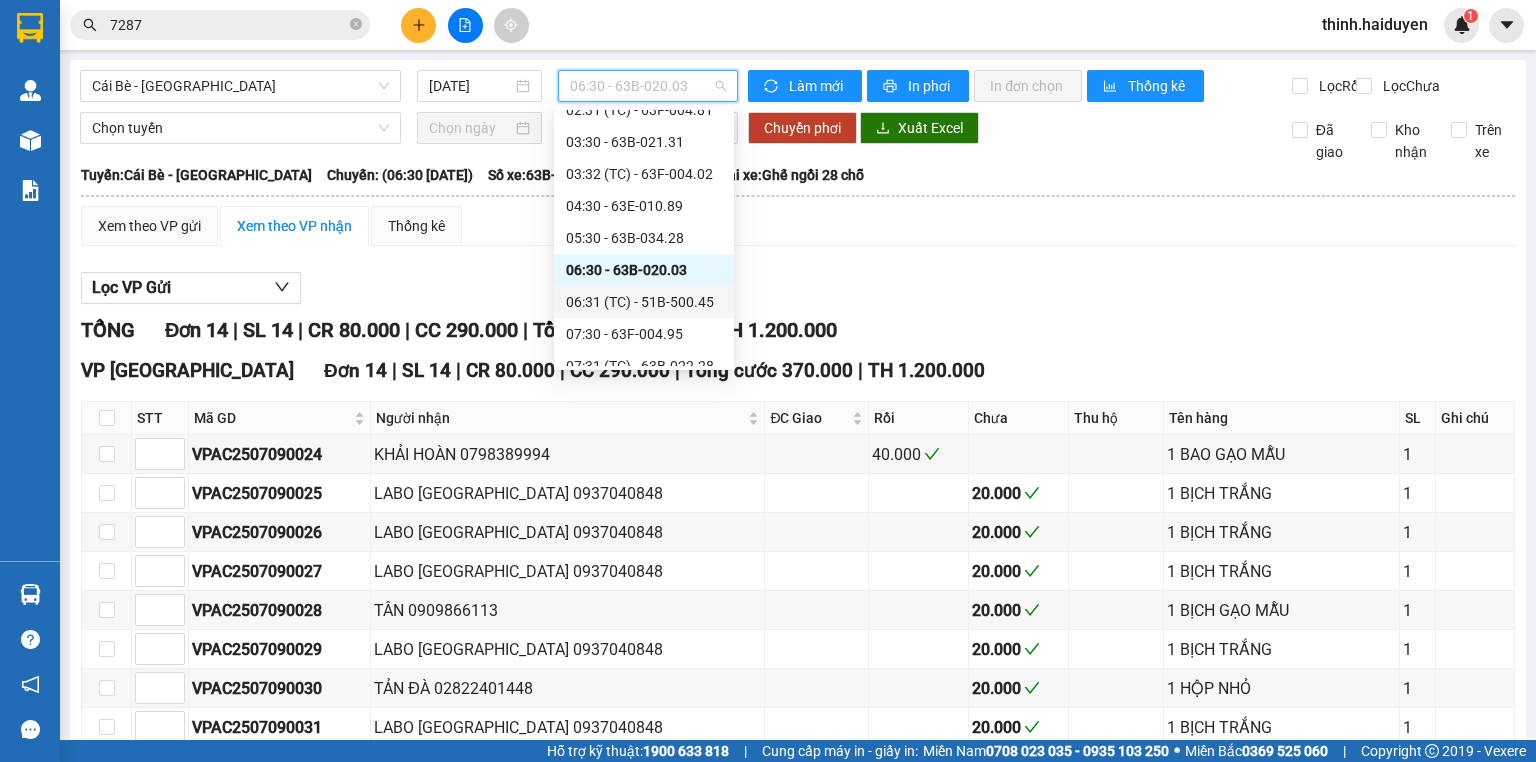 click on "06:31   (TC)   - 51B-500.45" at bounding box center [644, 302] 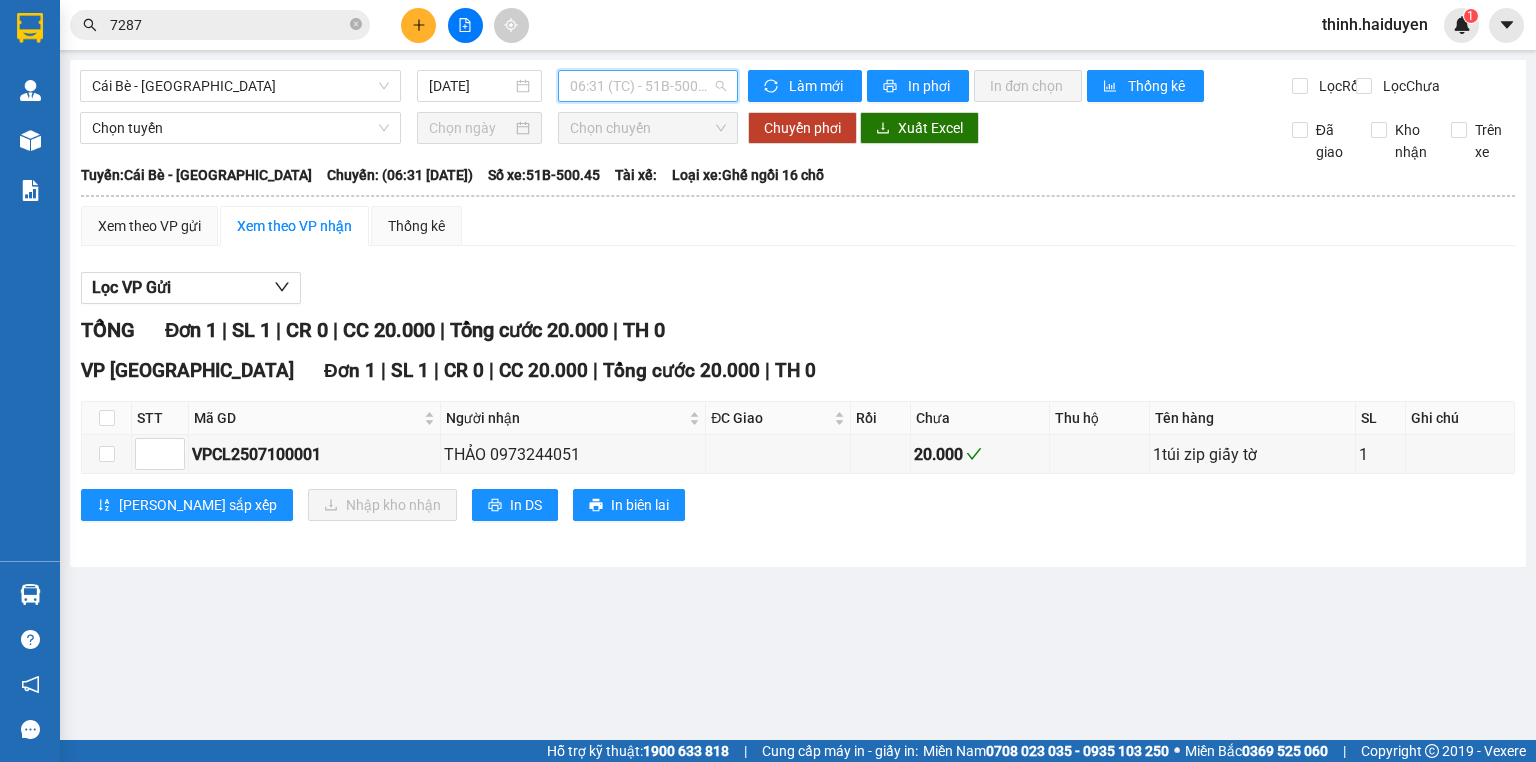 click on "06:31   (TC)   - 51B-500.45" at bounding box center [648, 86] 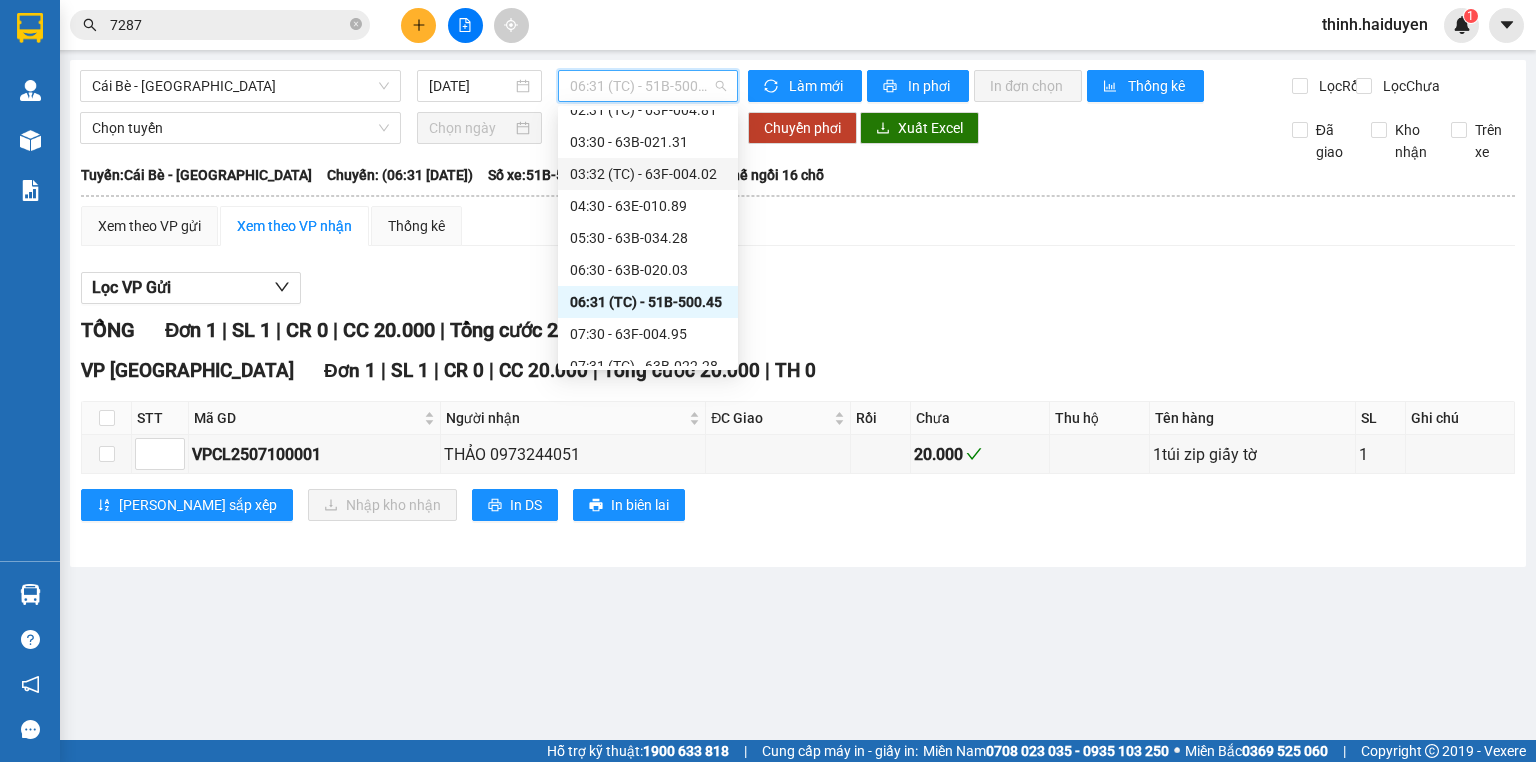 scroll, scrollTop: 160, scrollLeft: 0, axis: vertical 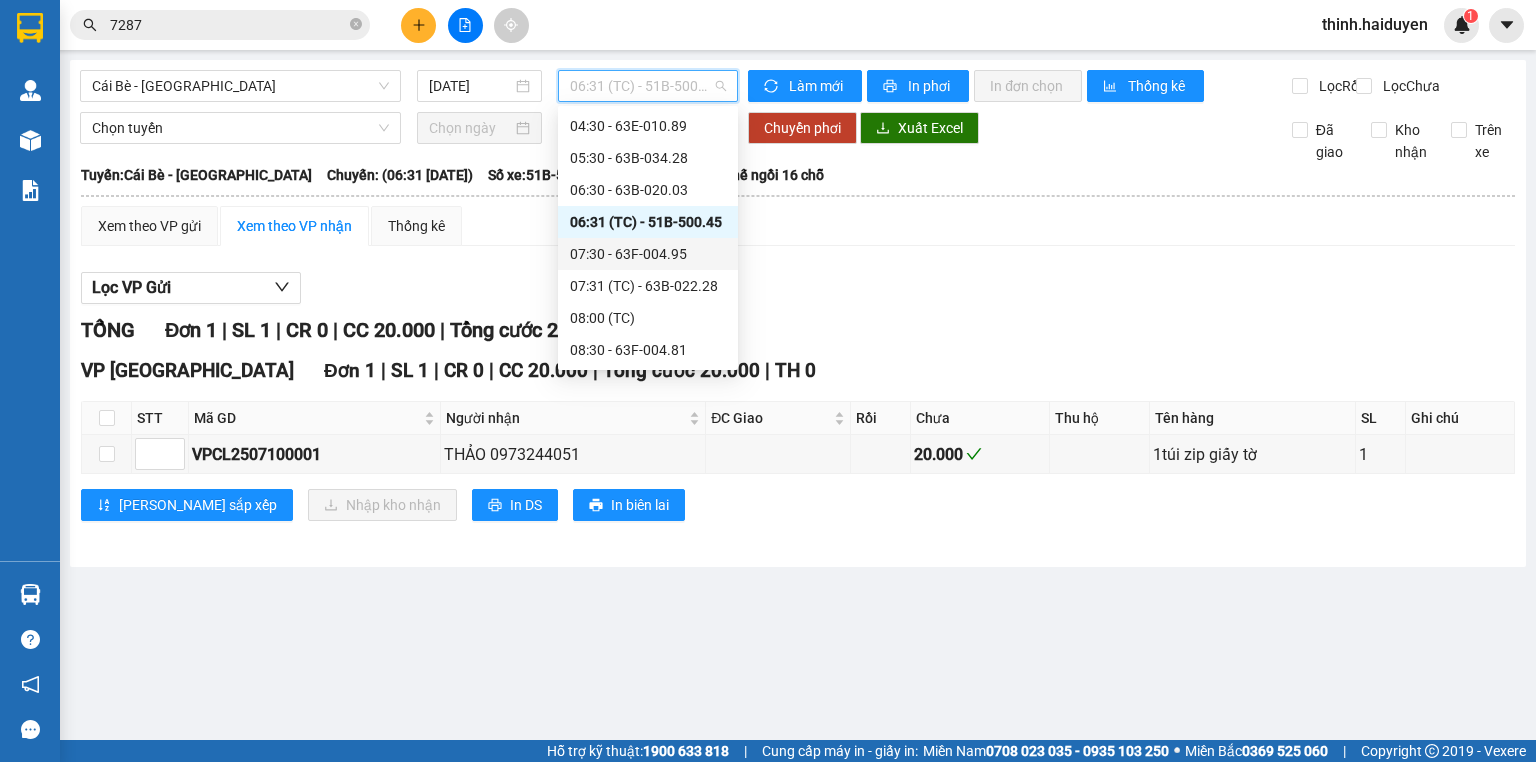 click on "07:30     - 63F-004.95" at bounding box center (648, 254) 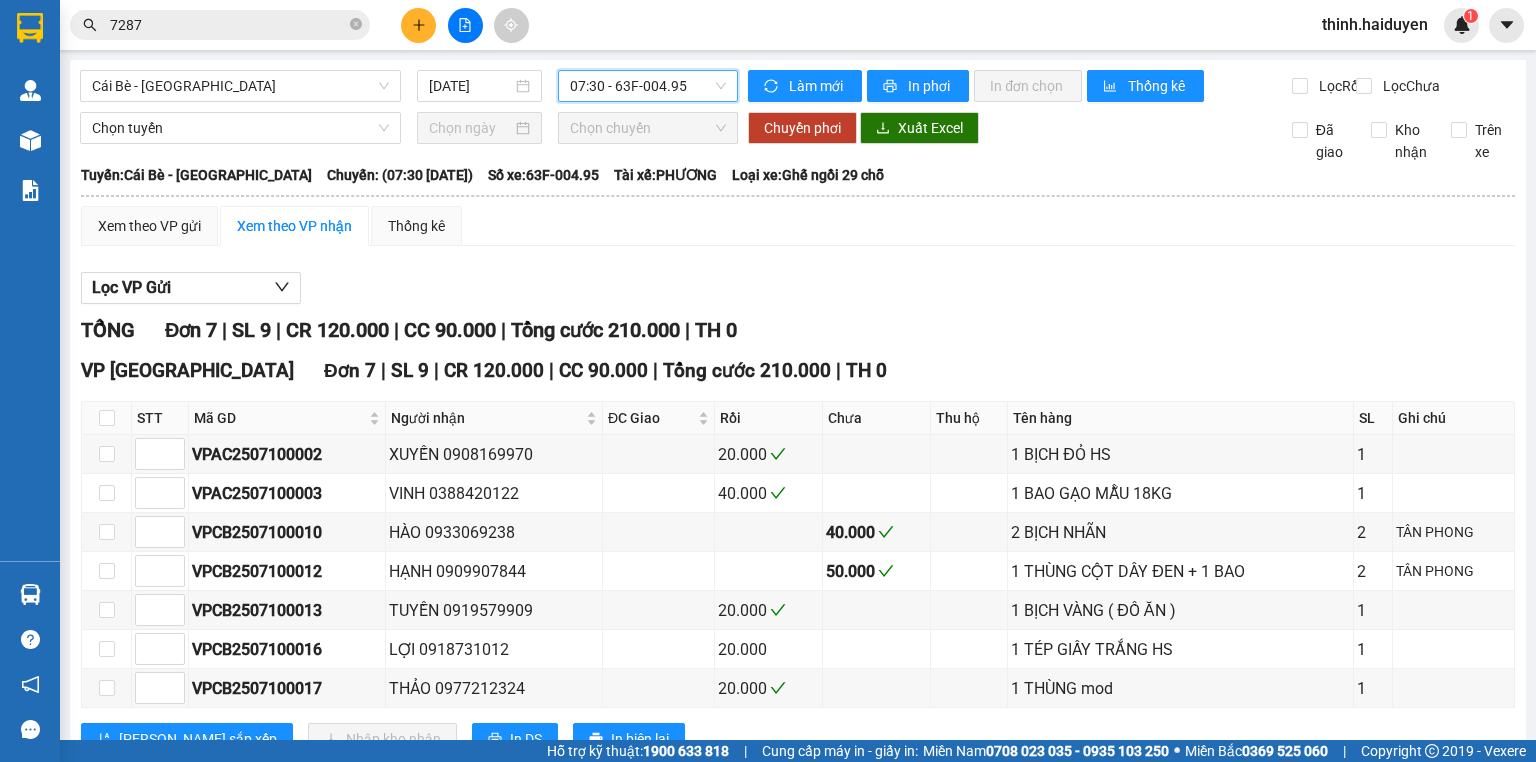 click on "07:30     - 63F-004.95" at bounding box center (648, 86) 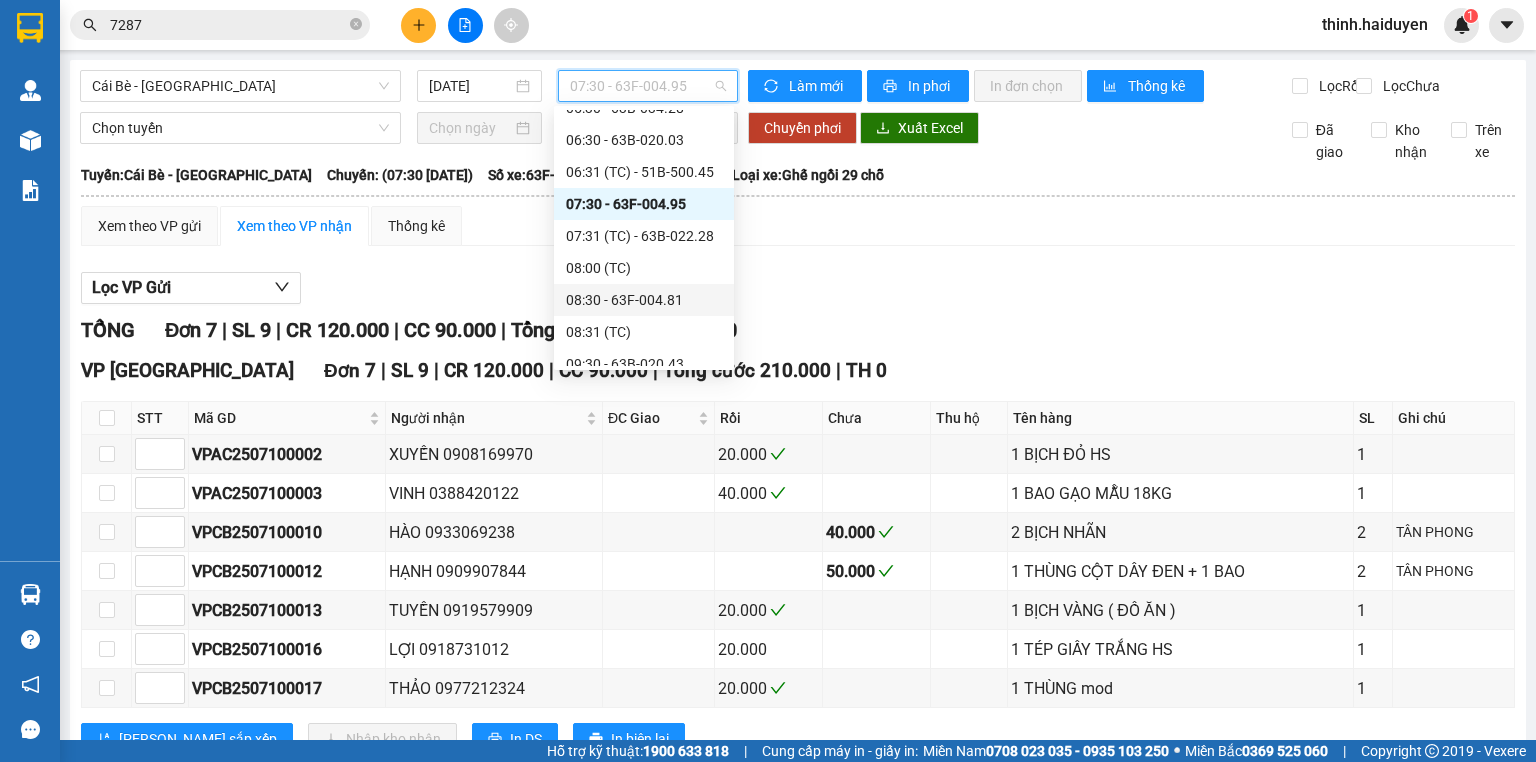 scroll, scrollTop: 240, scrollLeft: 0, axis: vertical 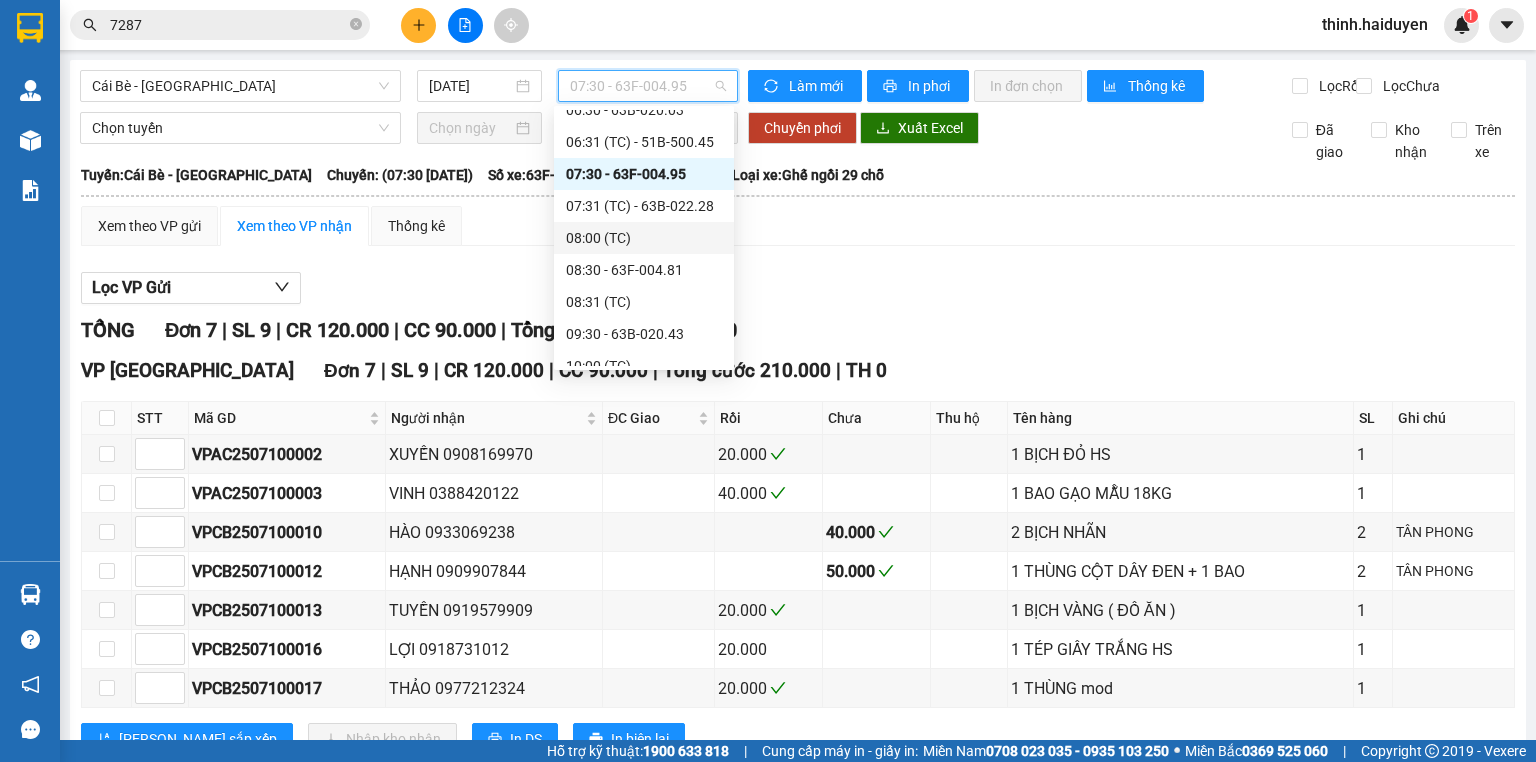 click on "08:00   (TC)" at bounding box center (644, 238) 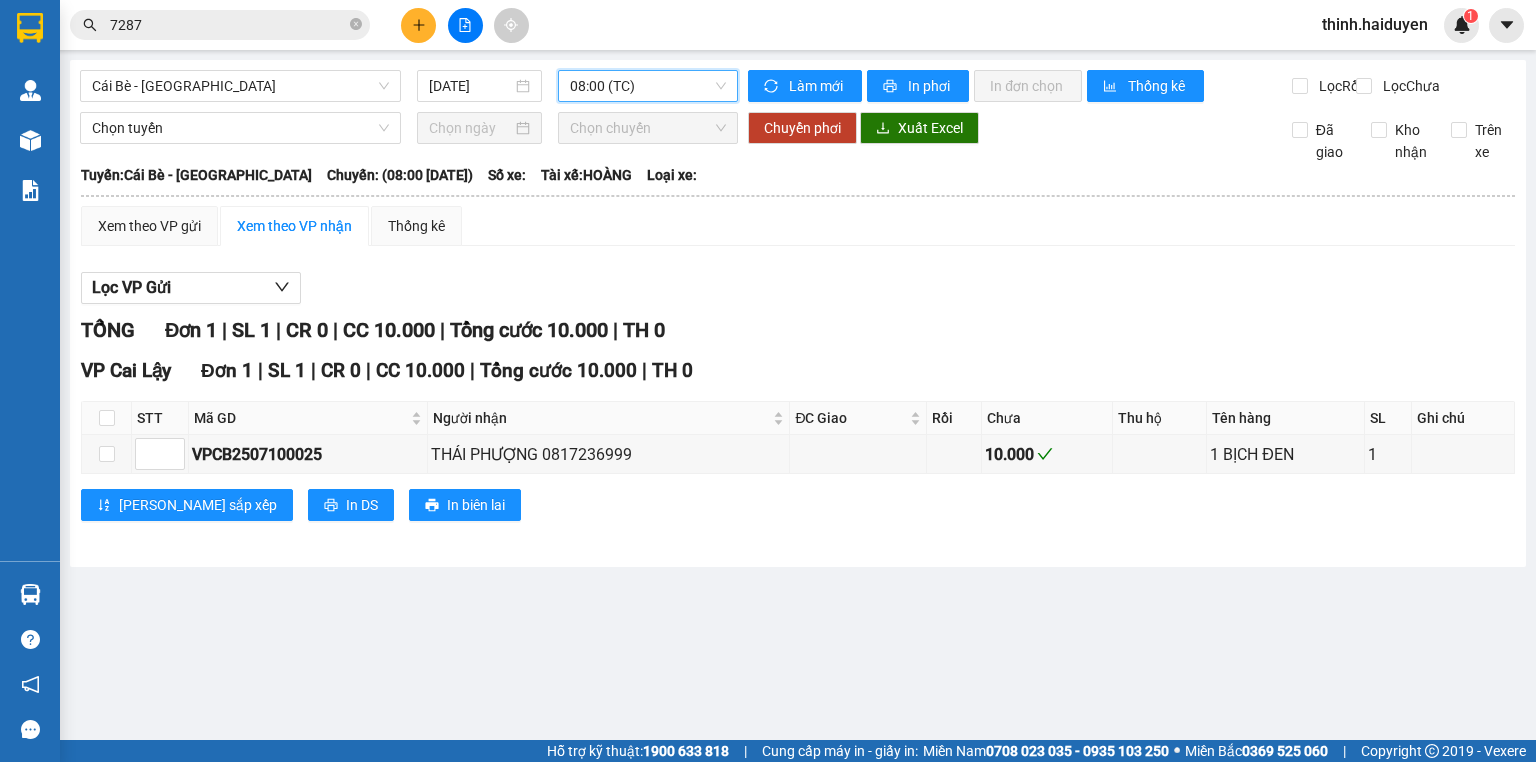 click on "08:00   (TC)" at bounding box center [648, 86] 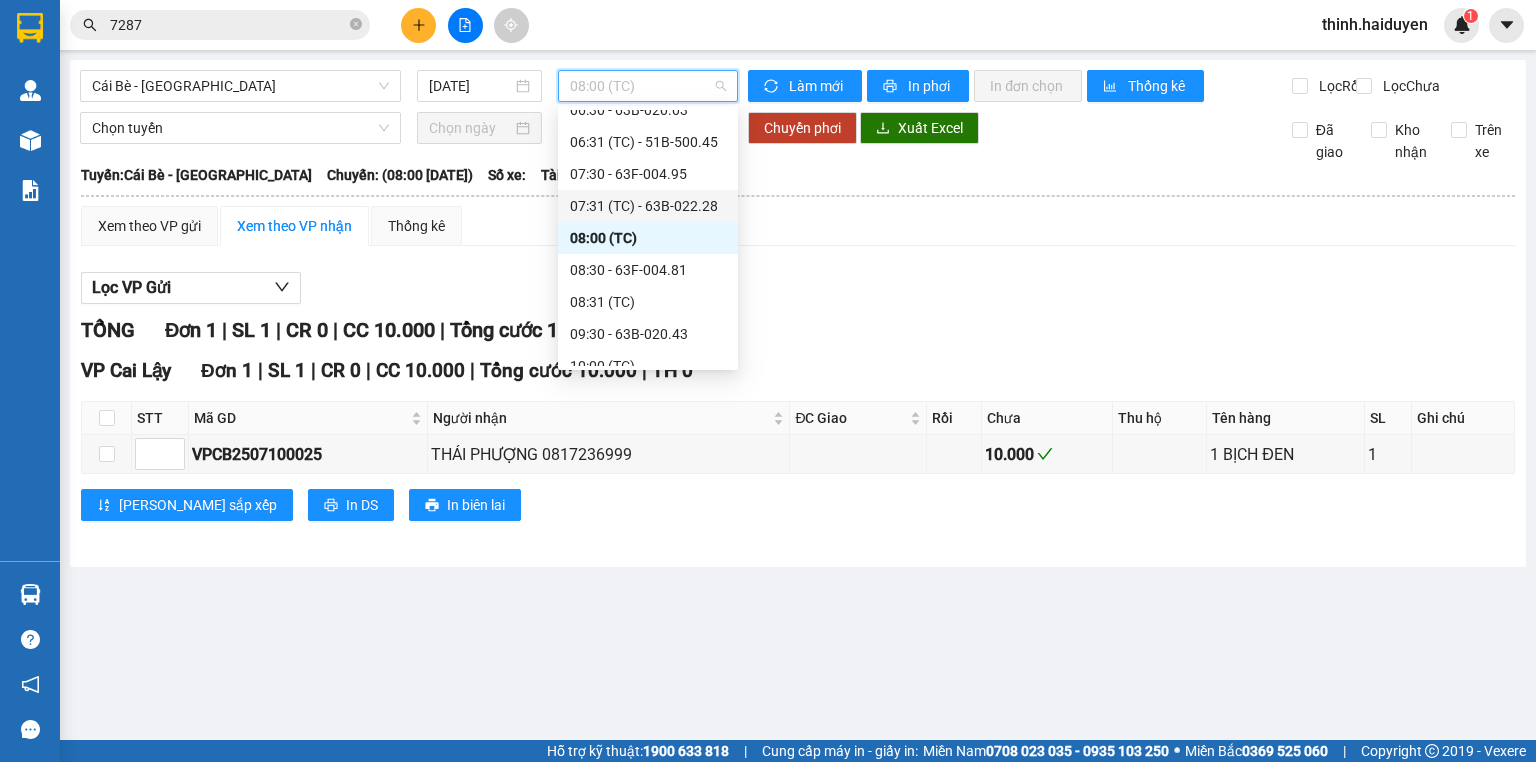 click on "07:31   (TC)   - 63B-022.28" at bounding box center (648, 206) 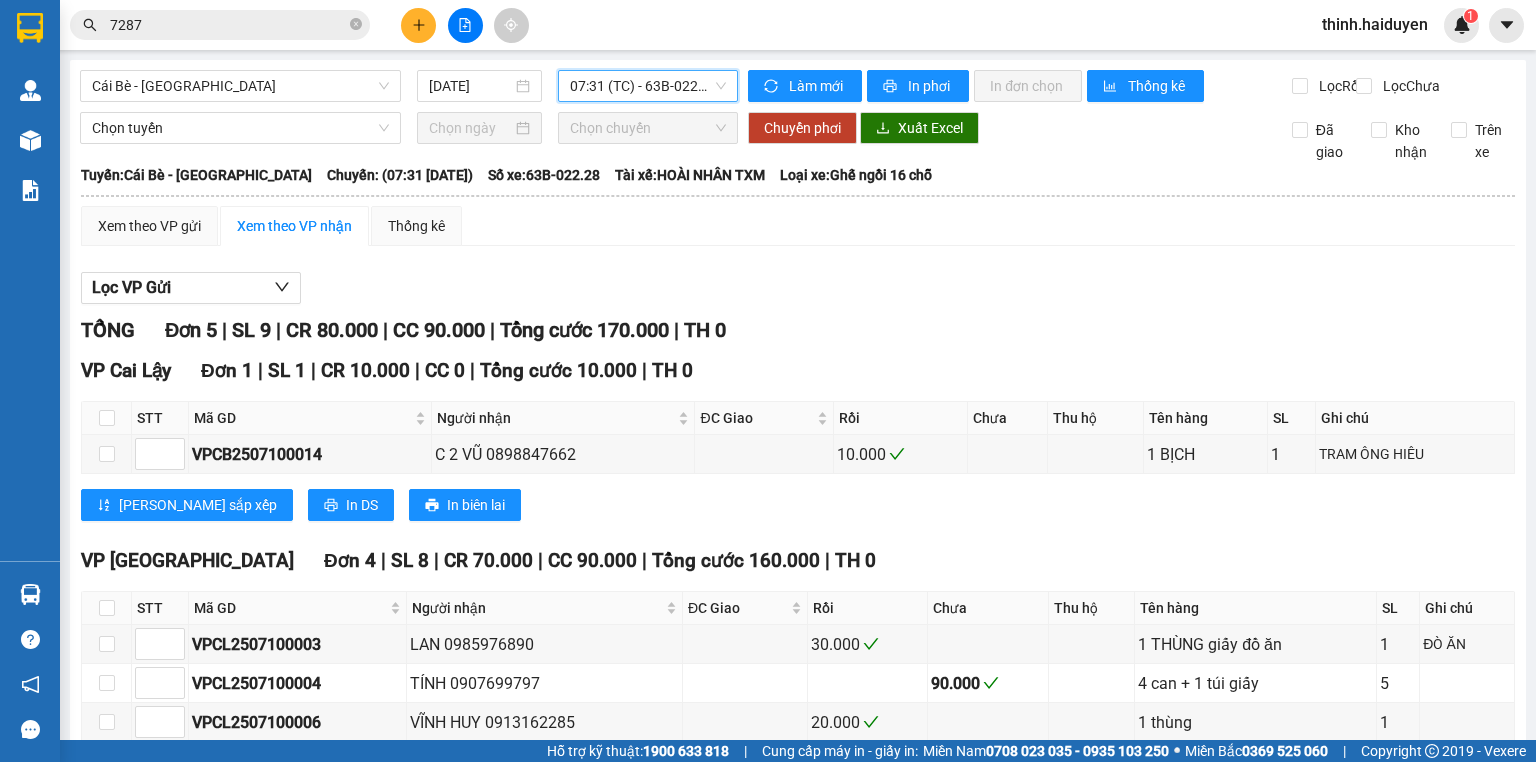 click on "07:31   (TC)   - 63B-022.28" at bounding box center [648, 86] 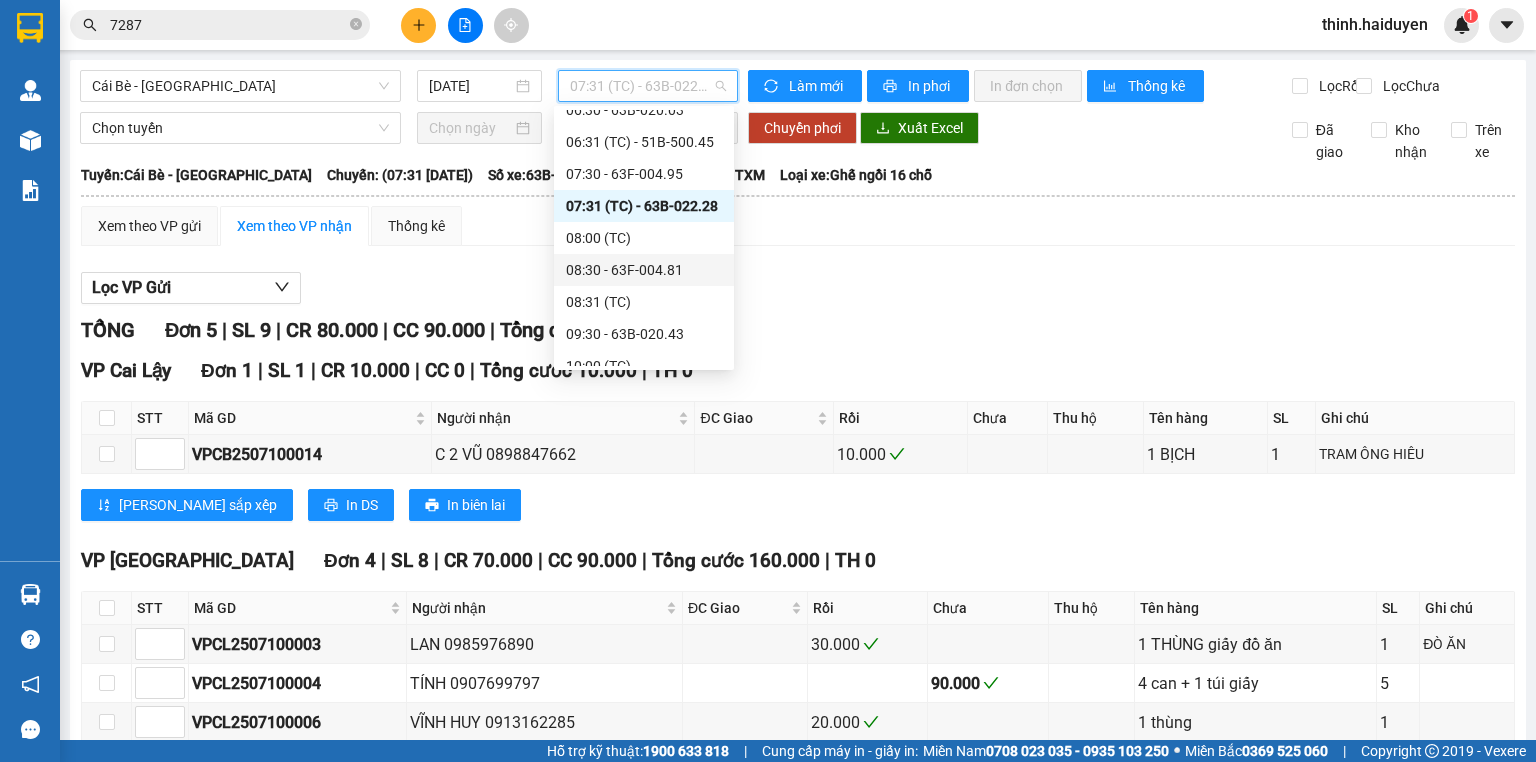 click on "08:30     - 63F-004.81" at bounding box center (644, 270) 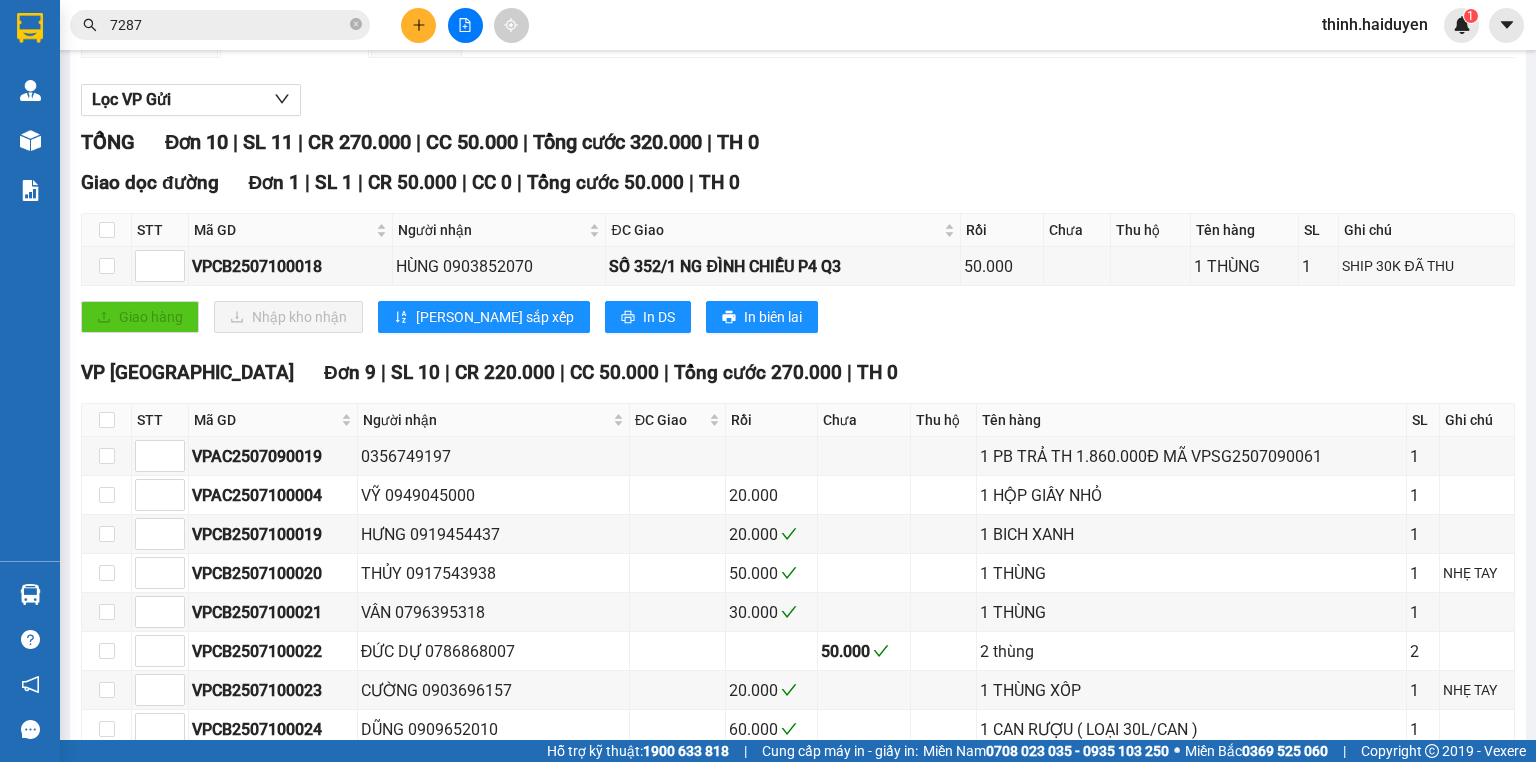 scroll, scrollTop: 188, scrollLeft: 0, axis: vertical 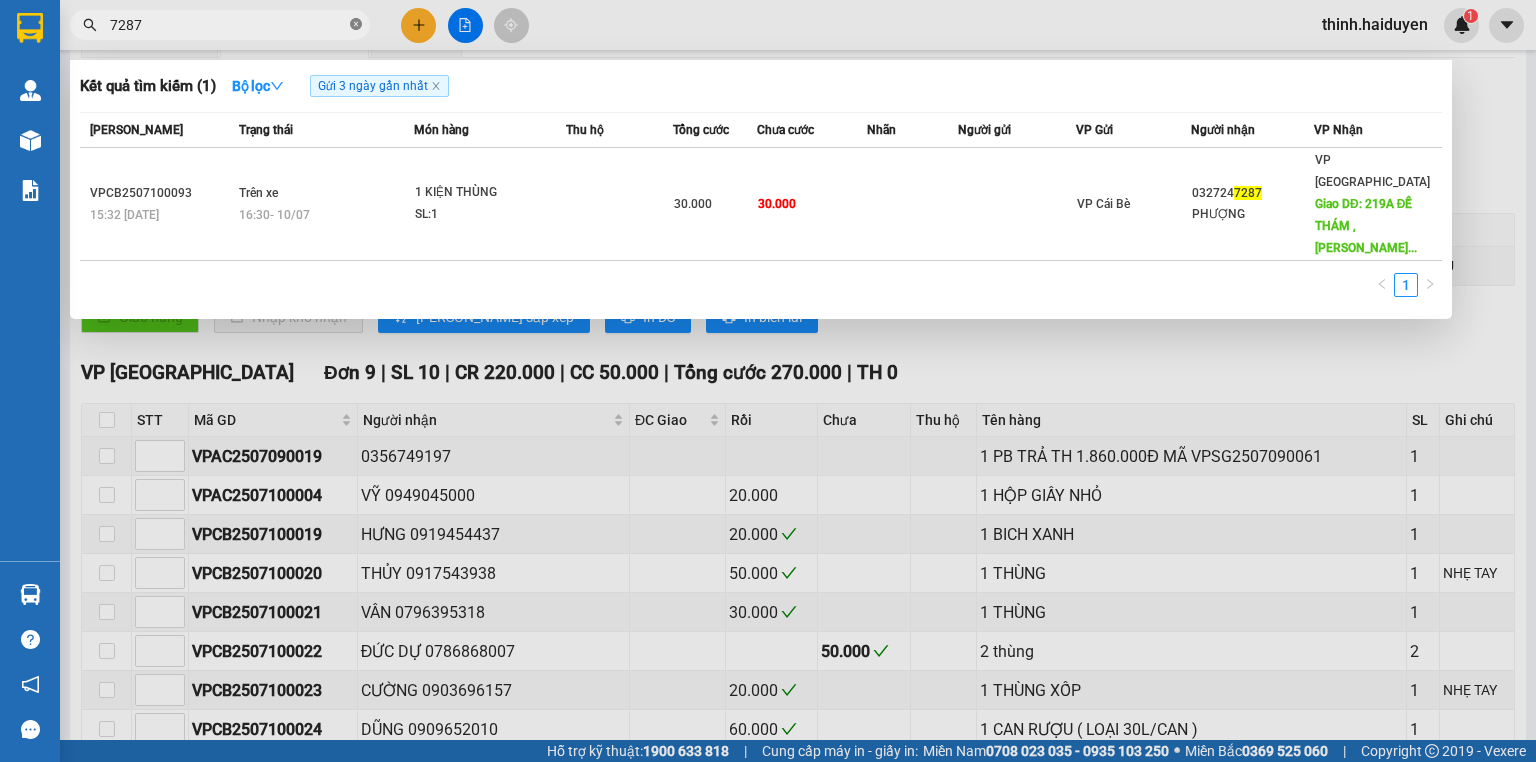 click 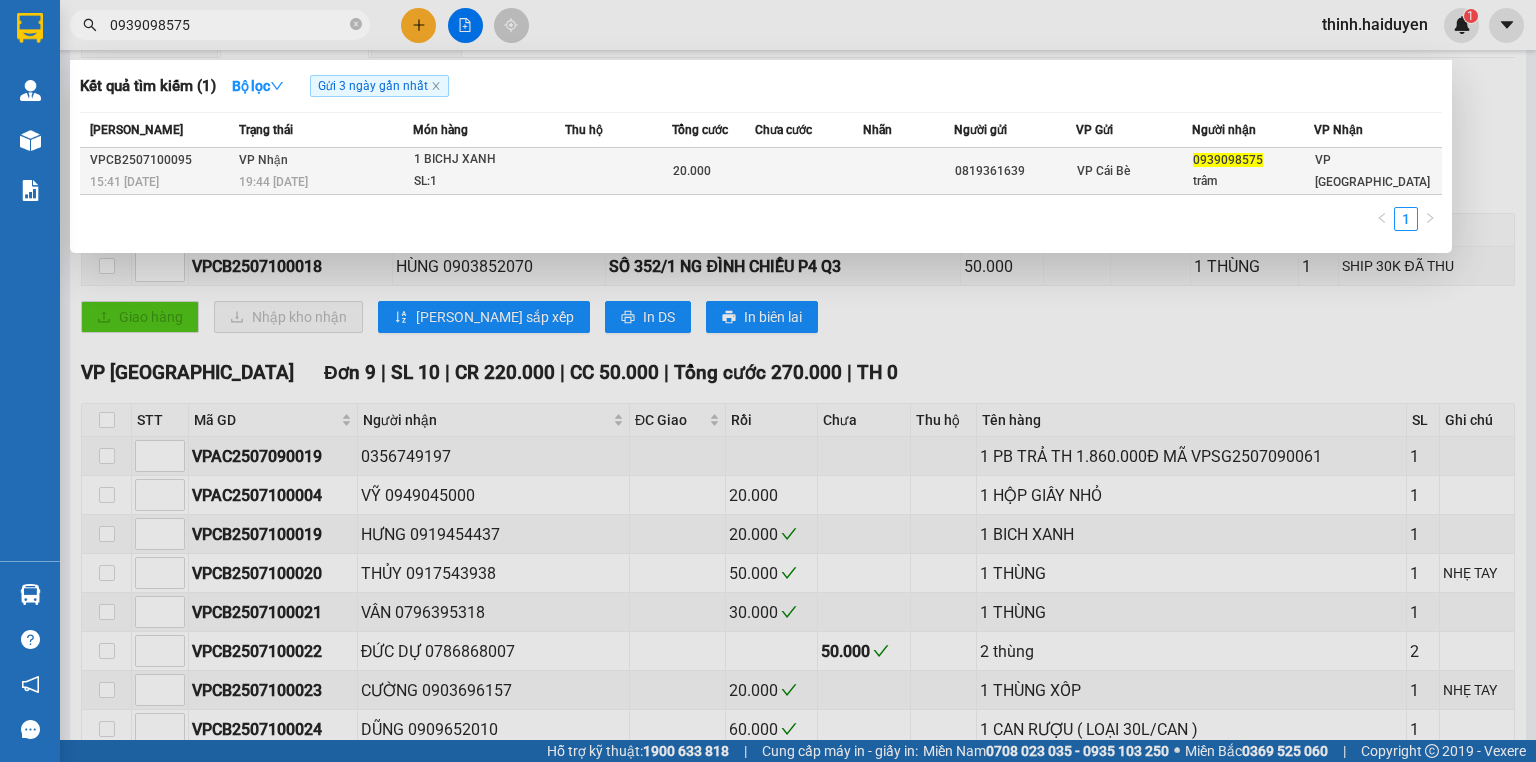type on "0939098575" 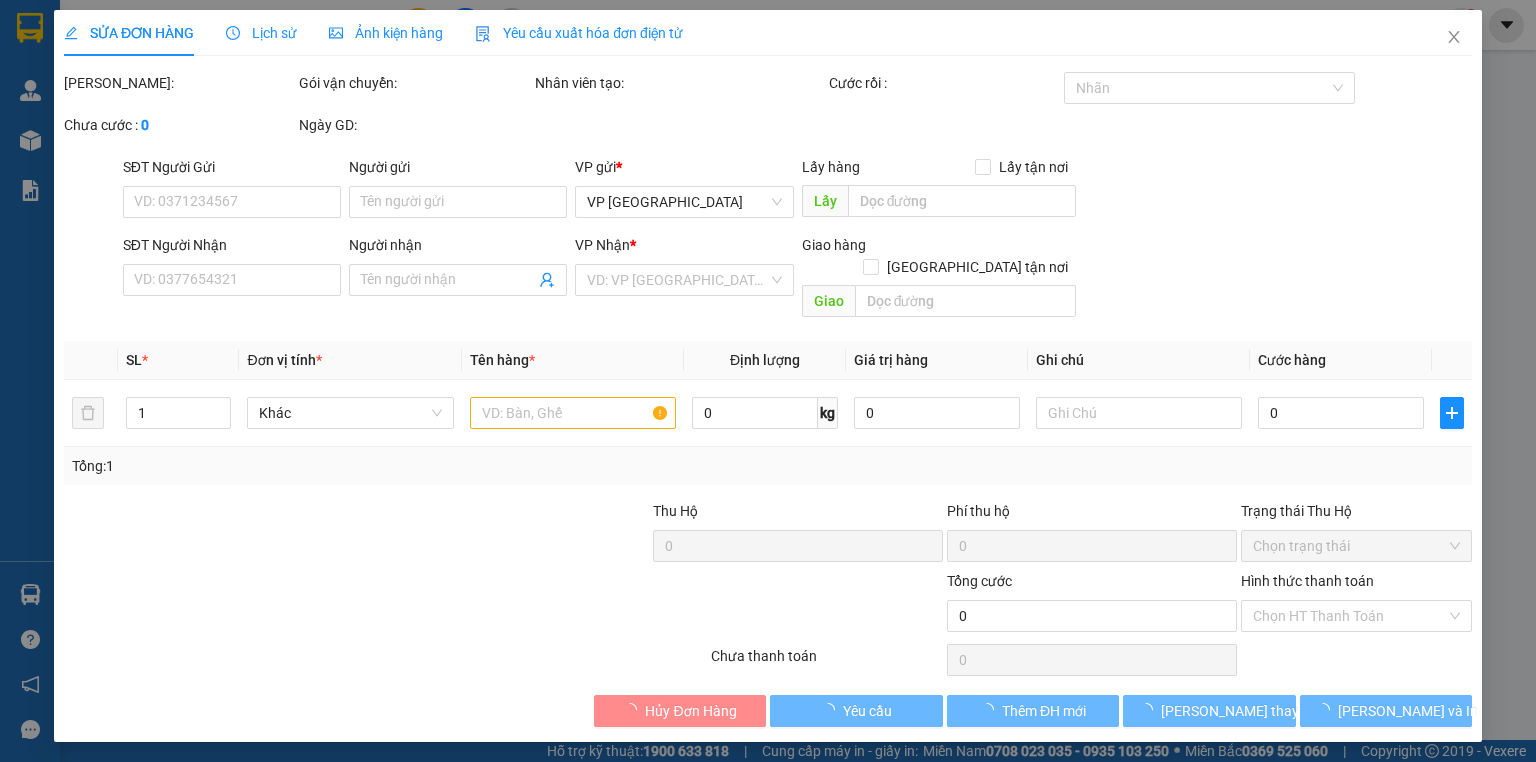 type on "0819361639" 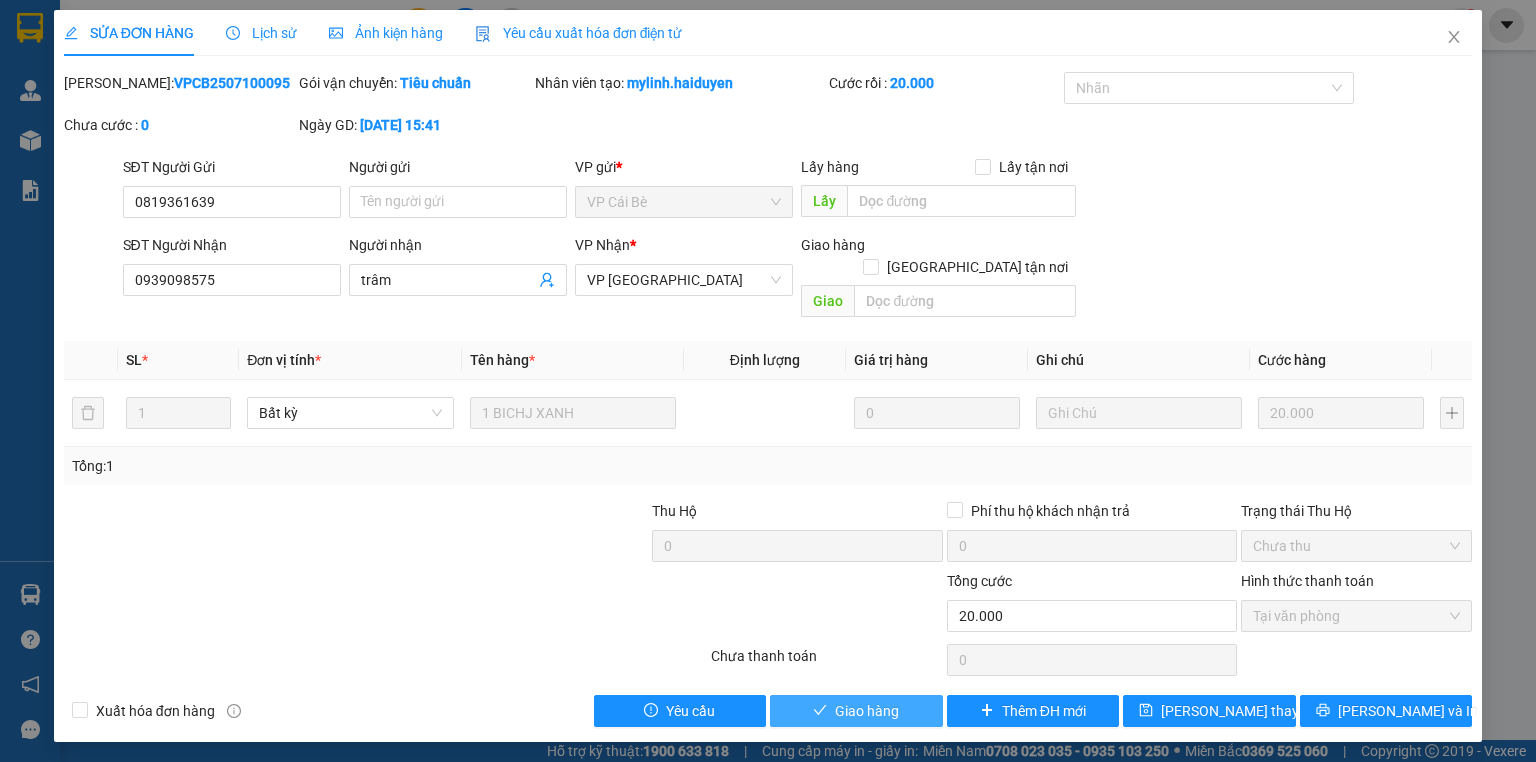 drag, startPoint x: 885, startPoint y: 701, endPoint x: 884, endPoint y: 690, distance: 11.045361 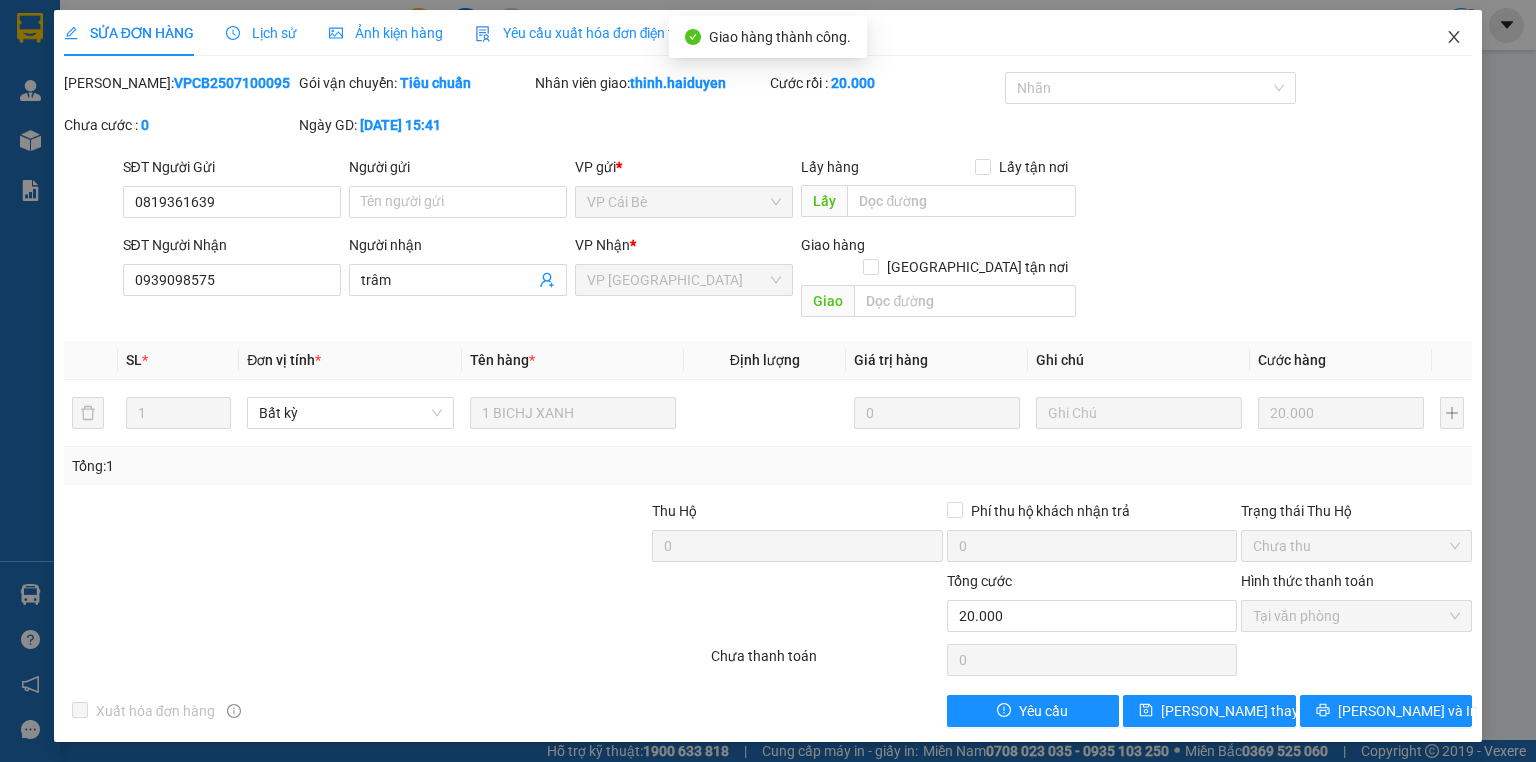 click at bounding box center [1454, 38] 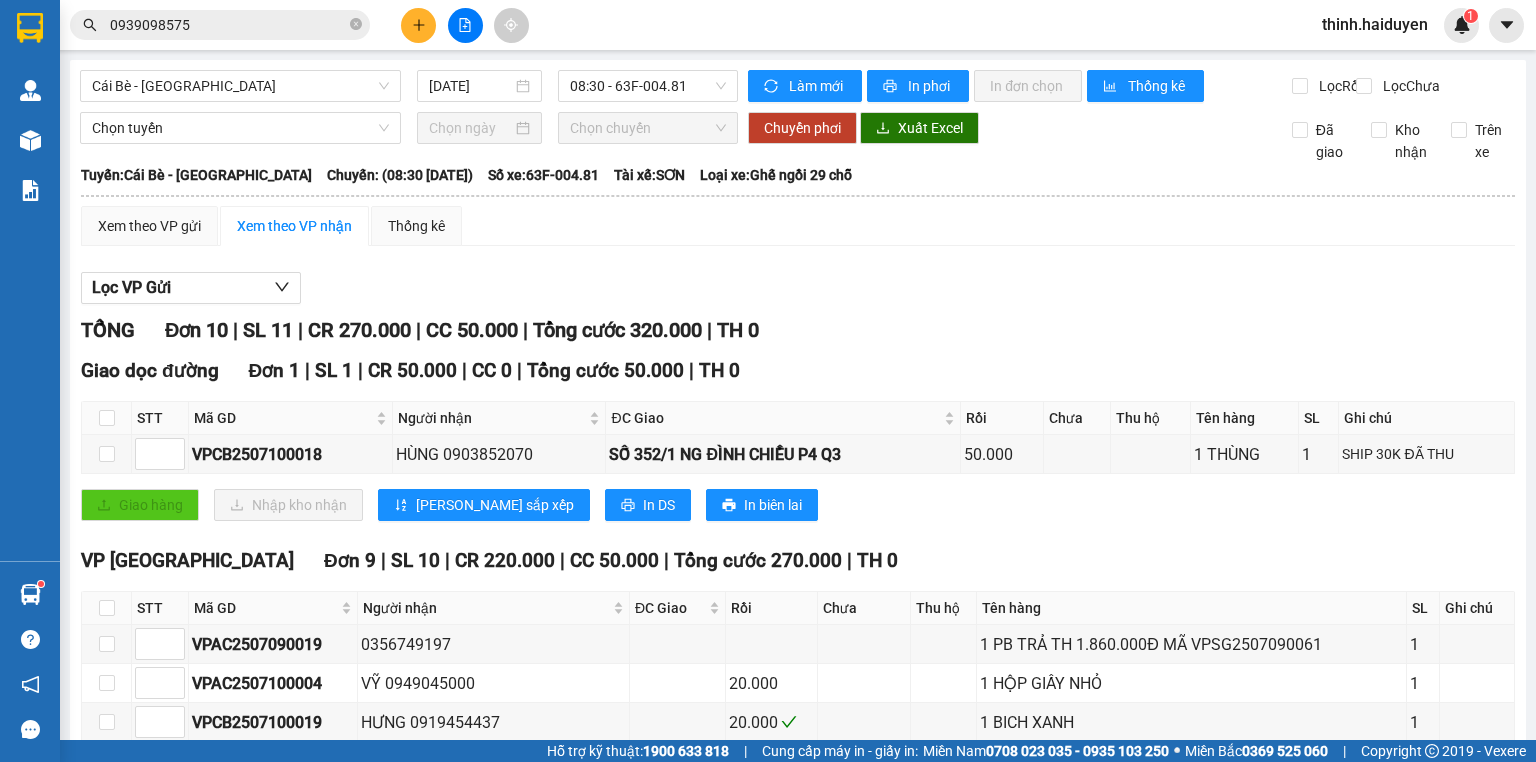 click on "Kết quả tìm kiếm ( 1 )  Bộ lọc  Gửi 3 ngày gần nhất Mã ĐH Trạng thái Món hàng Thu hộ Tổng cước Chưa cước Nhãn Người gửi VP Gửi Người nhận VP Nhận VPCB2507100095 15:41 [DATE] VP Nhận   19:44 [DATE] 1 BICHJ XANH SL:  1 20.000 0819361639 VP Cái Bè 0939098575 trâm VP [GEOGRAPHIC_DATA] 1 0939098575" at bounding box center [195, 25] 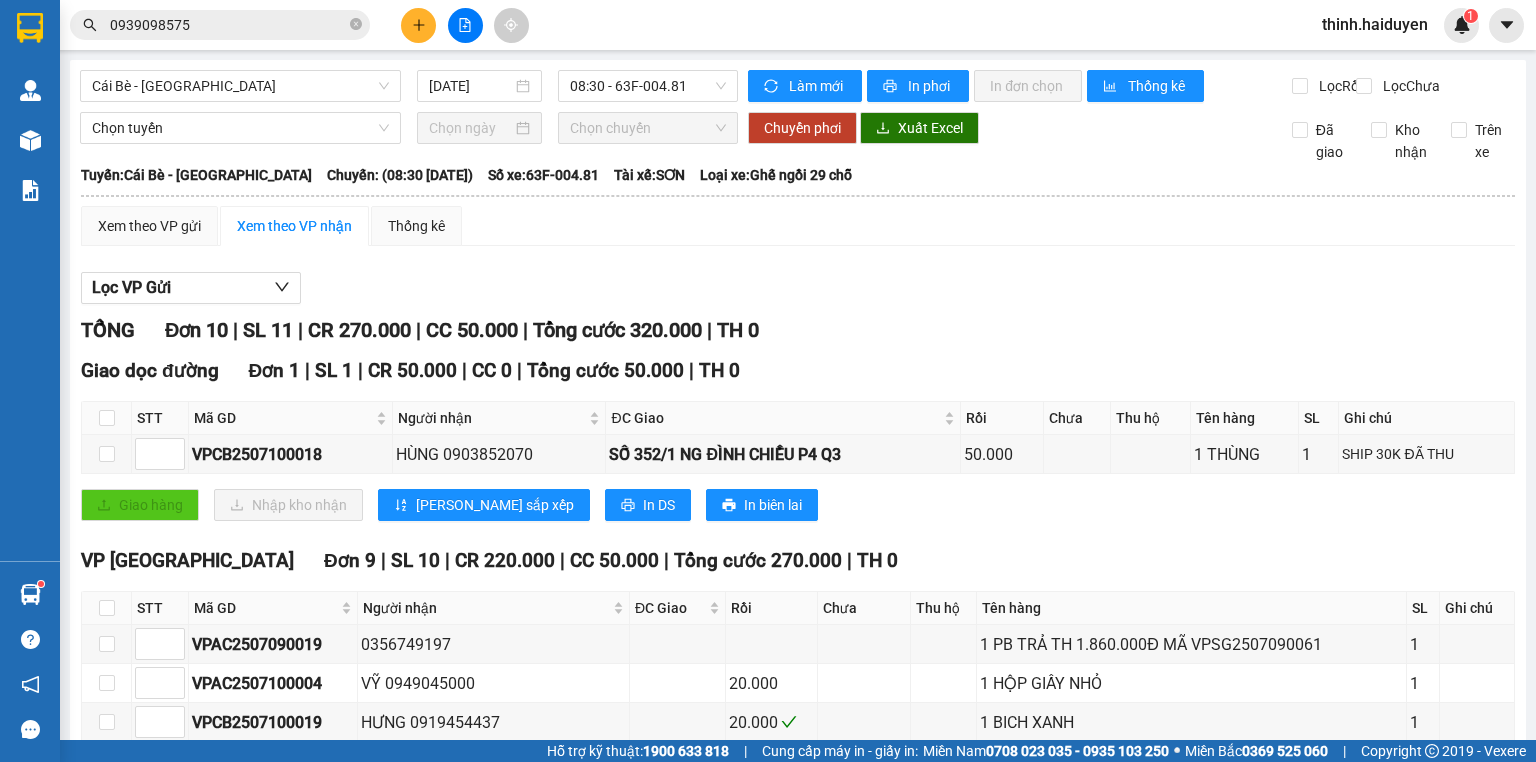 click on "0939098575" at bounding box center [220, 25] 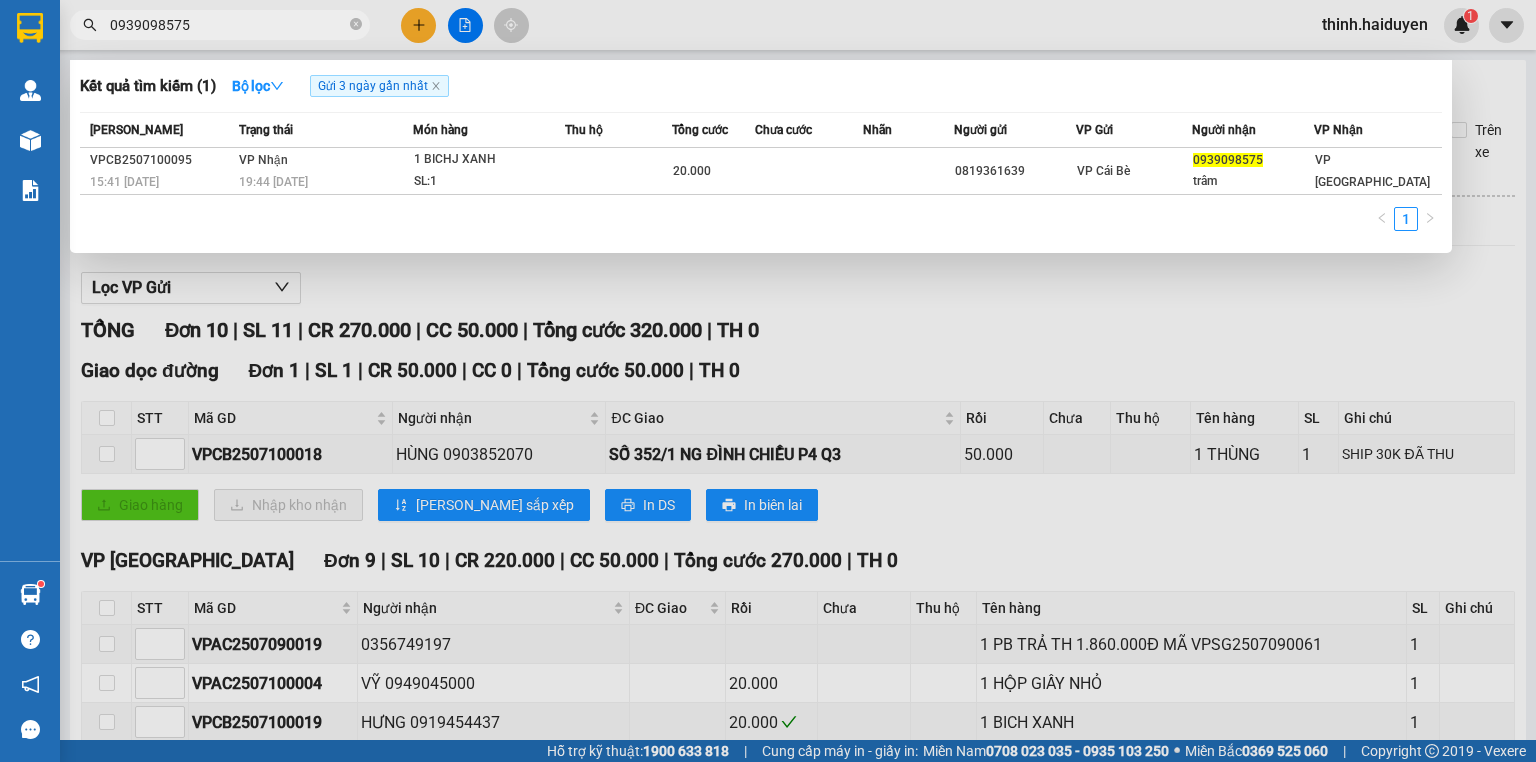 click on "0939098575" at bounding box center [228, 25] 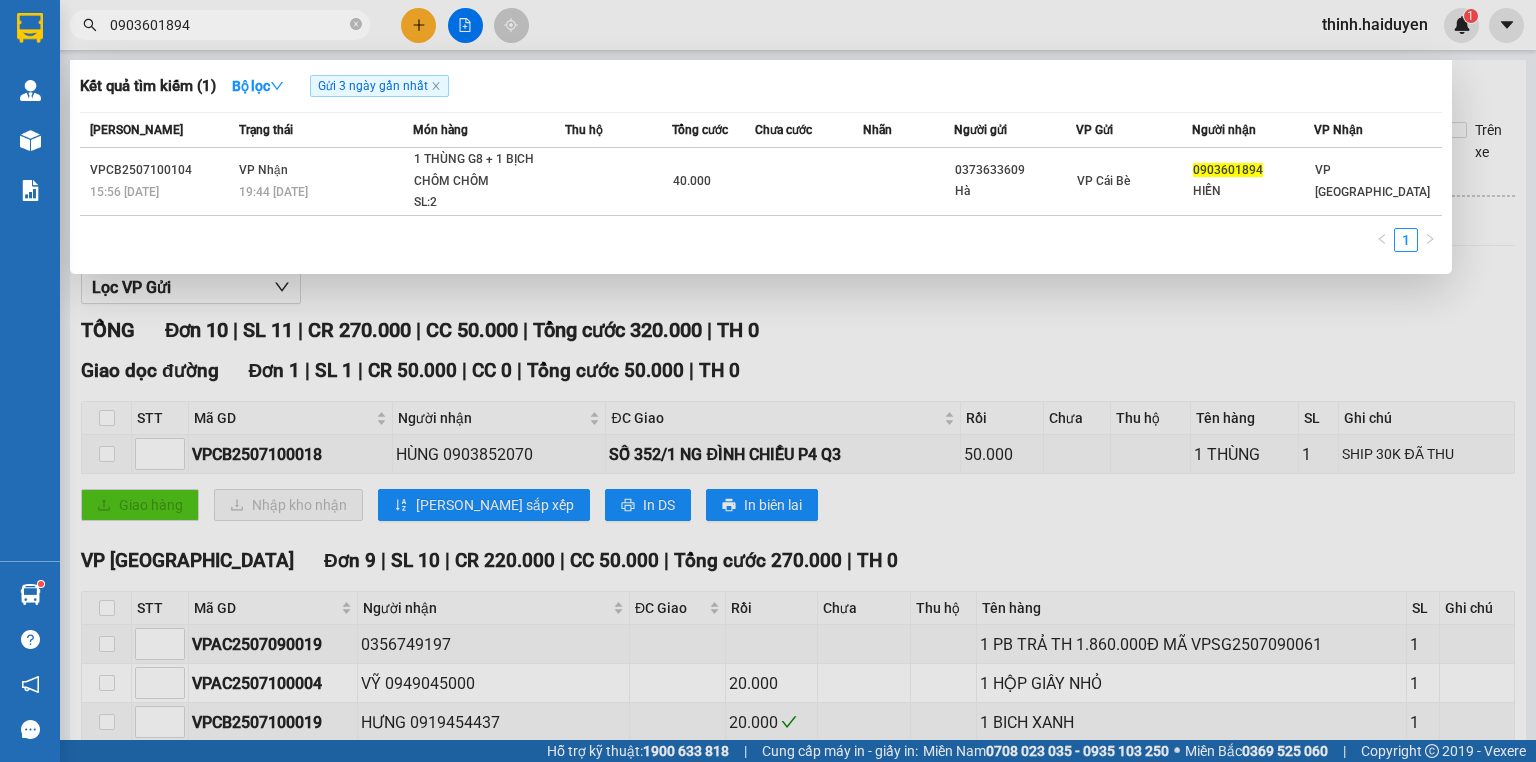 click on "0903601894" at bounding box center [228, 25] 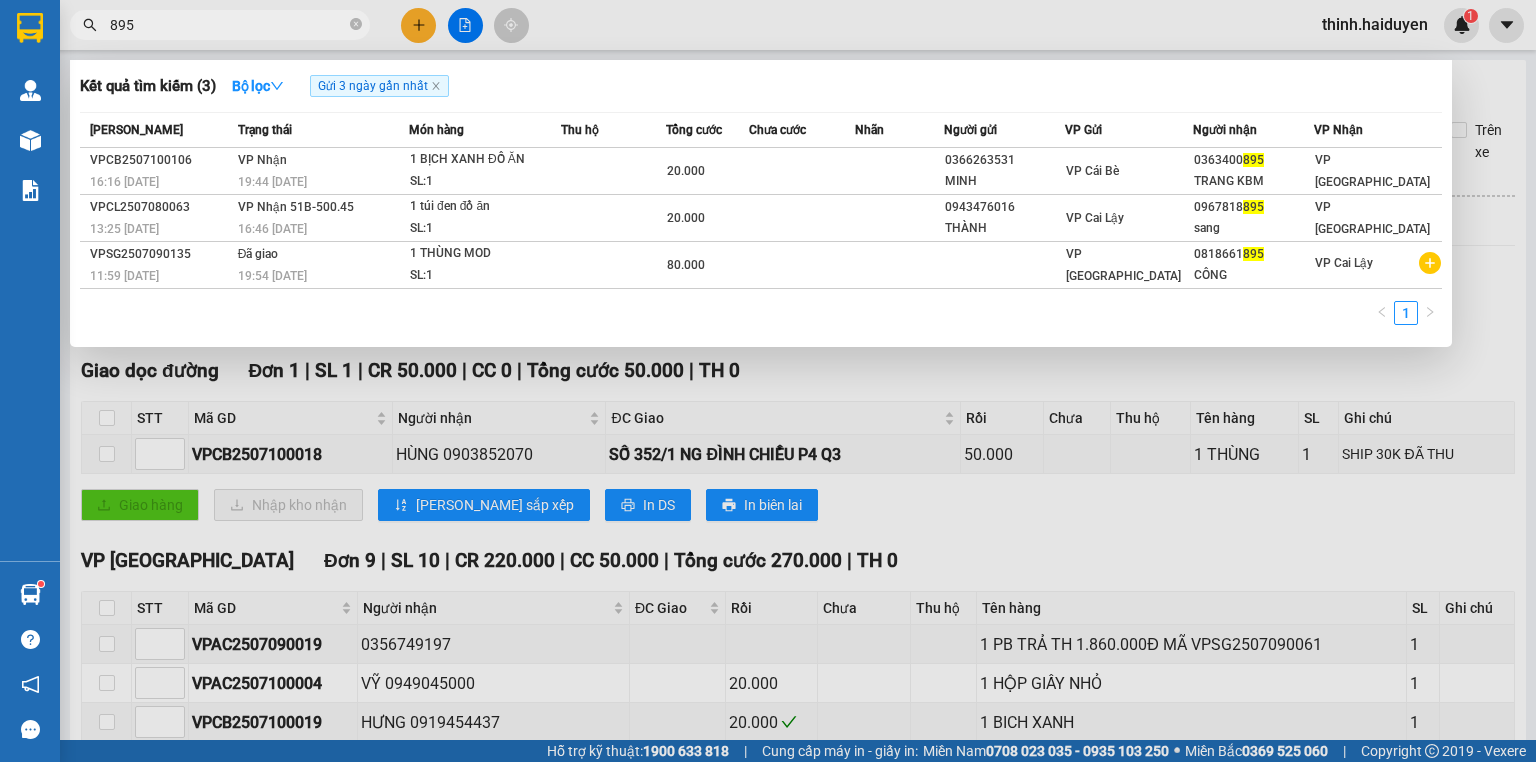 type on "895" 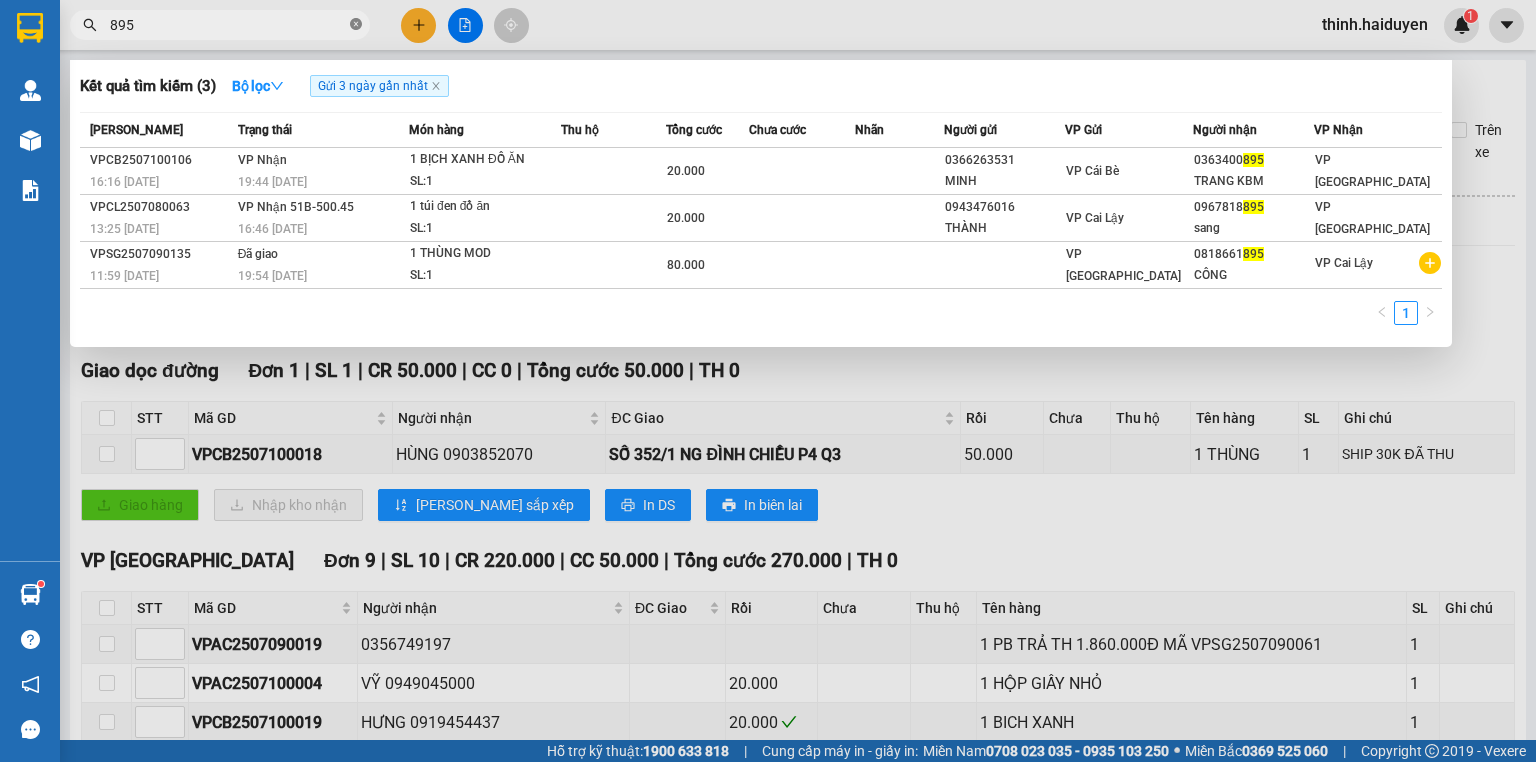 click 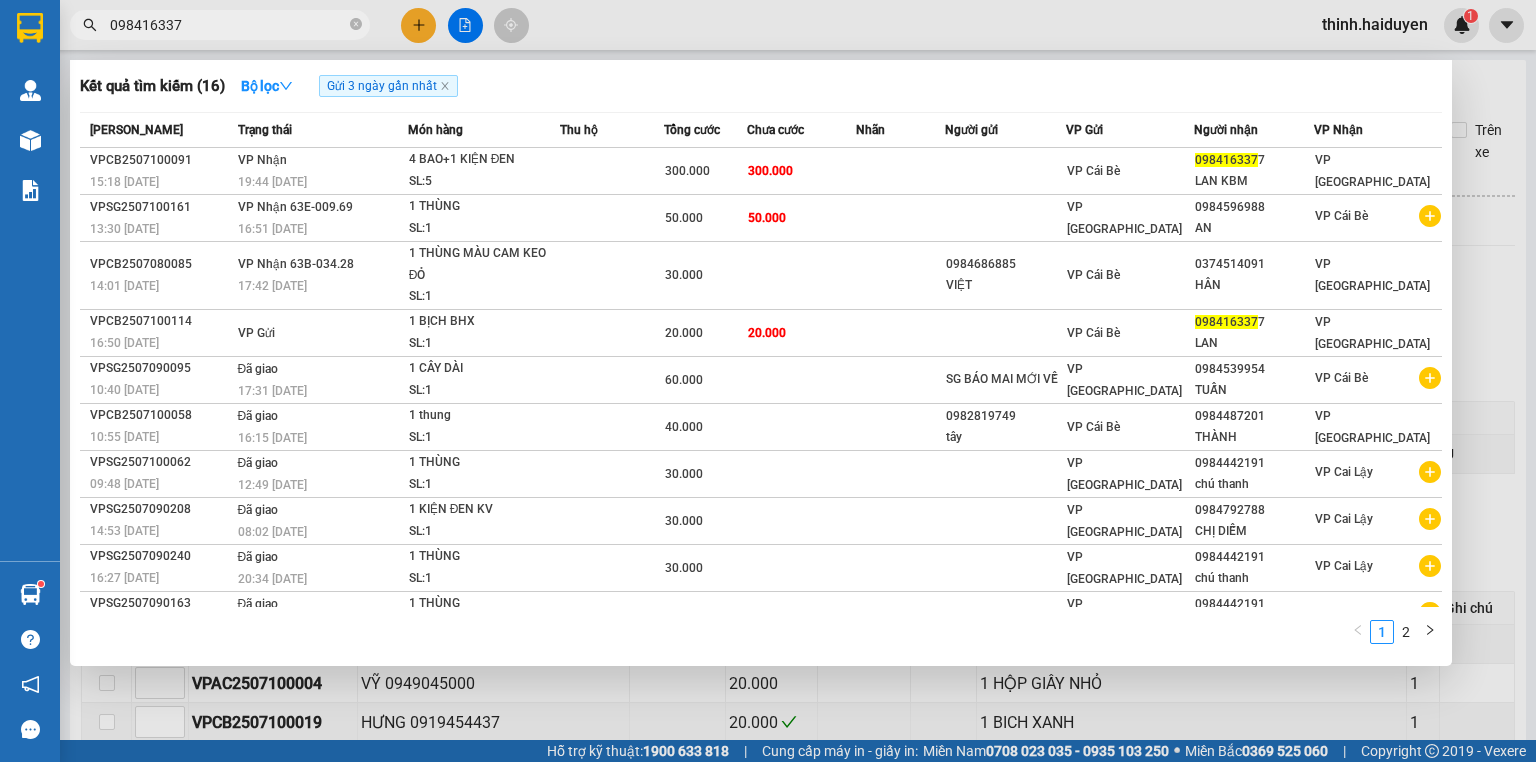 type on "0984163377" 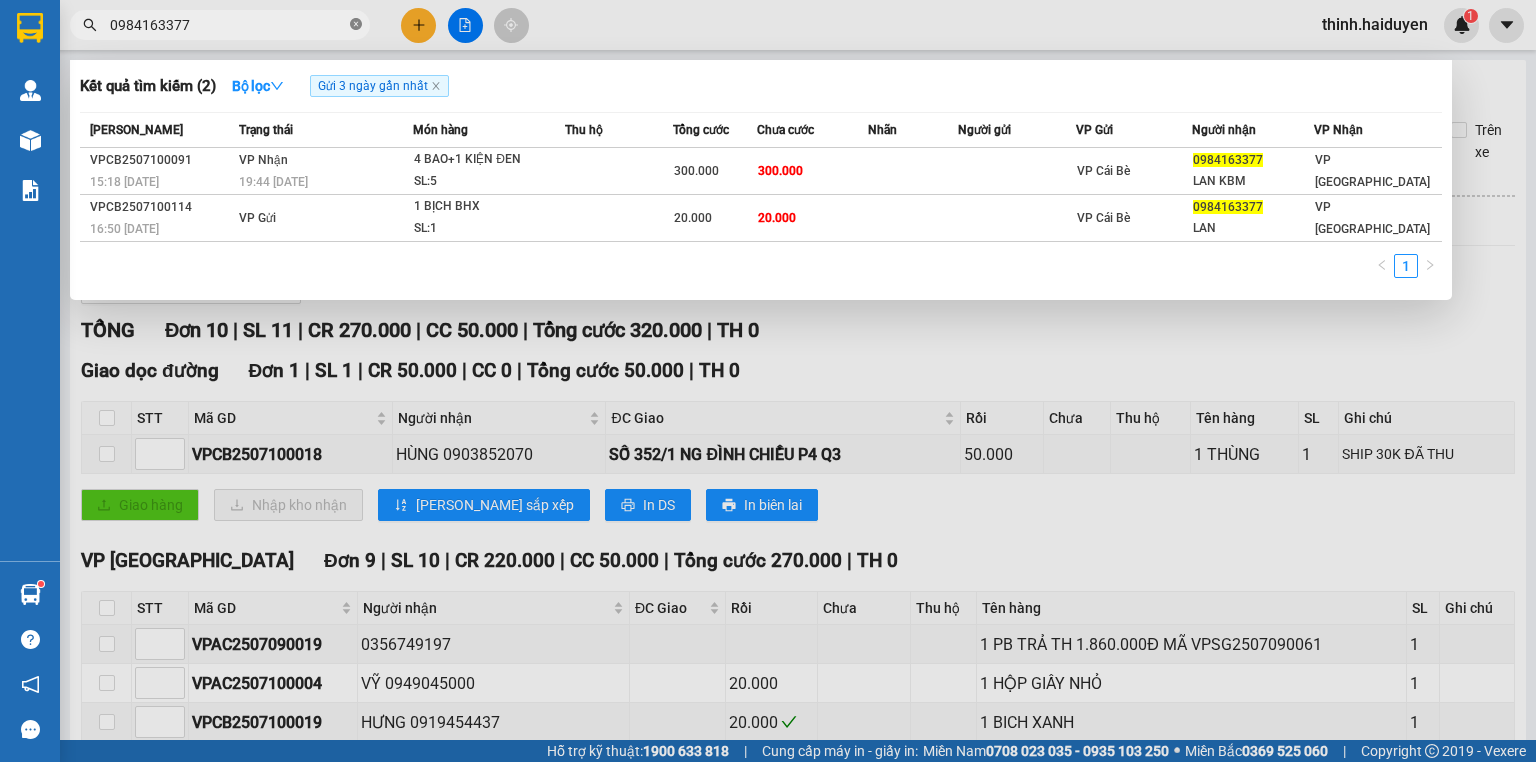 click at bounding box center [356, 25] 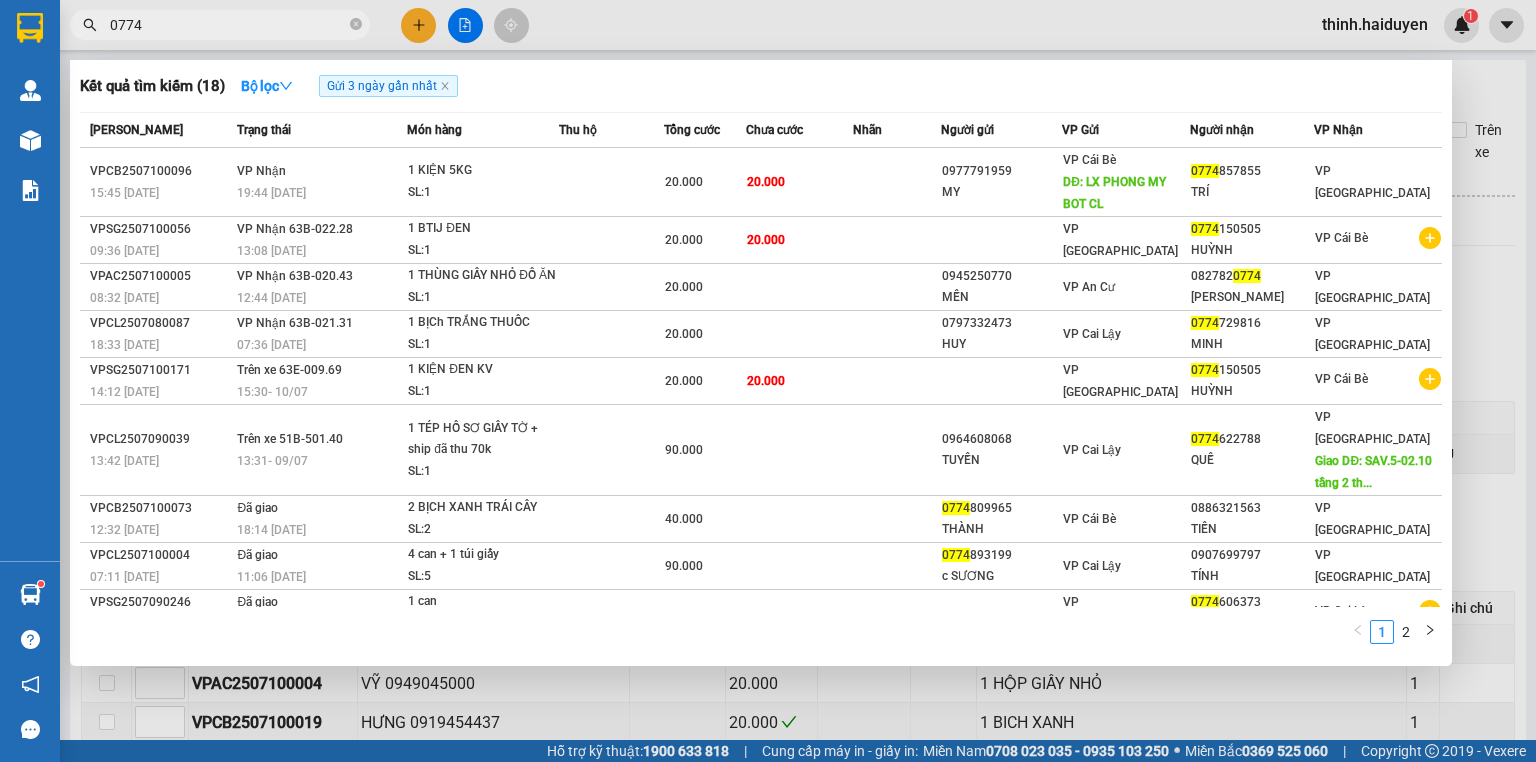 type on "0774" 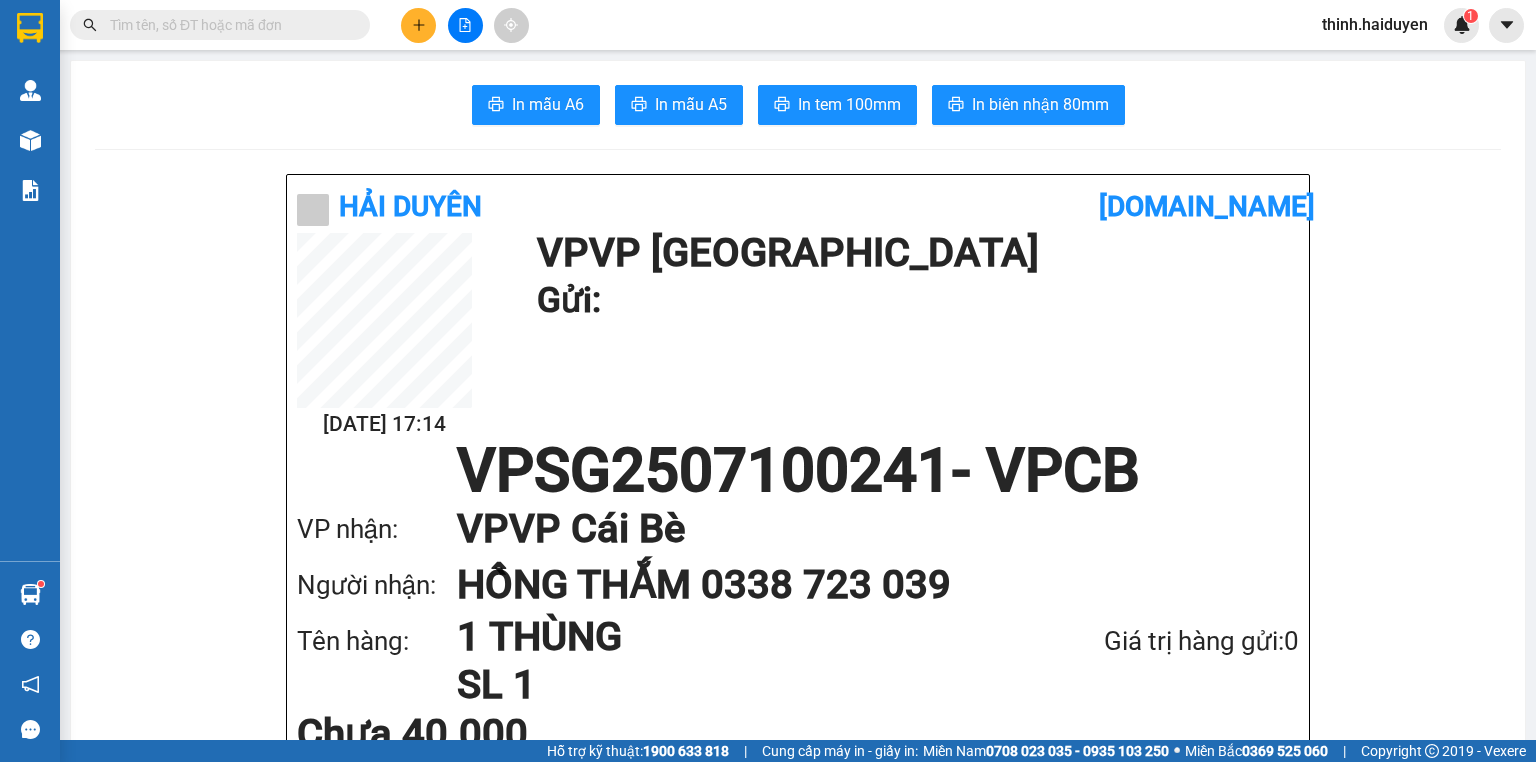 scroll, scrollTop: 0, scrollLeft: 0, axis: both 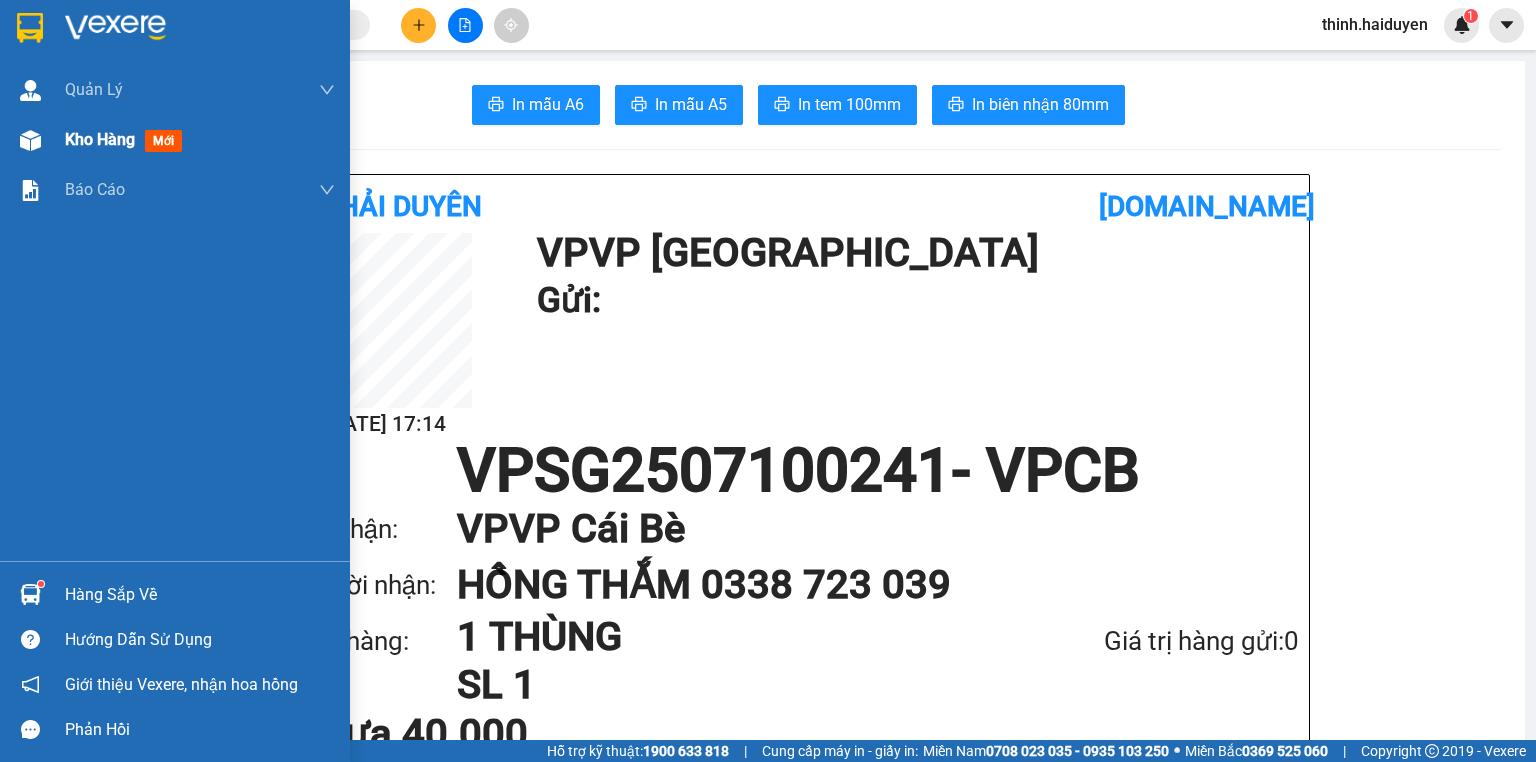 click on "Kho hàng" at bounding box center [100, 139] 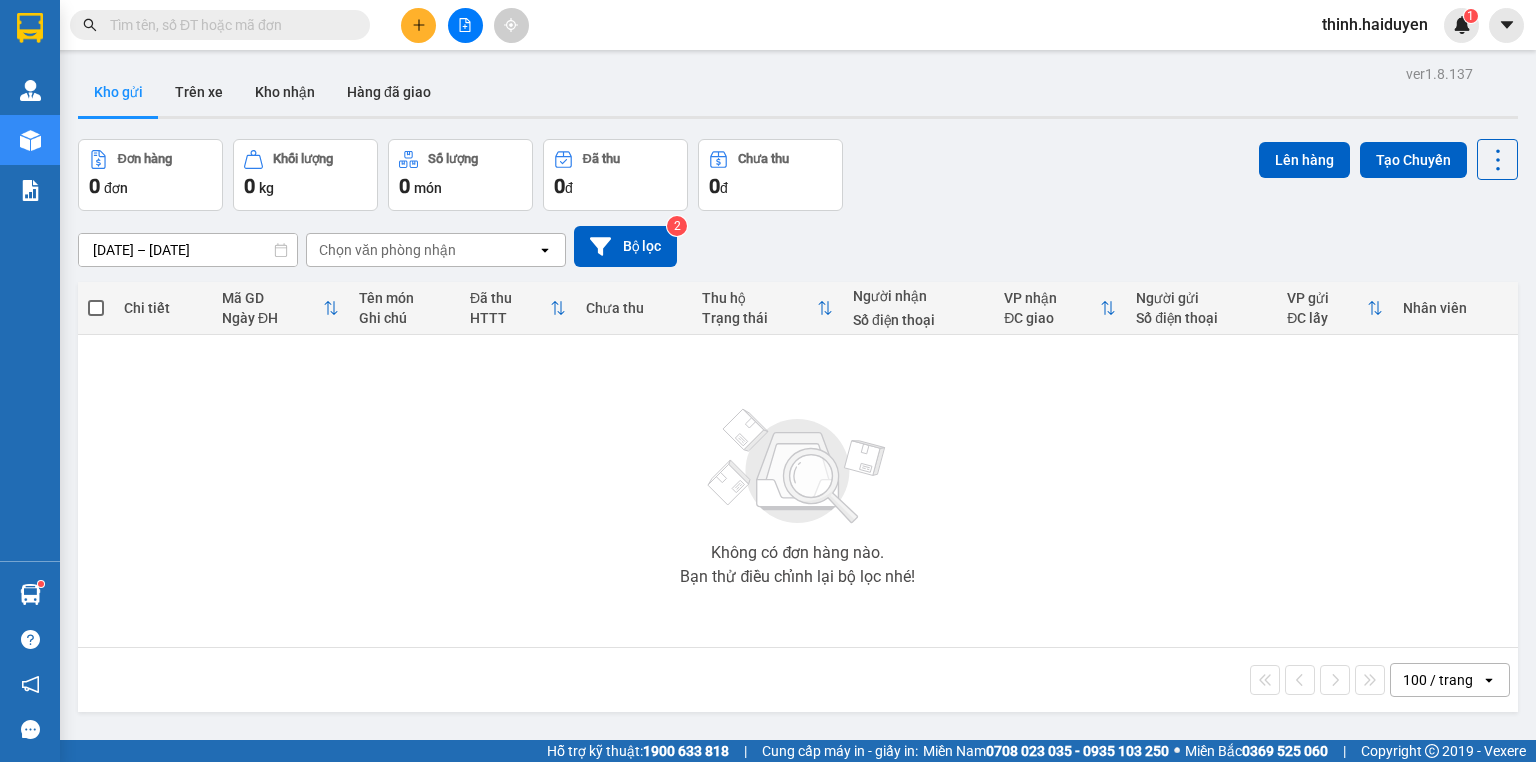 scroll, scrollTop: 0, scrollLeft: 0, axis: both 